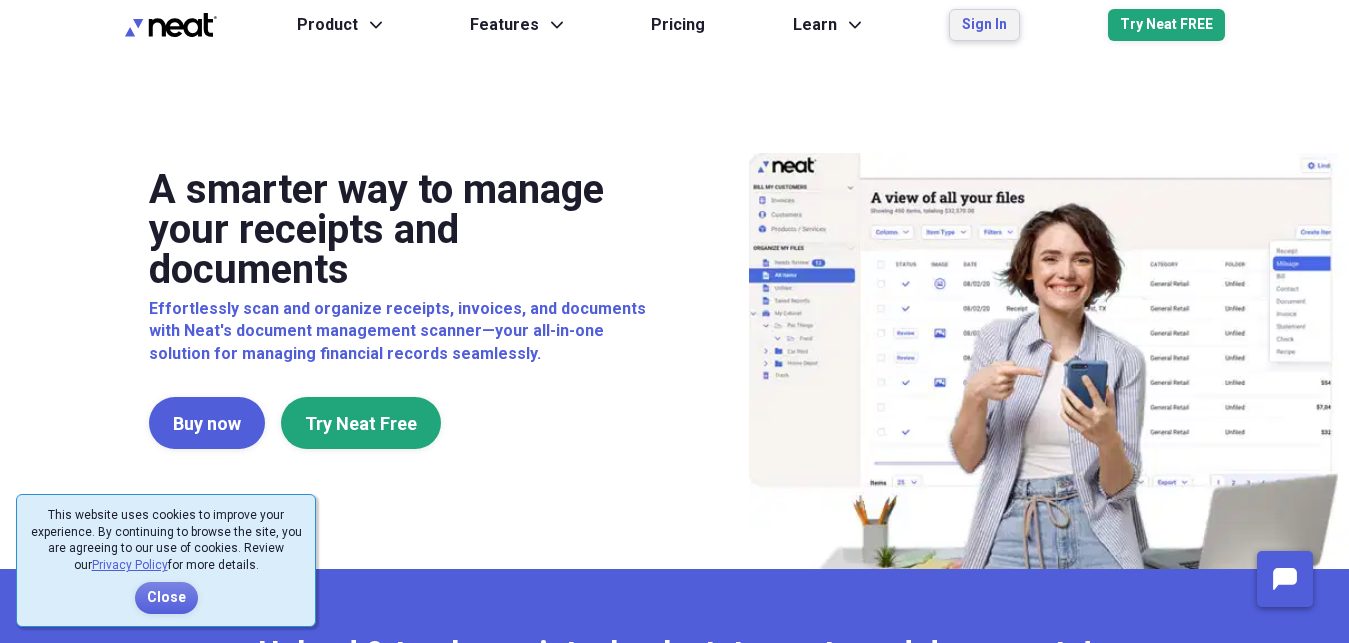 scroll, scrollTop: 0, scrollLeft: 0, axis: both 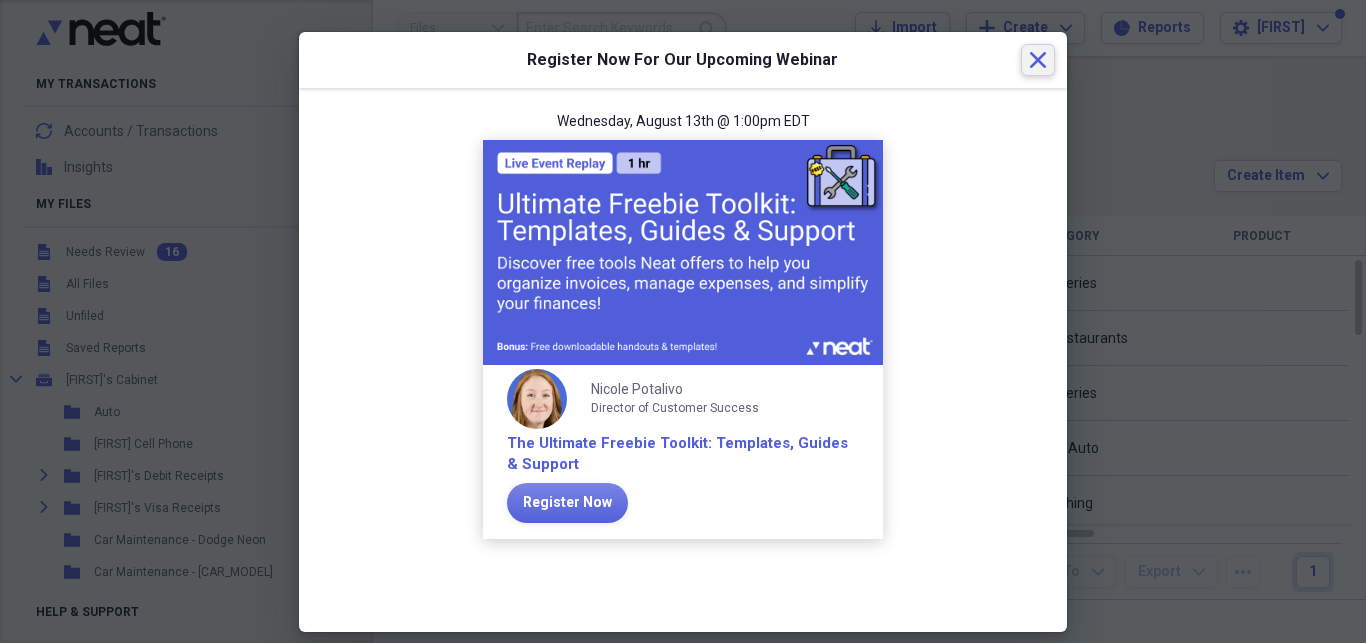 click on "Close" 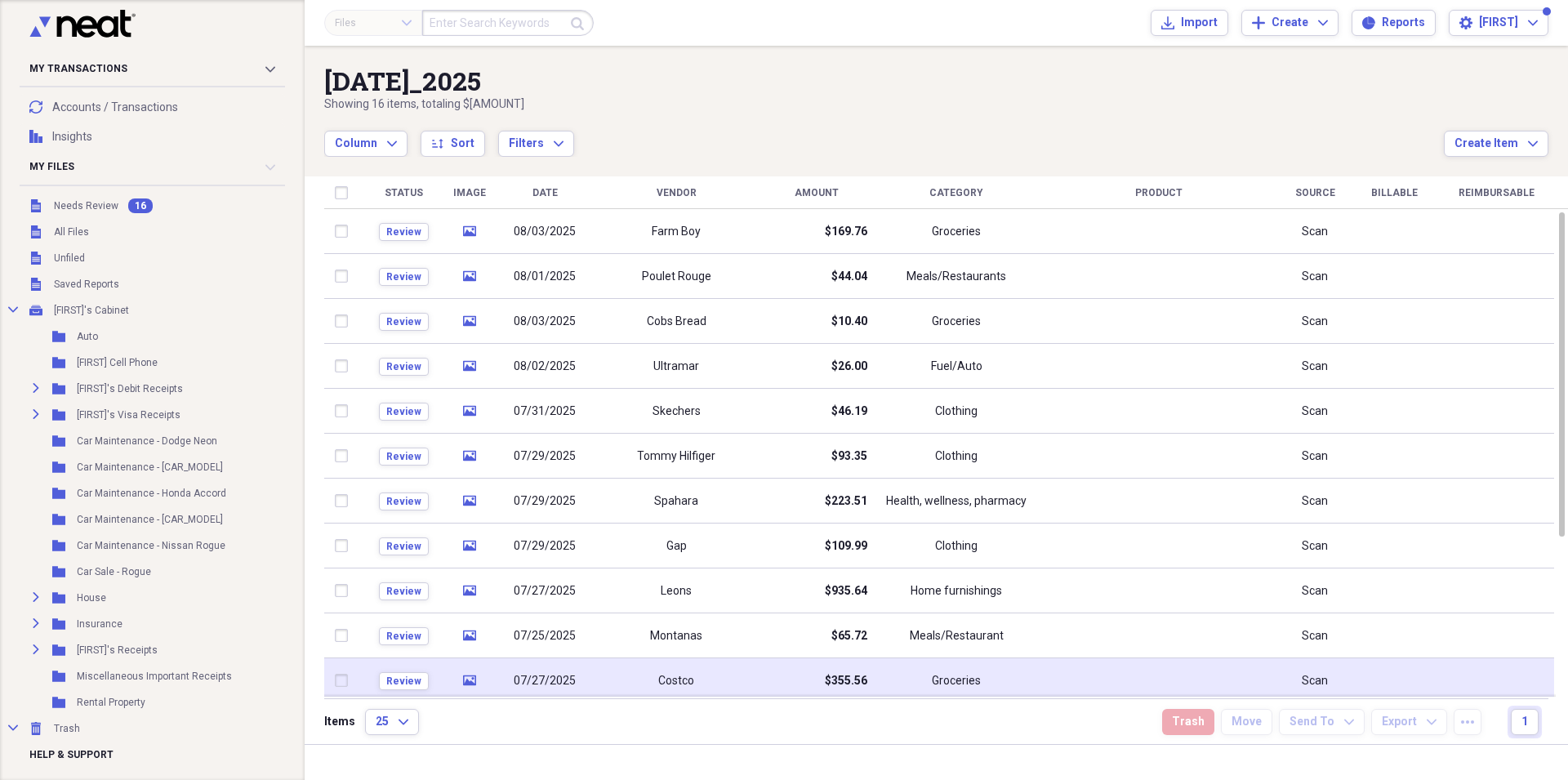 click on "Costco" at bounding box center [676, 680] 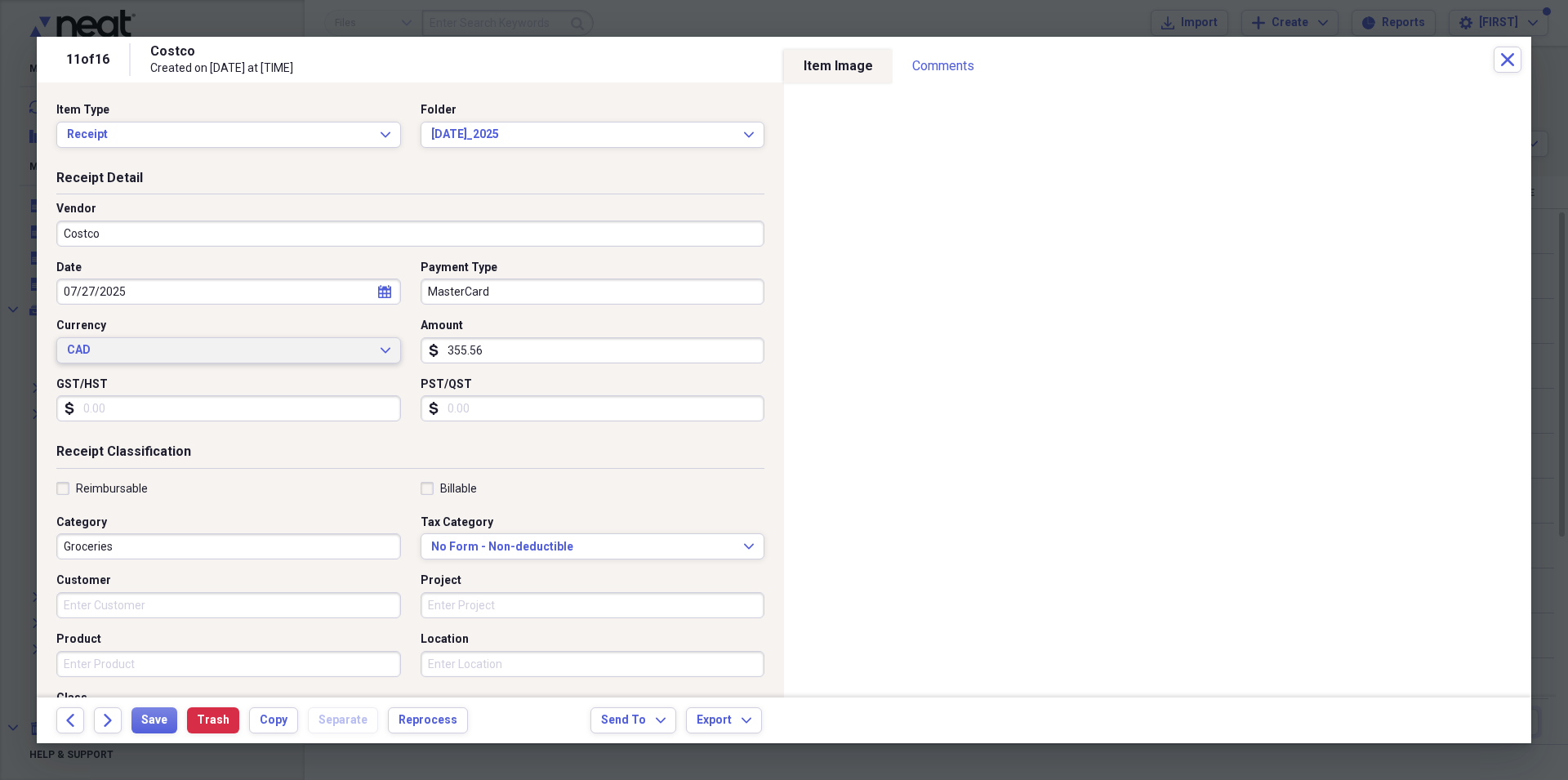 click on "CAD" at bounding box center (219, 350) 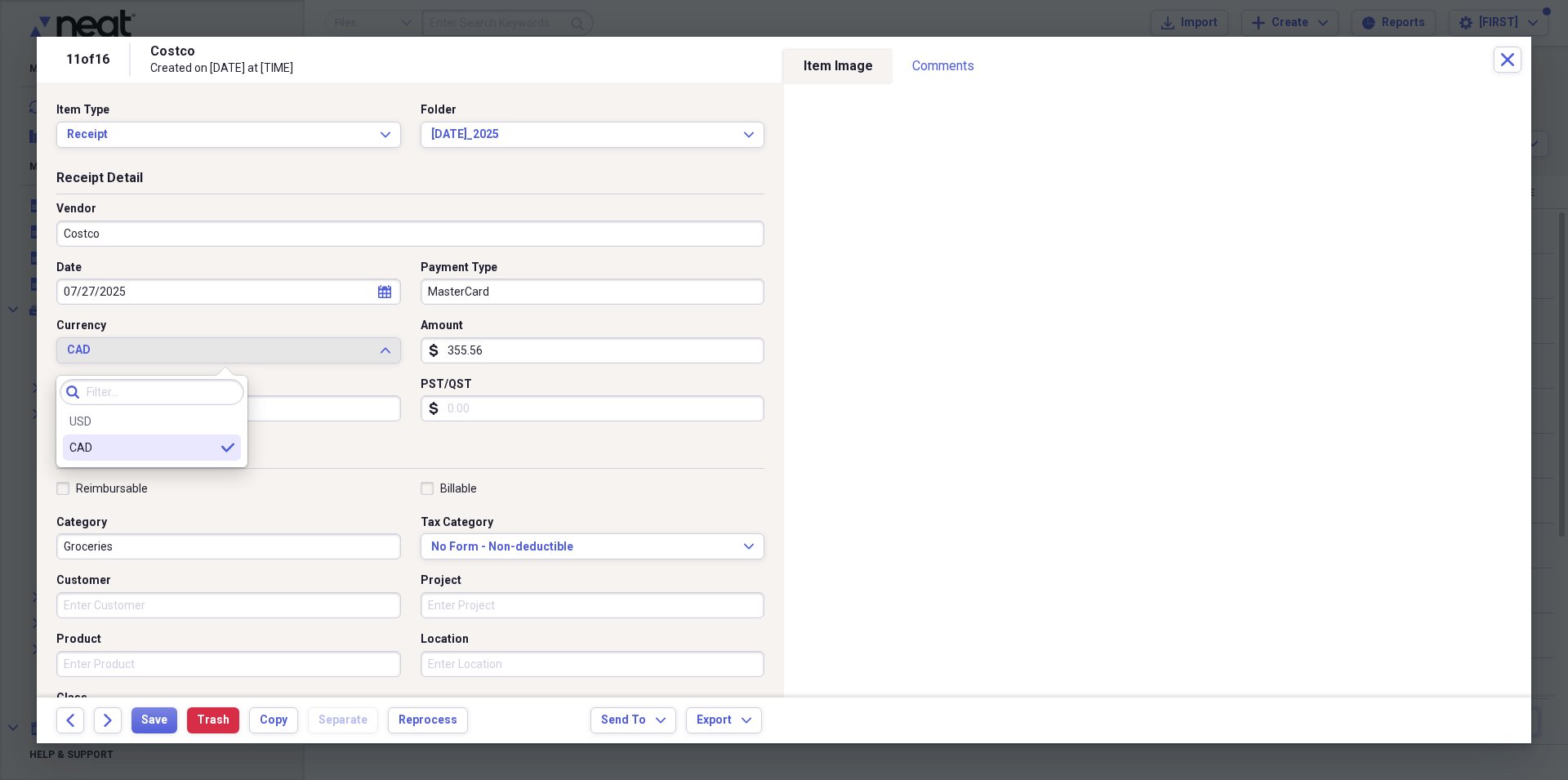 click on "MasterCard" at bounding box center (593, 292) 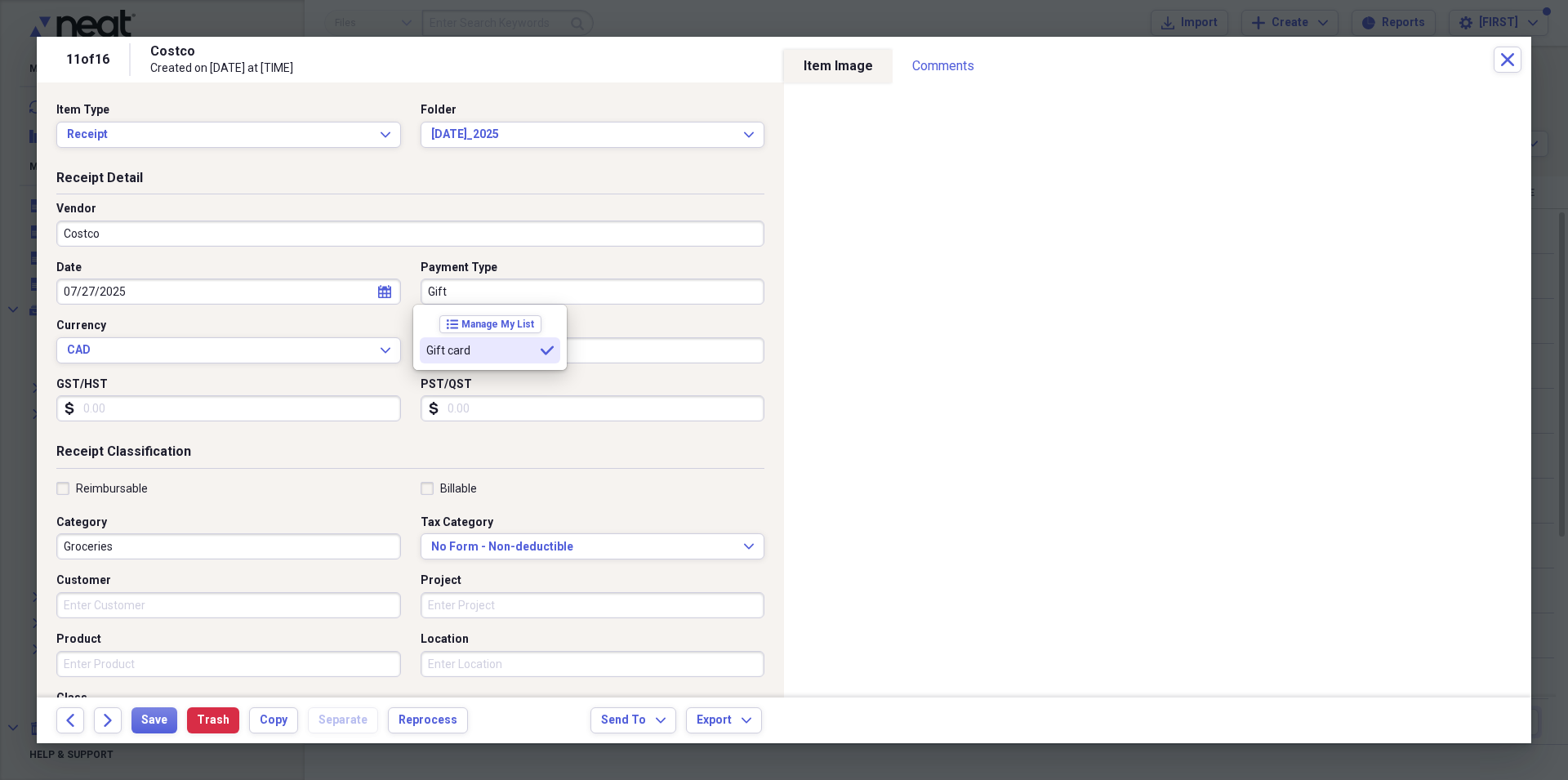 type on "Gift card" 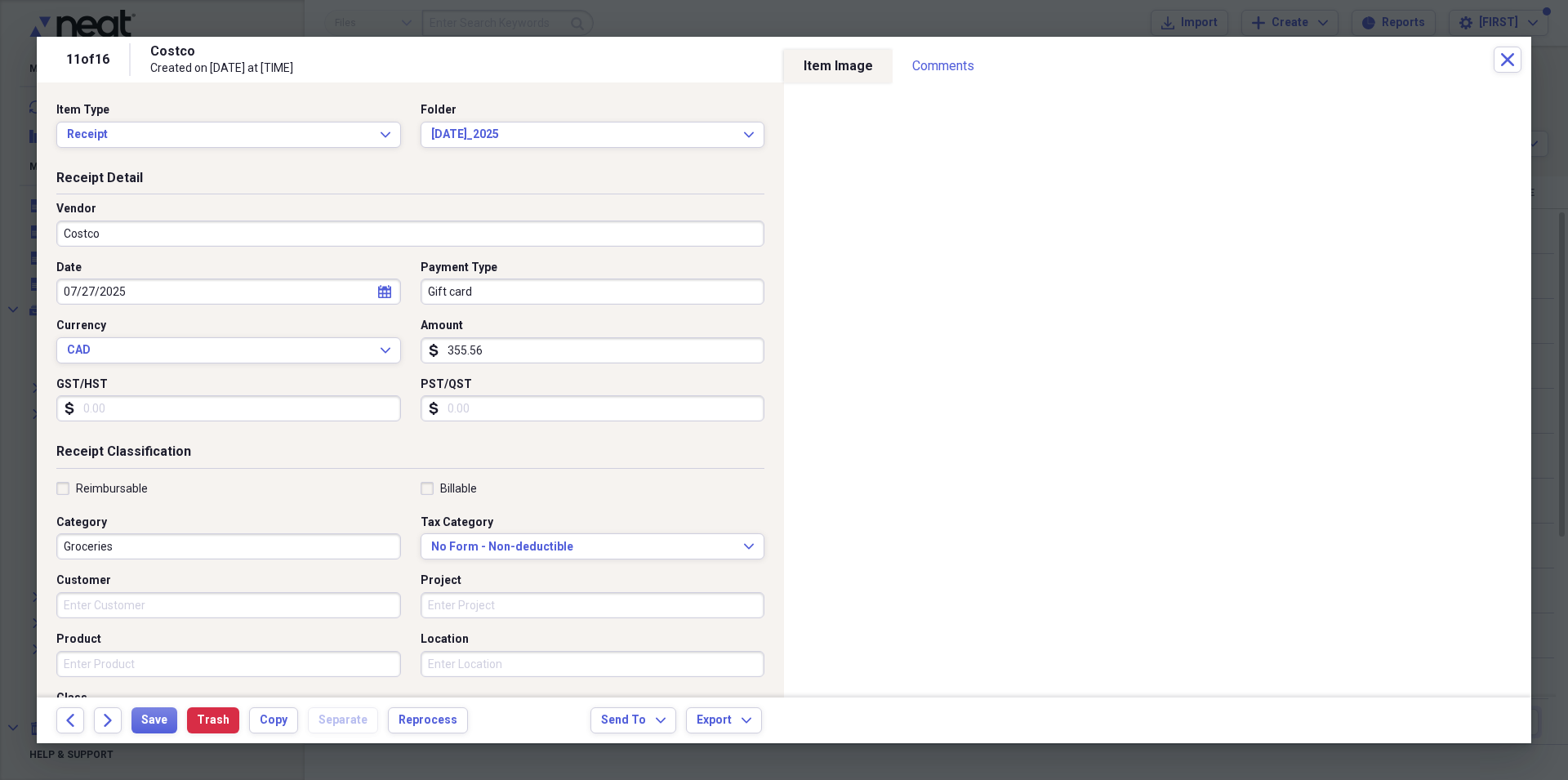 click on "GST/HST" at bounding box center [229, 408] 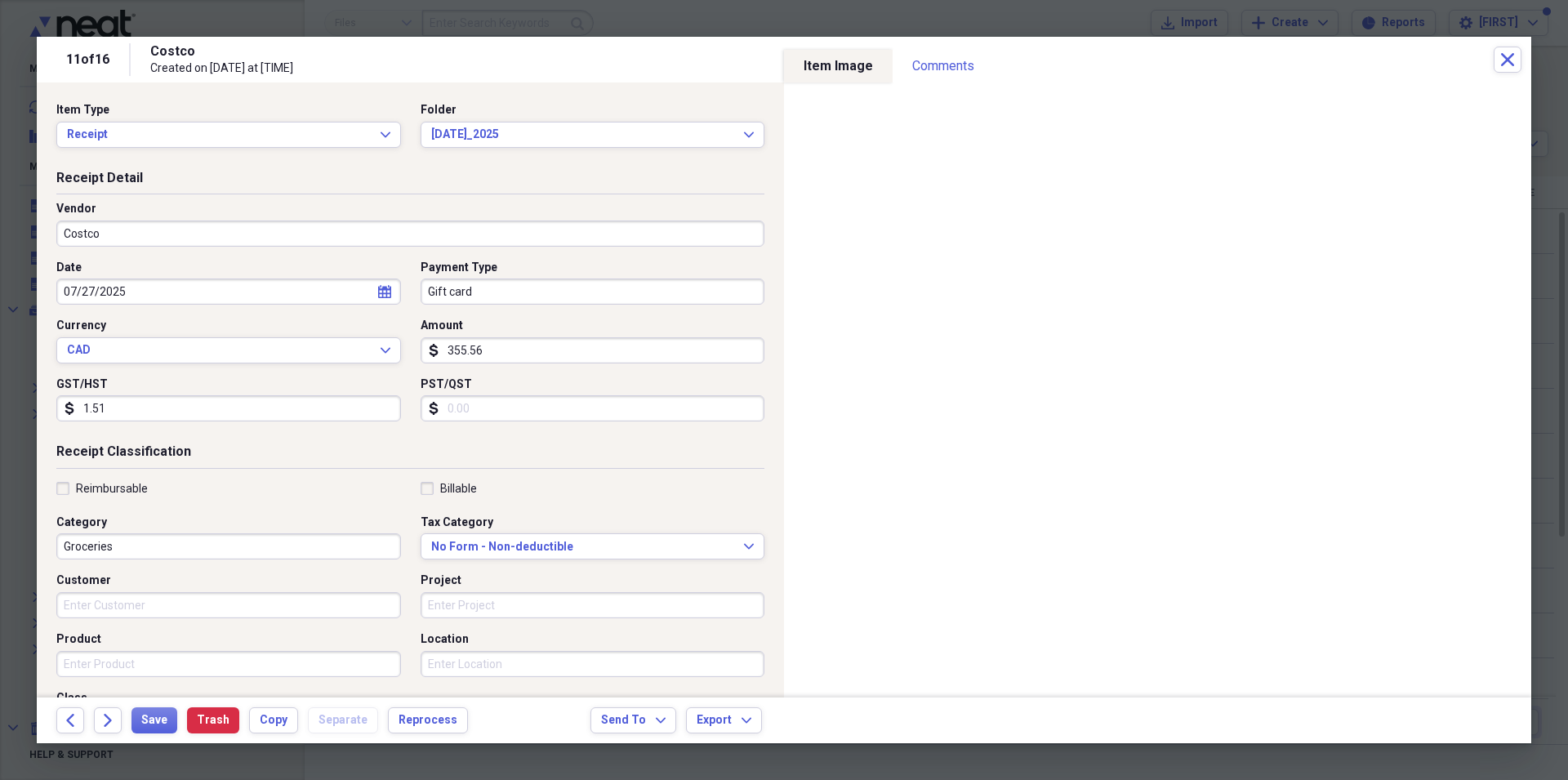 type on "15.12" 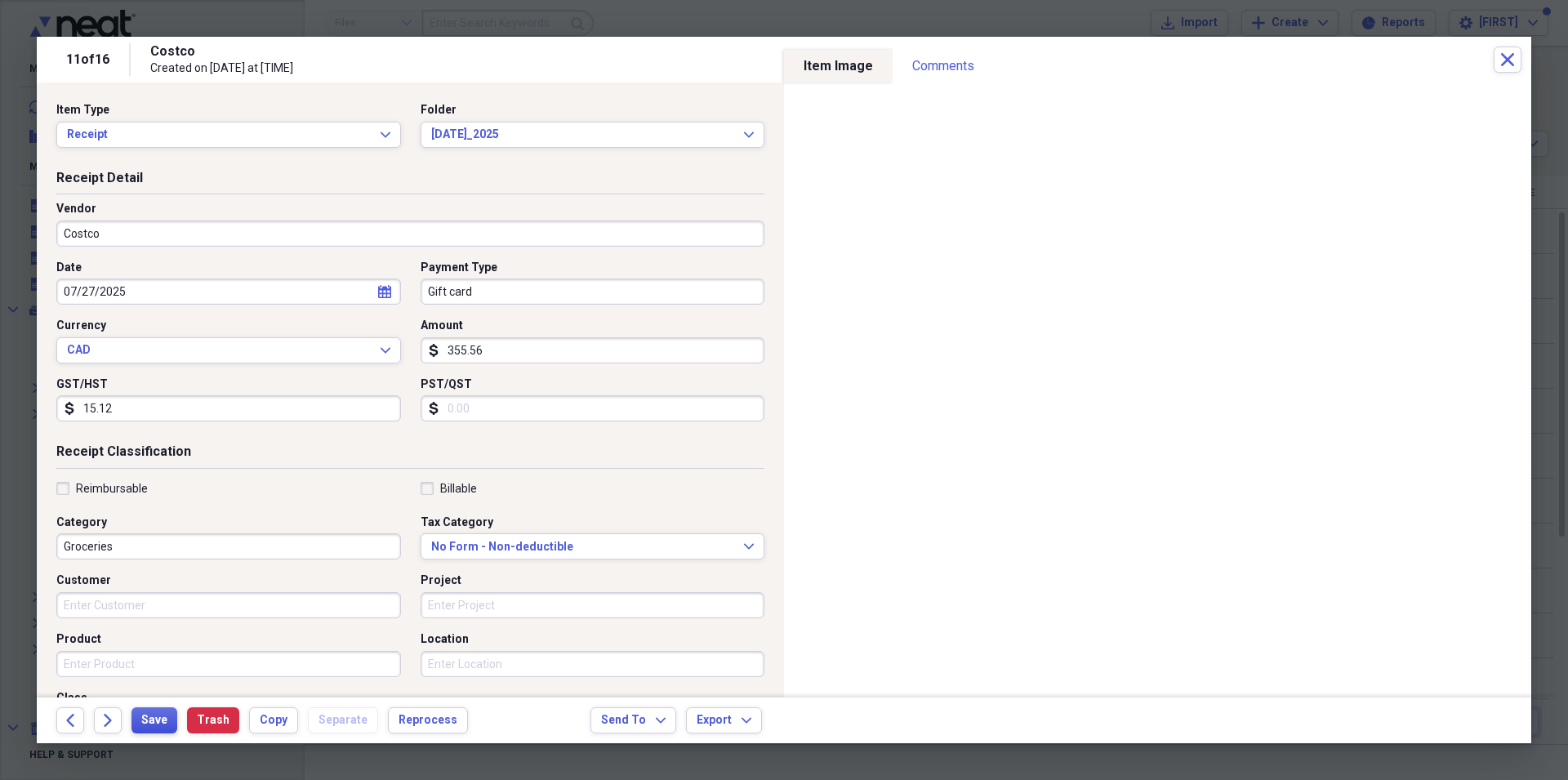 click on "Save" at bounding box center [154, 720] 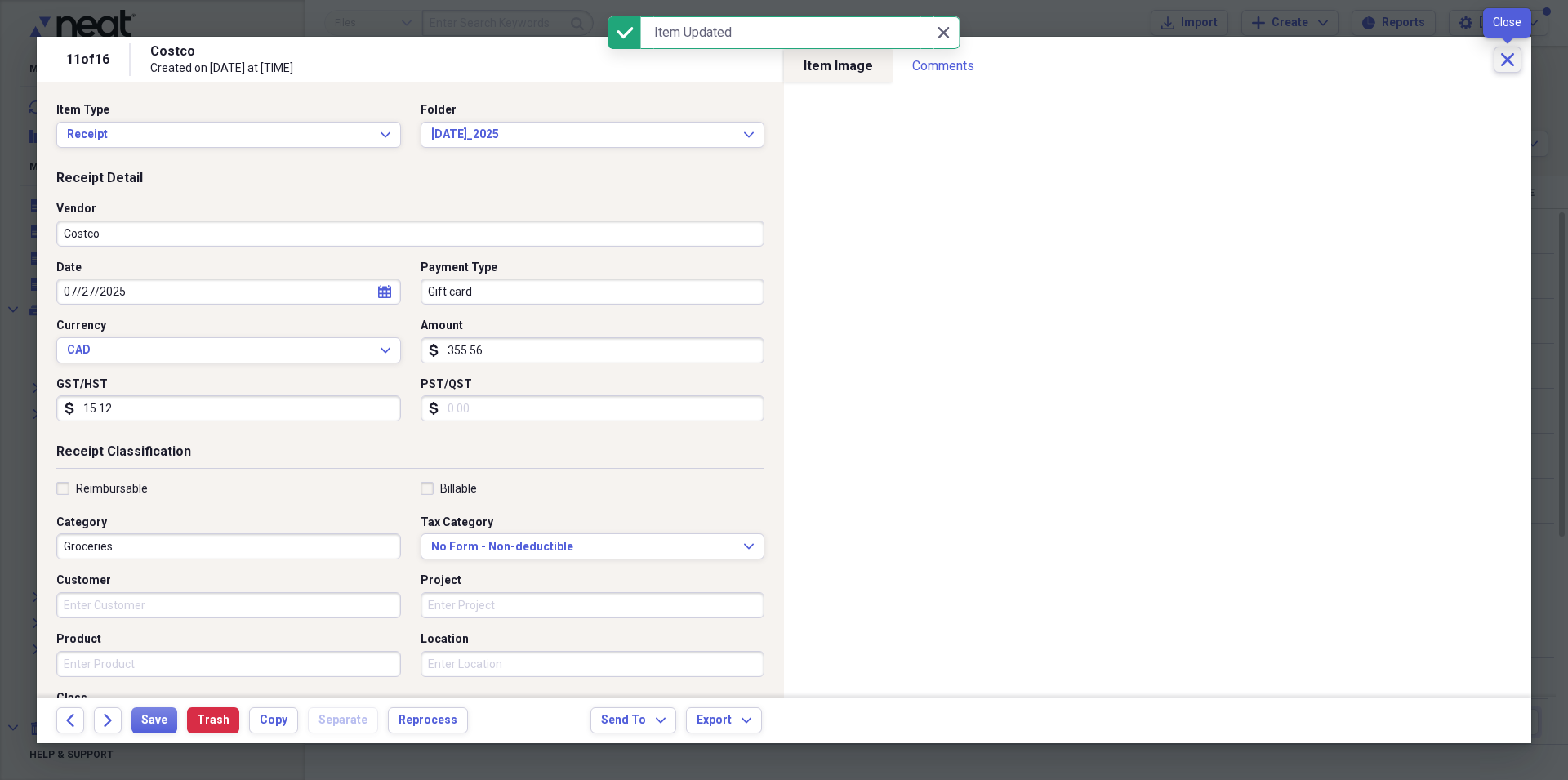 click 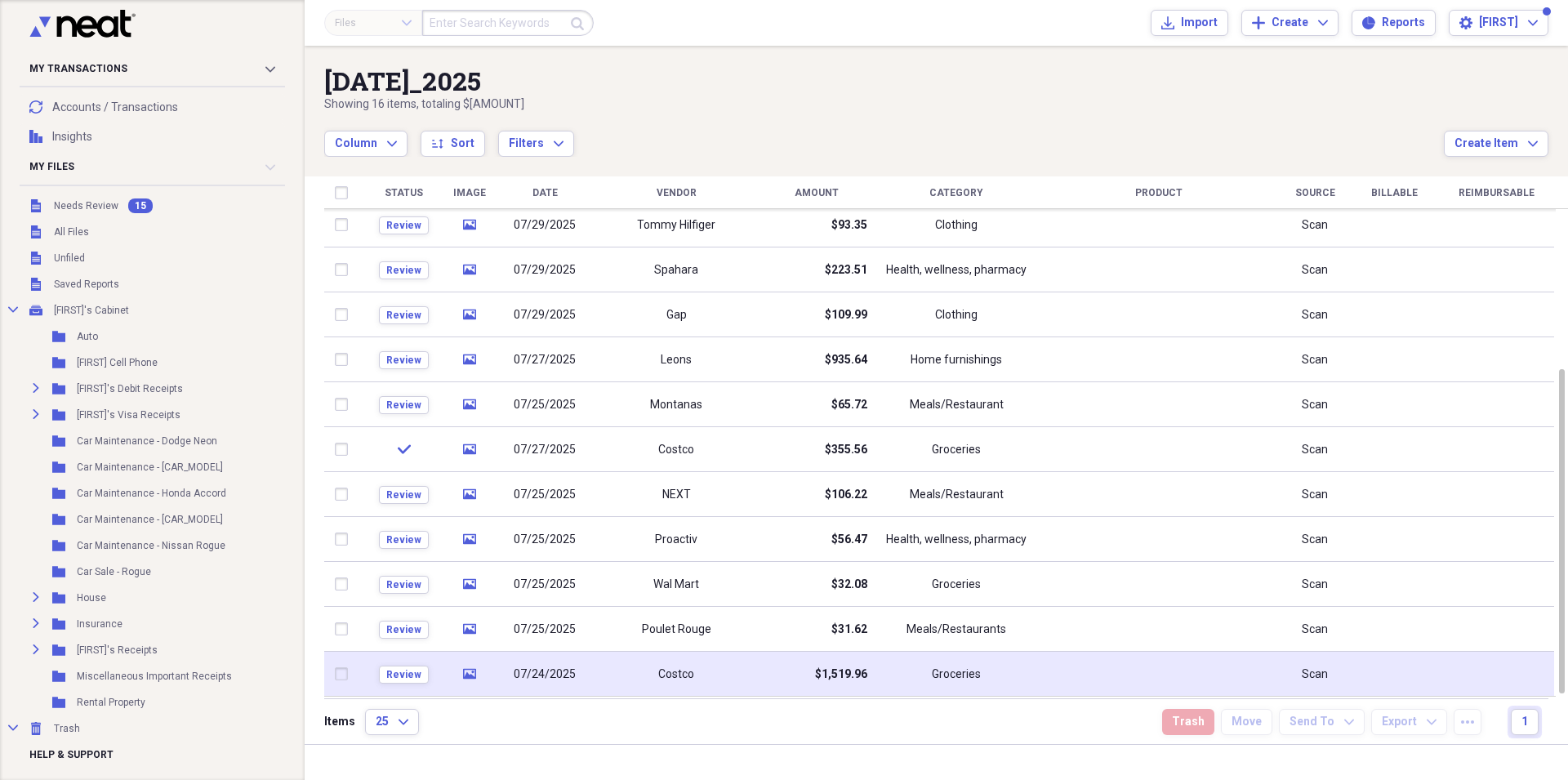 click on "Costco" at bounding box center (676, 674) 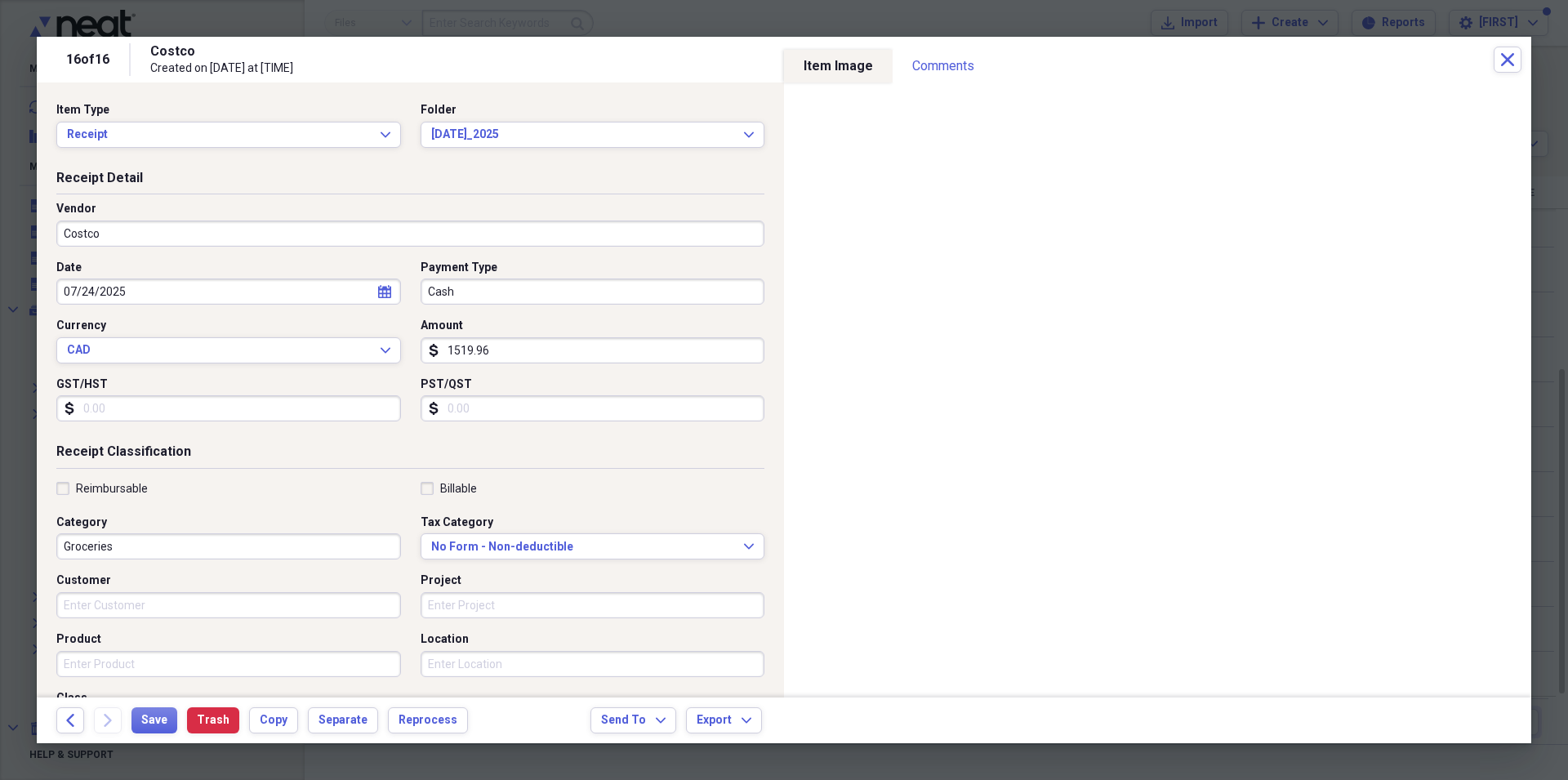 click on "Cash" at bounding box center [593, 292] 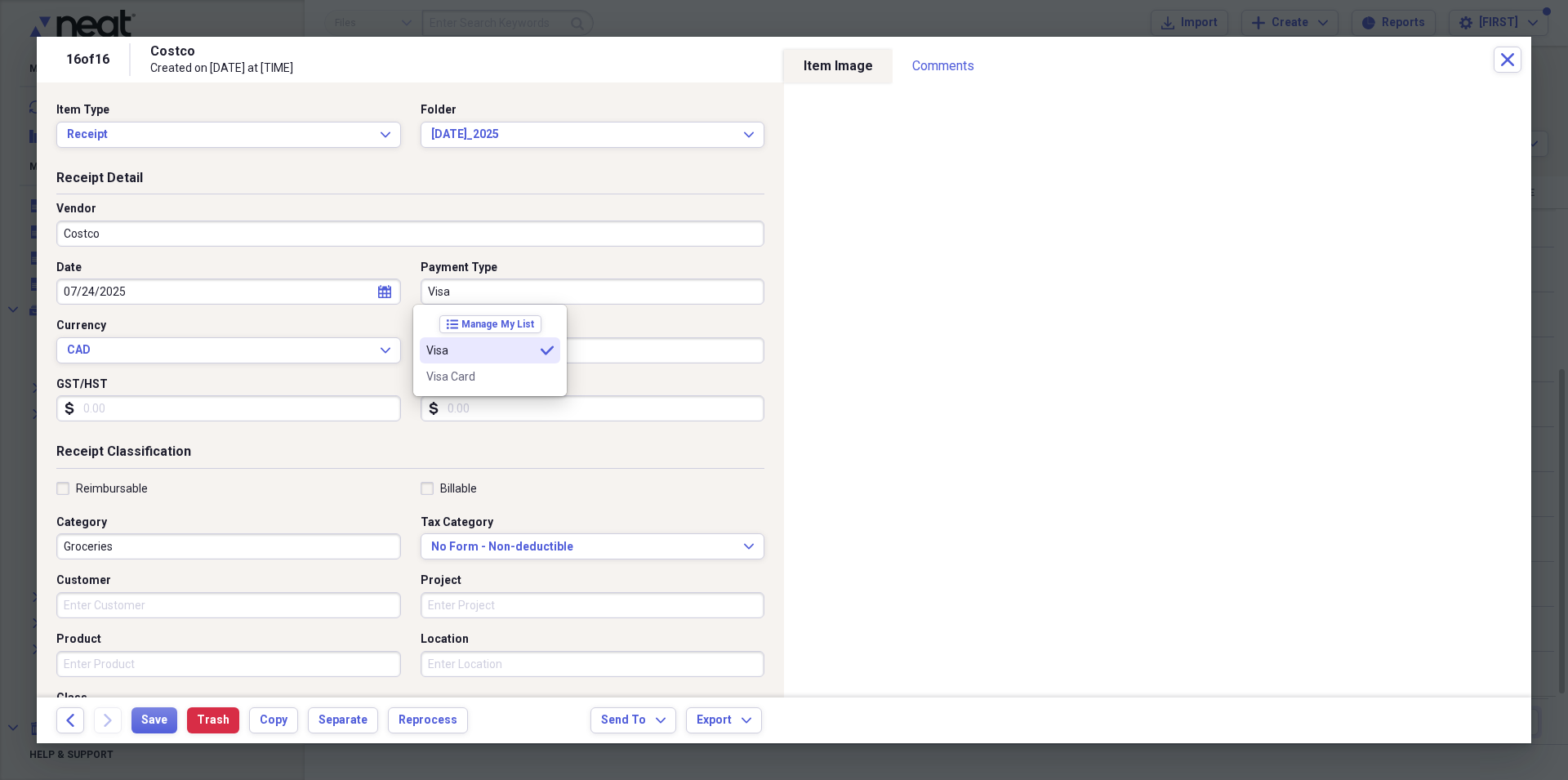 type on "Visa" 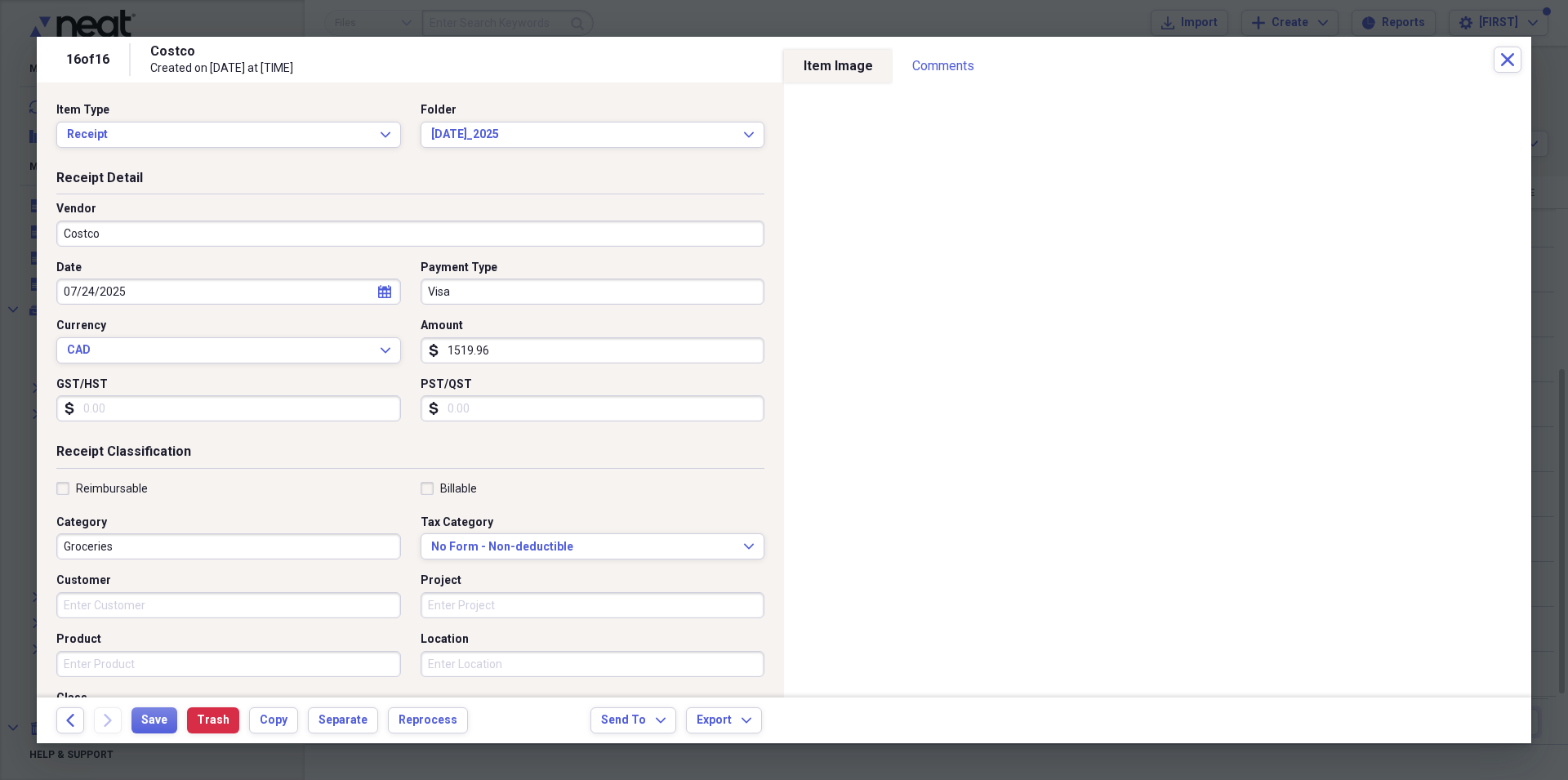click on "Groceries" at bounding box center [229, 546] 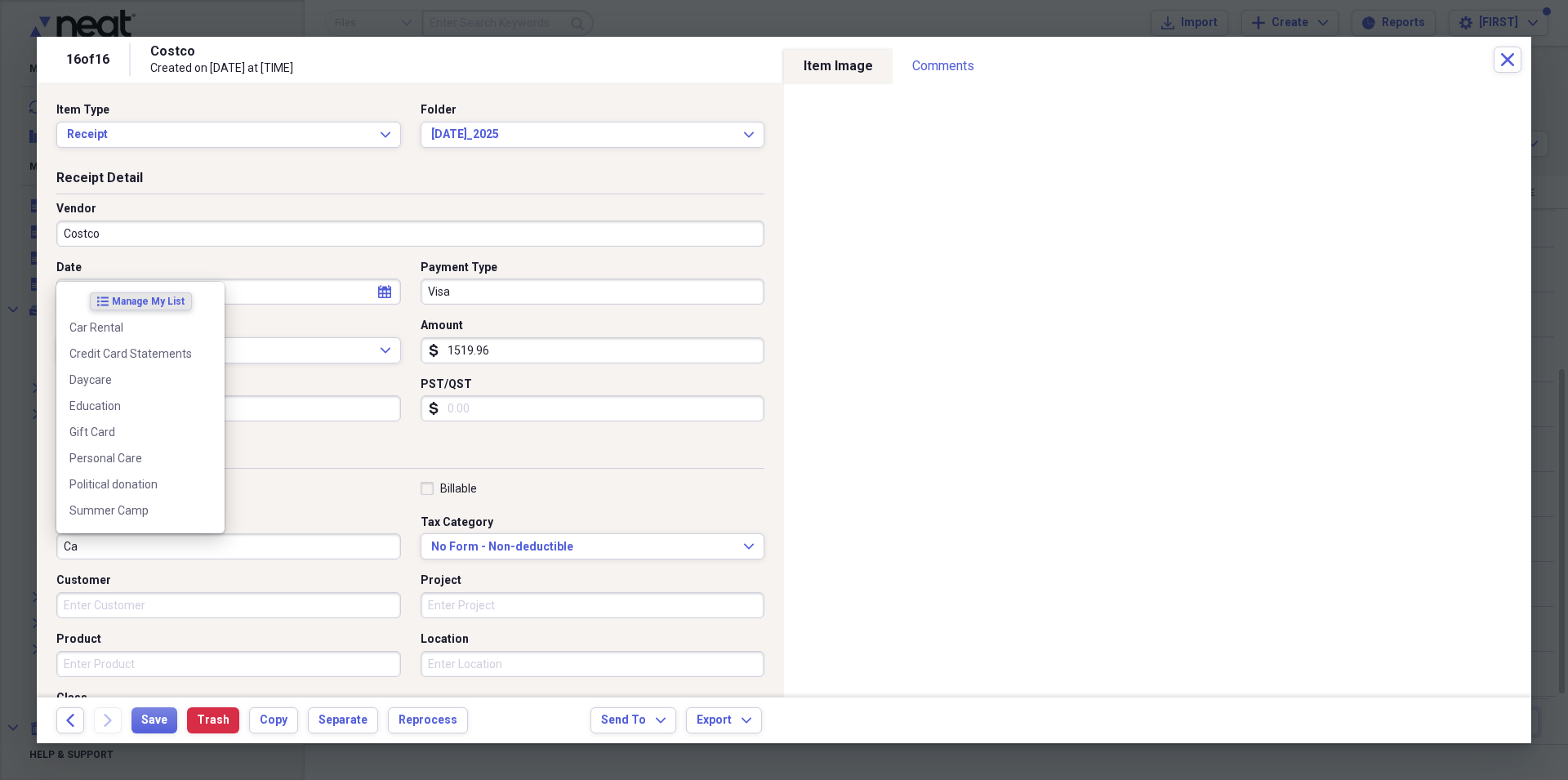 type on "C" 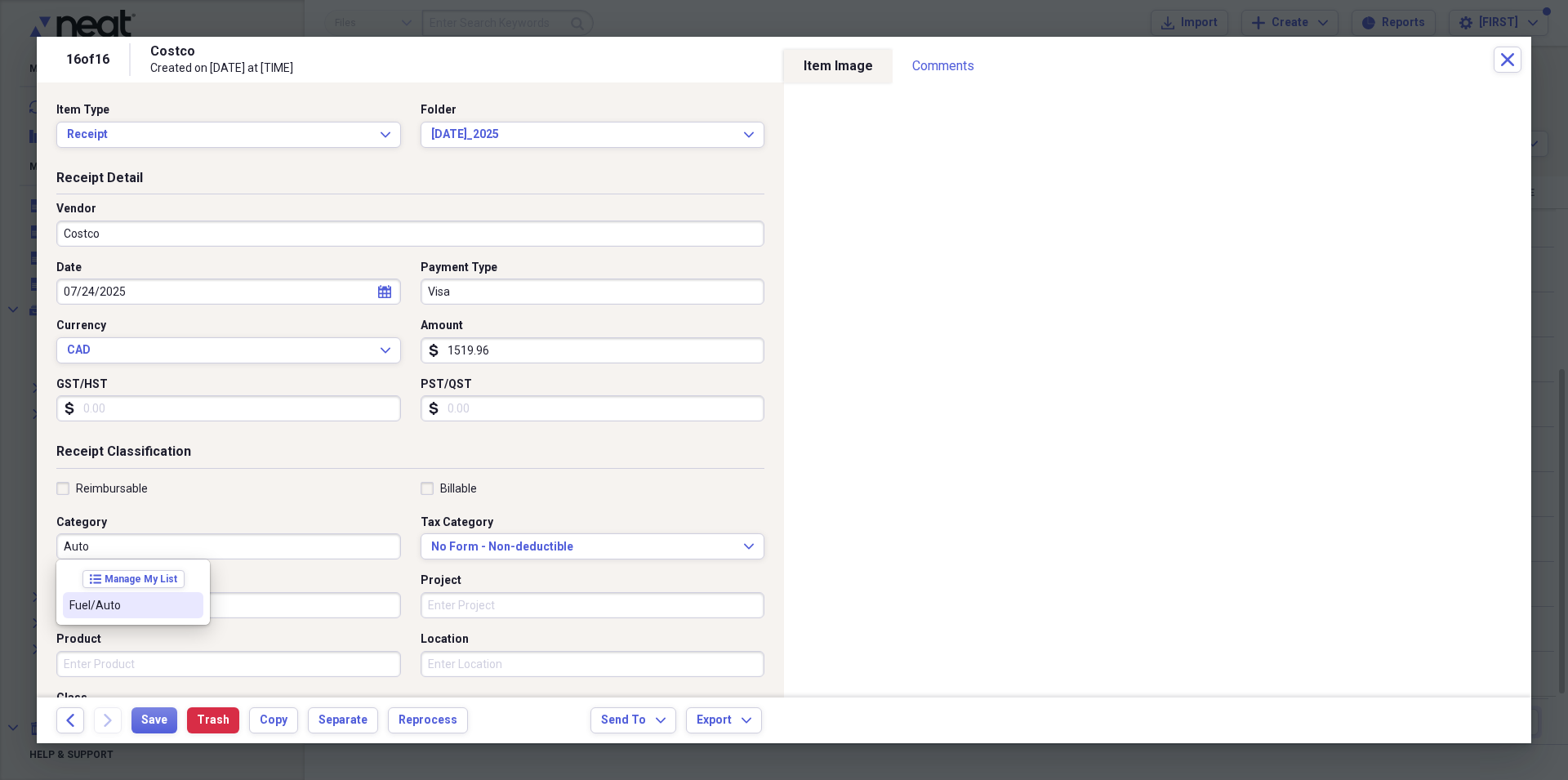 click on "Fuel/Auto" at bounding box center (123, 605) 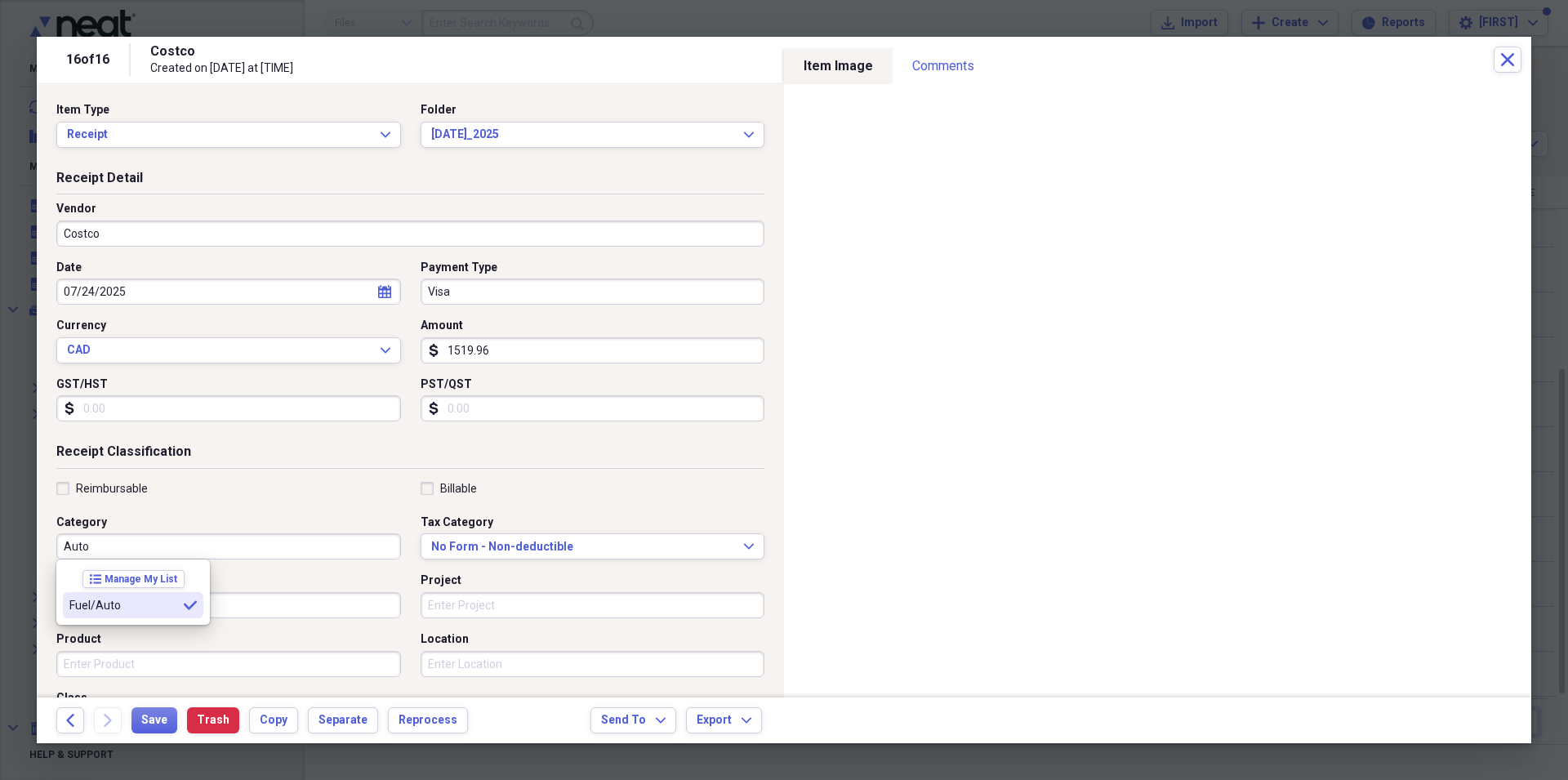 type on "Fuel/Auto" 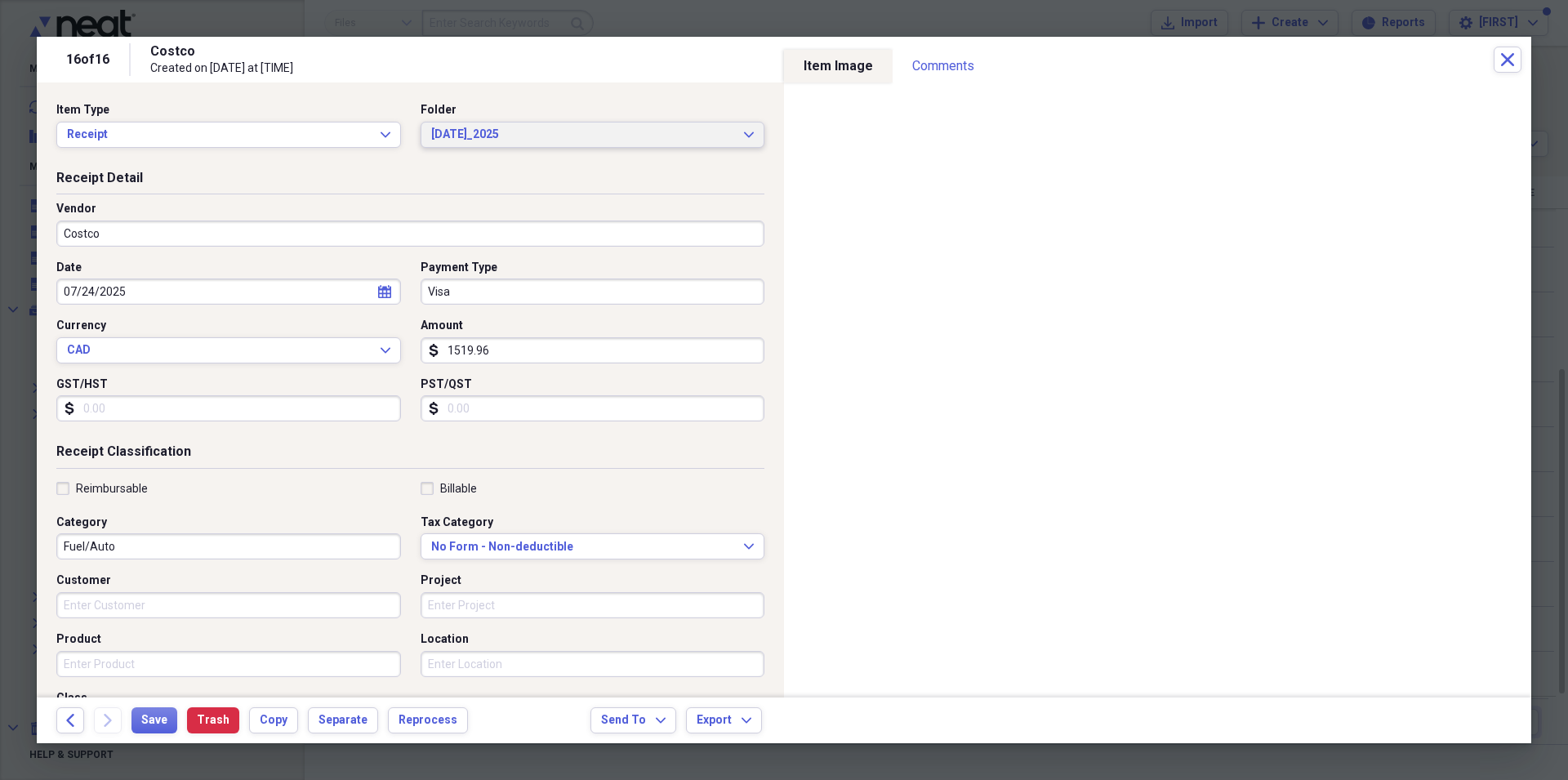 click on "[DATE]_2025" at bounding box center [583, 135] 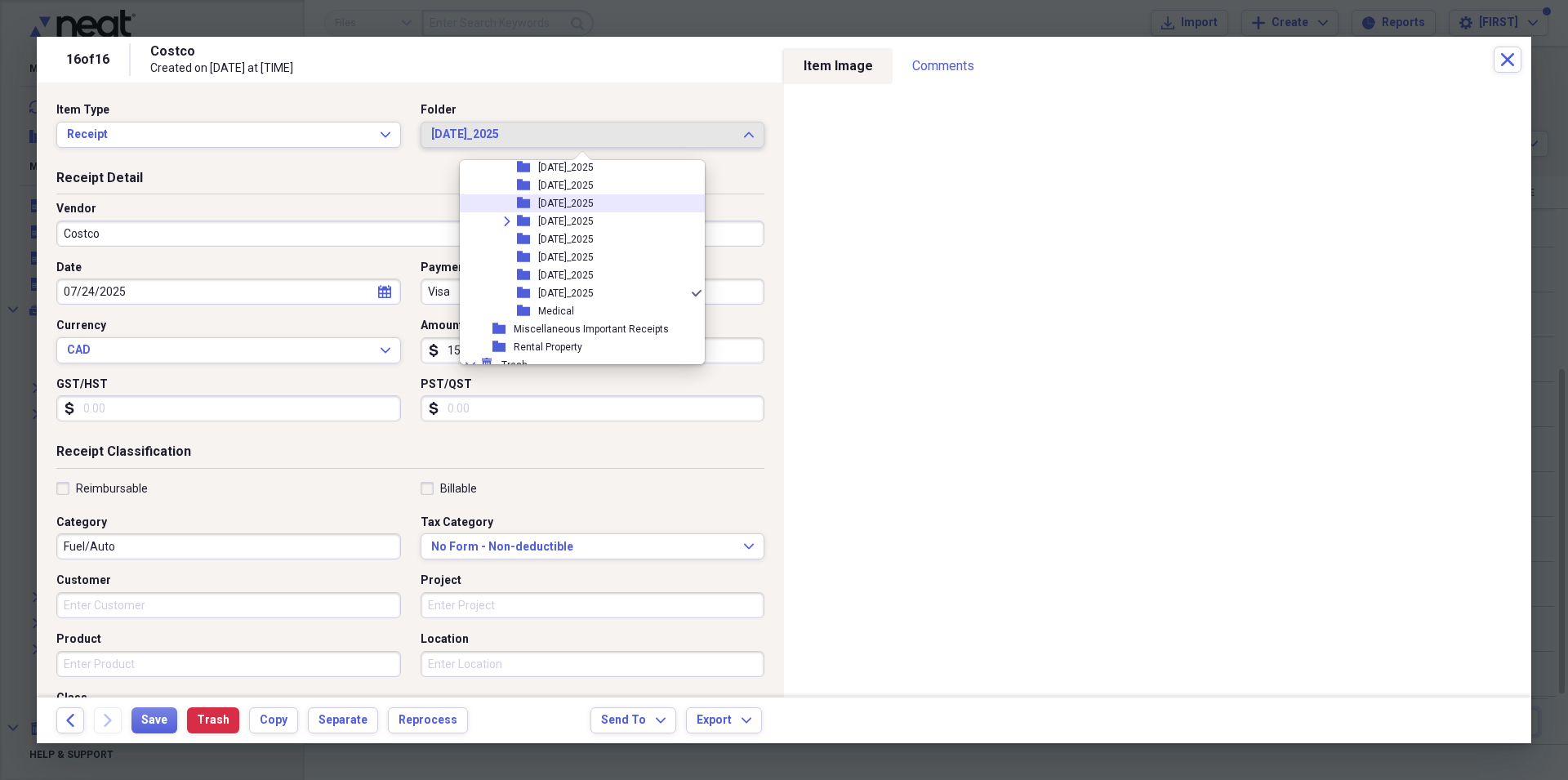 scroll, scrollTop: 631, scrollLeft: 0, axis: vertical 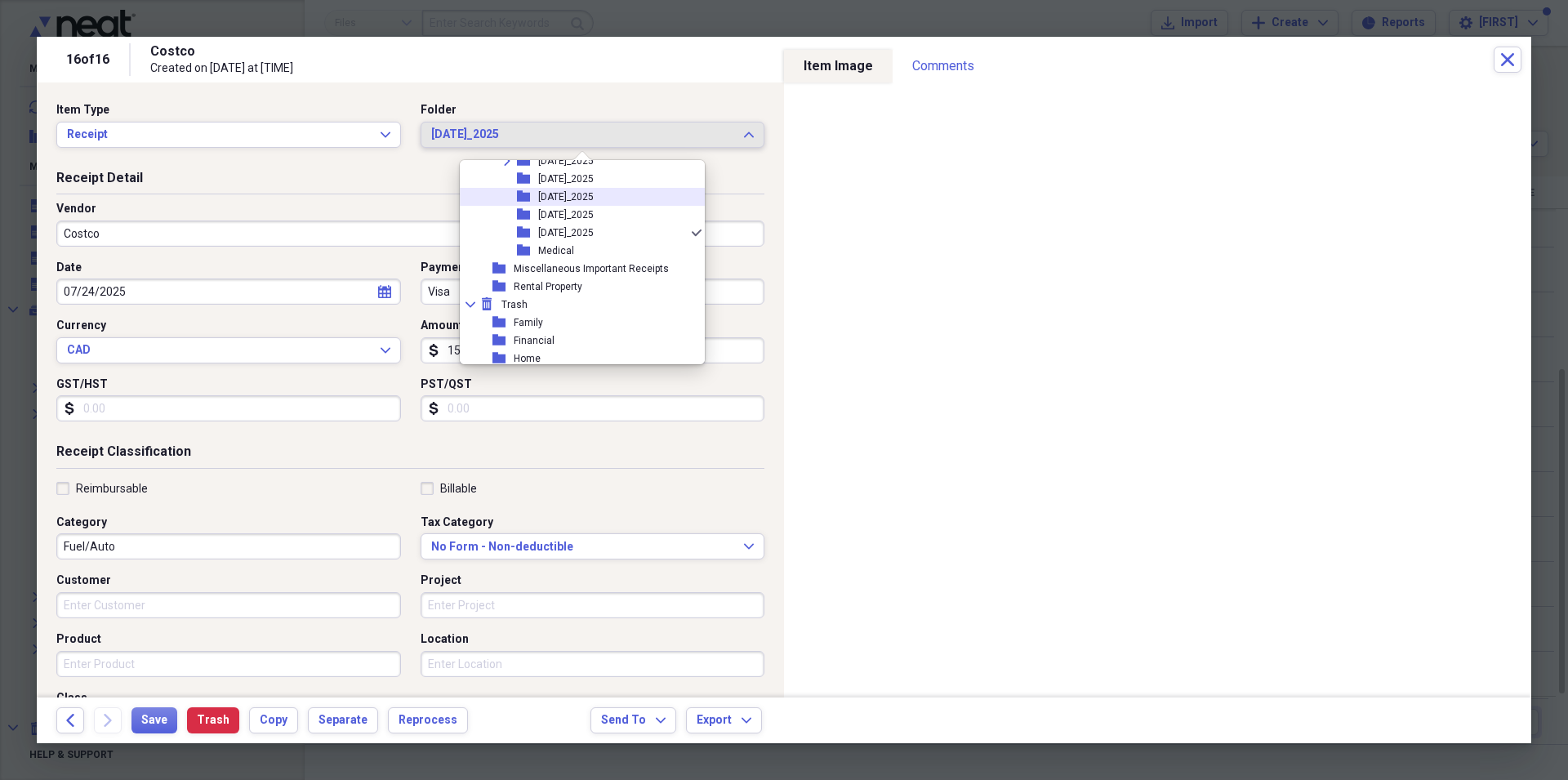 click on "[DATE]_2025" at bounding box center (566, 197) 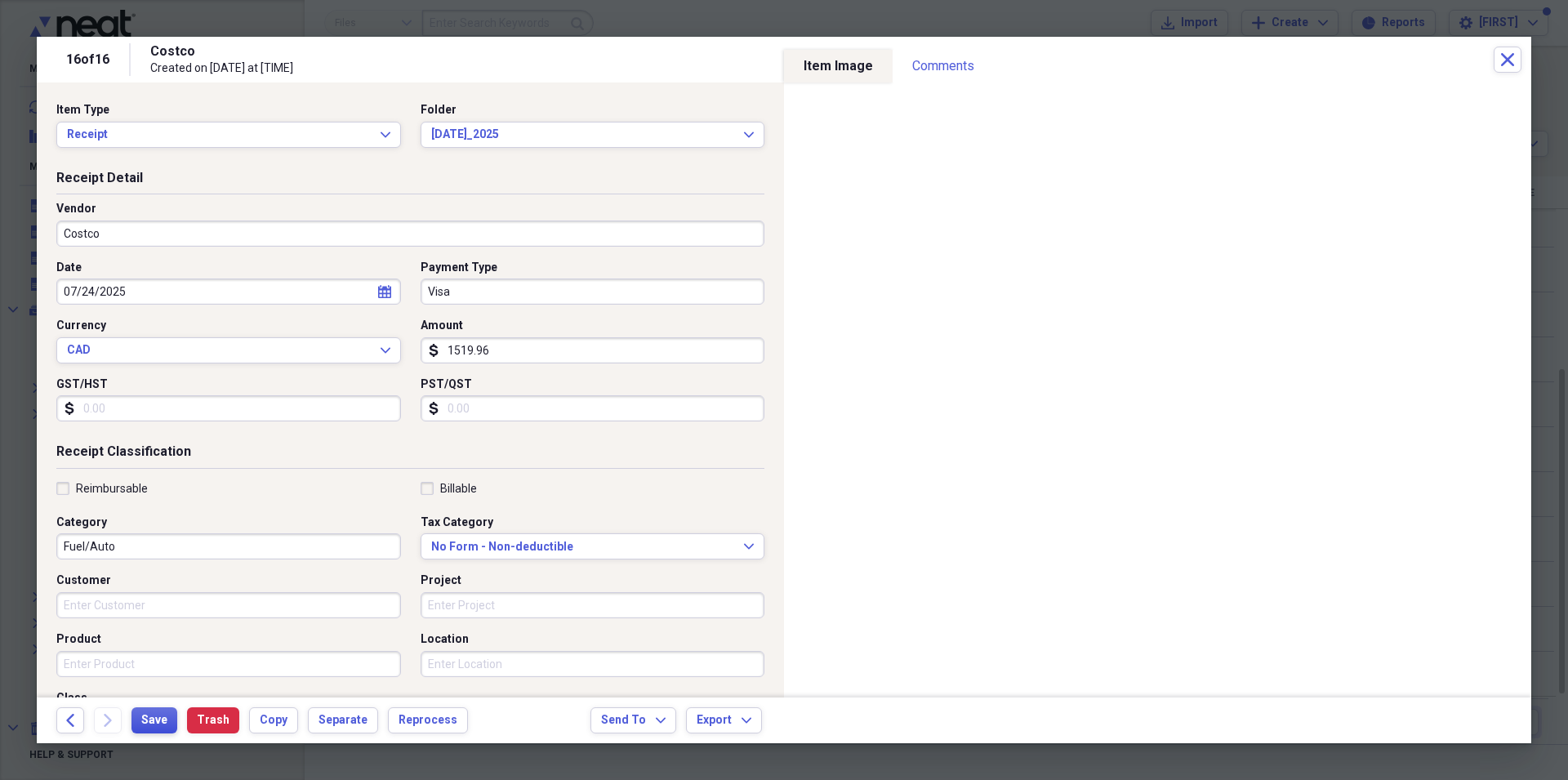 click on "Save" at bounding box center [154, 720] 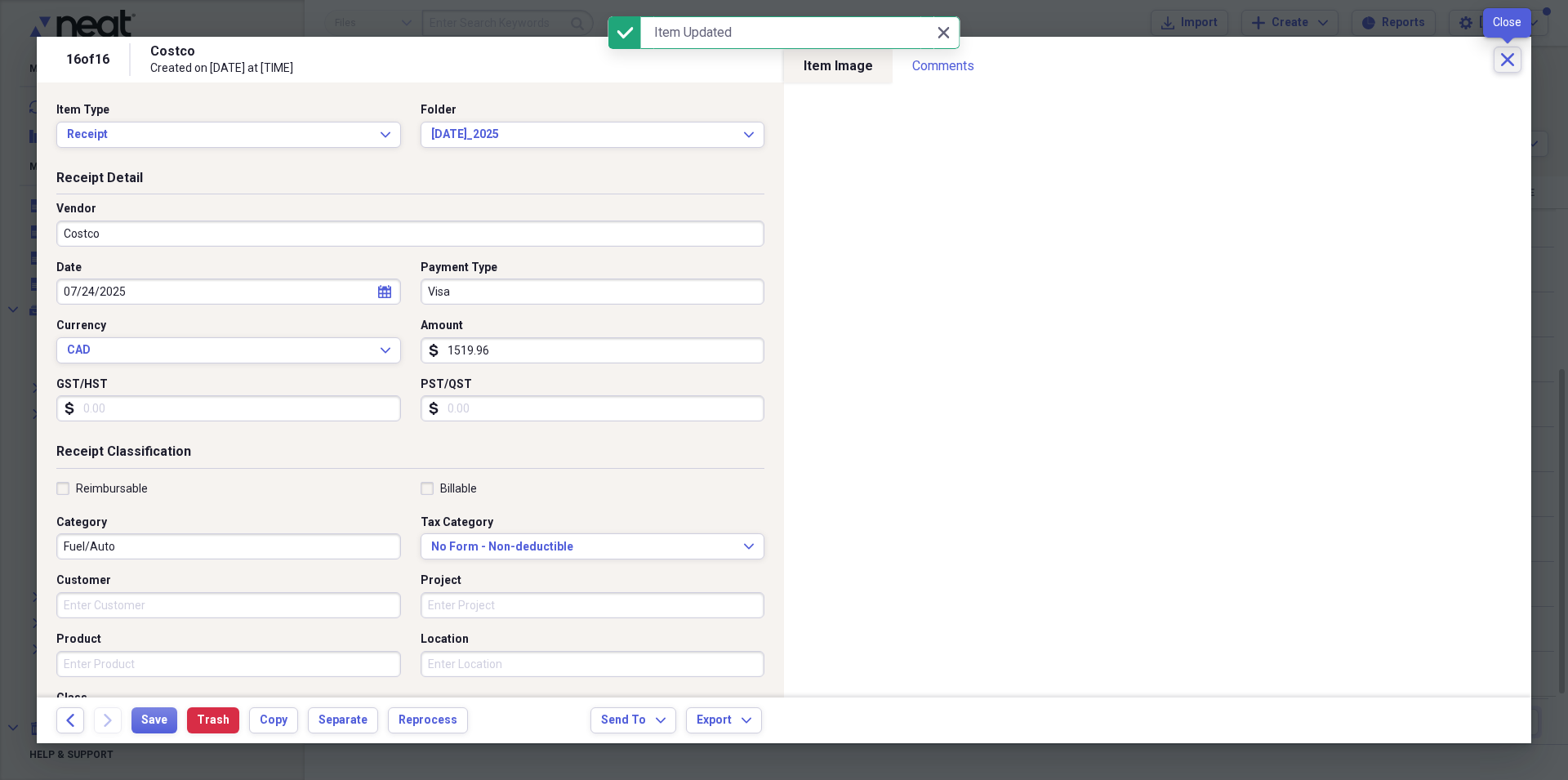 click on "Close" at bounding box center [1508, 60] 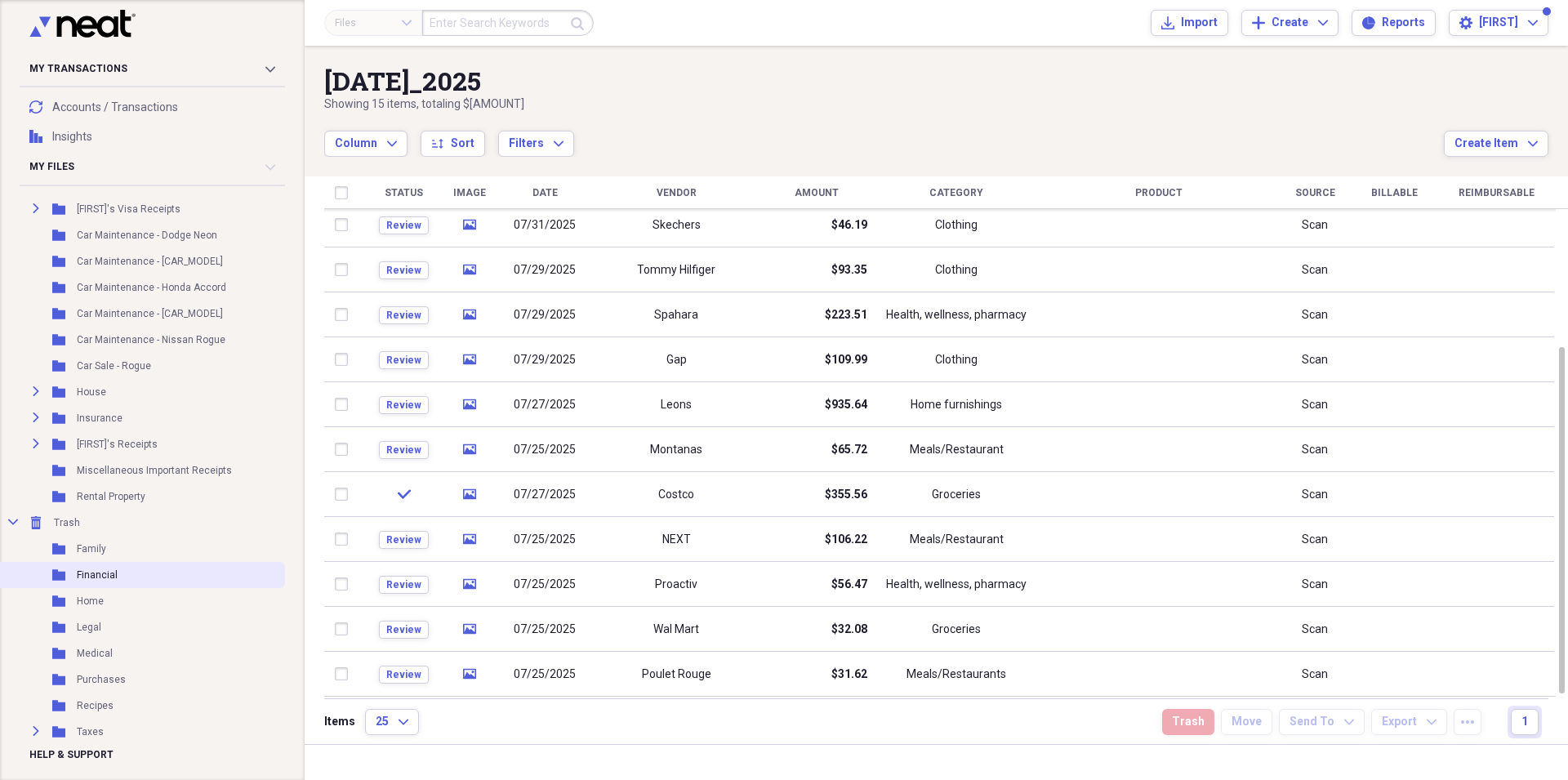 scroll, scrollTop: 221, scrollLeft: 0, axis: vertical 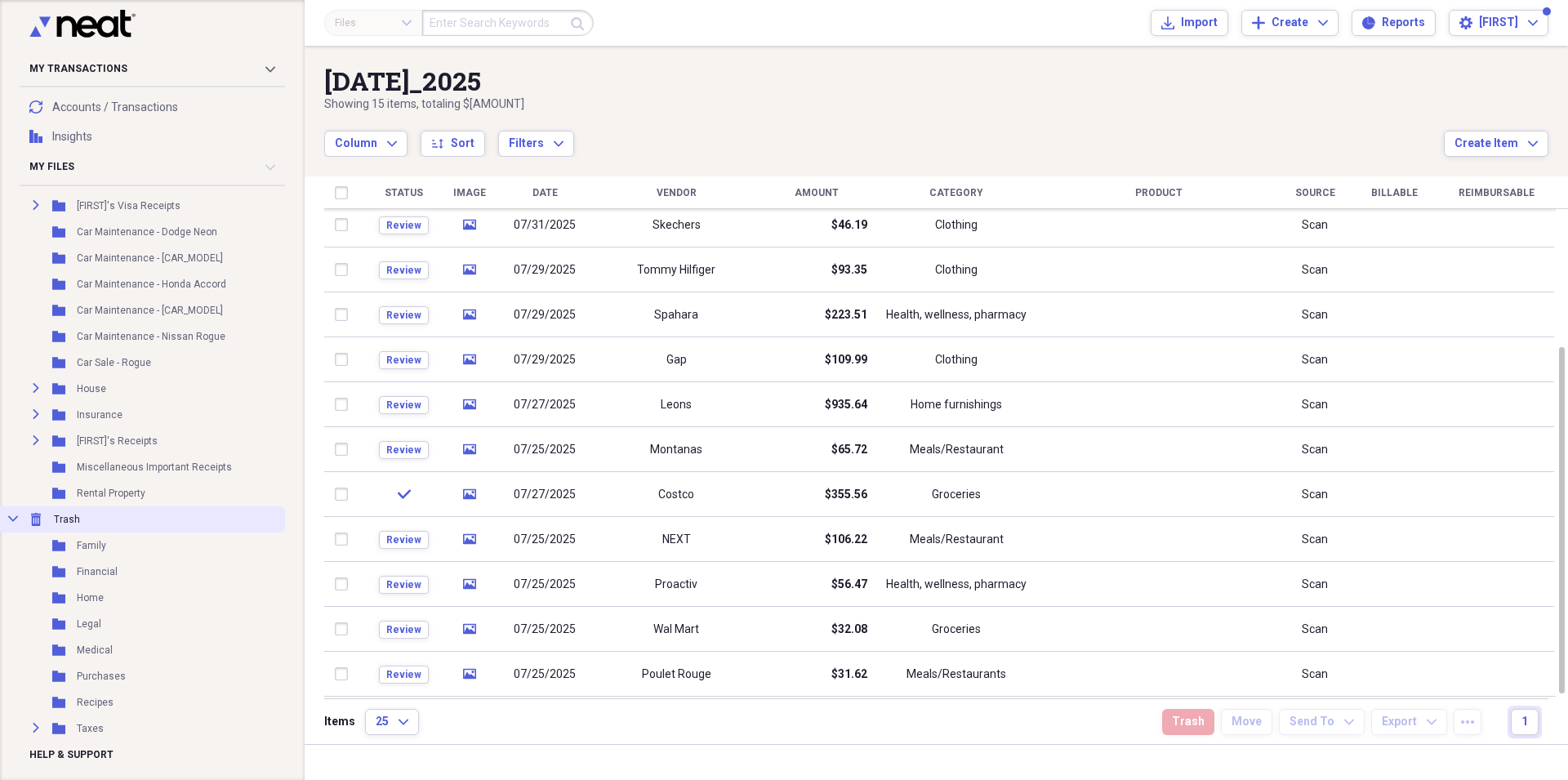 click on "Collapse" 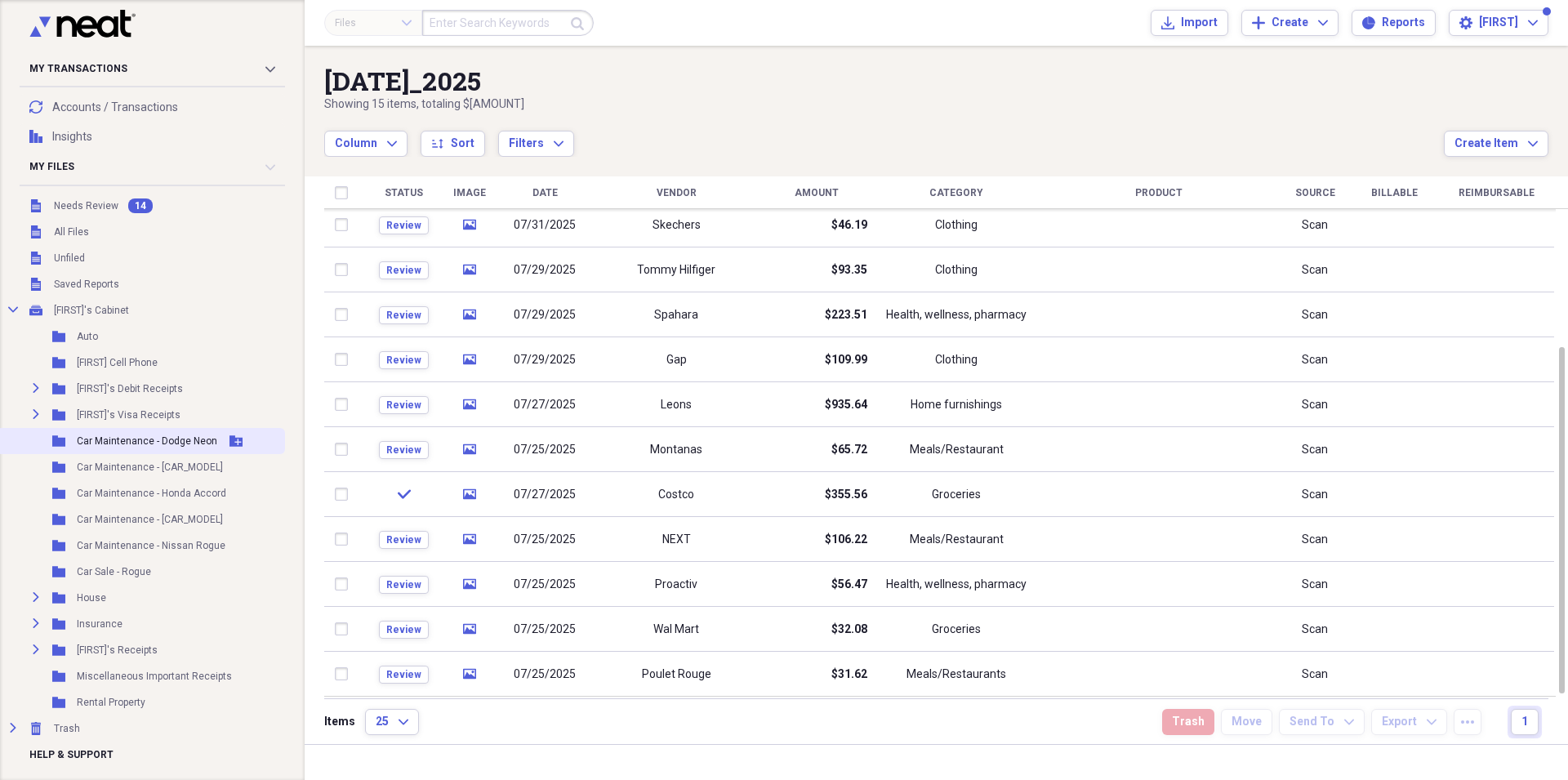 scroll, scrollTop: 0, scrollLeft: 0, axis: both 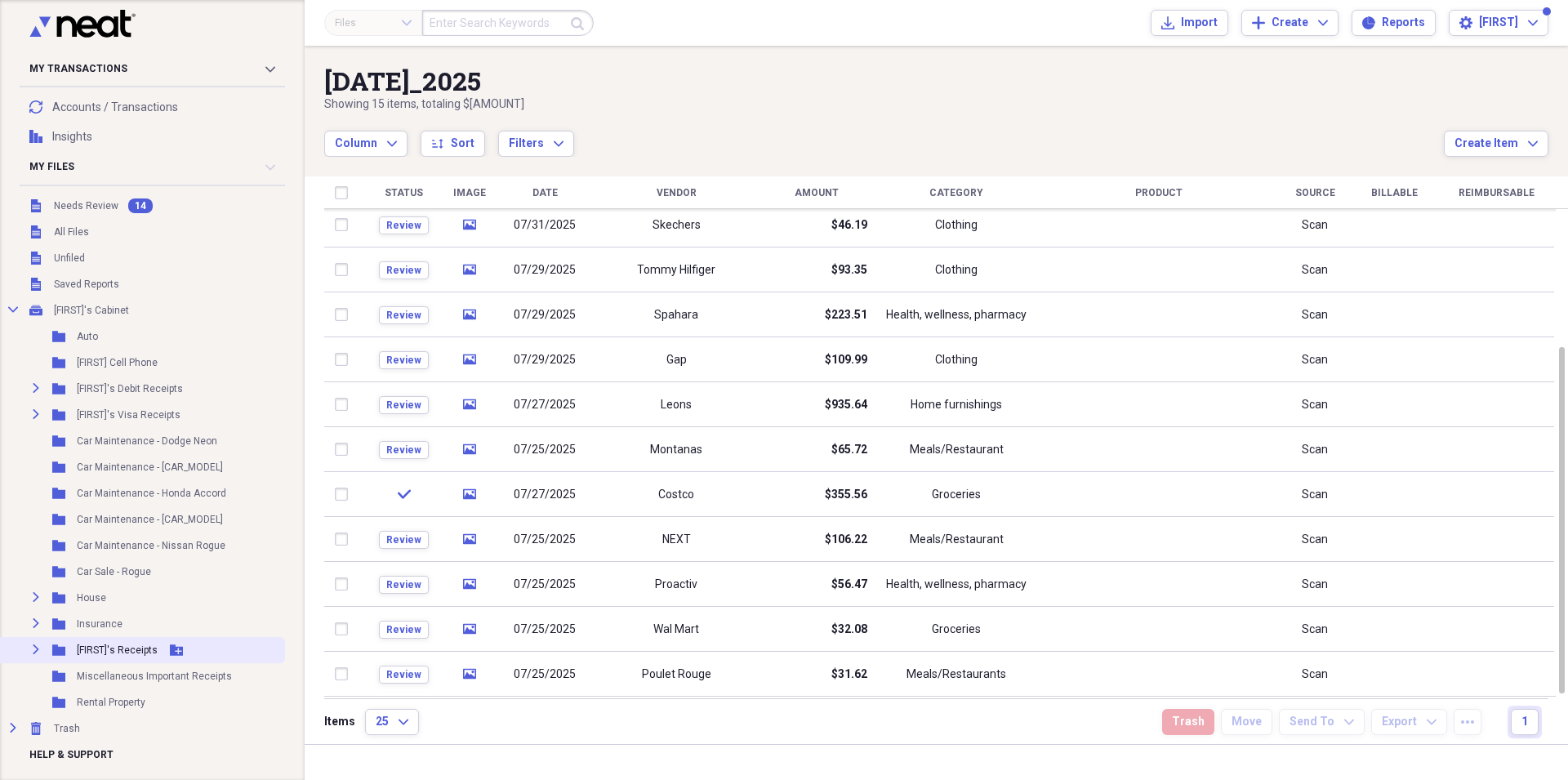 click on "Expand" 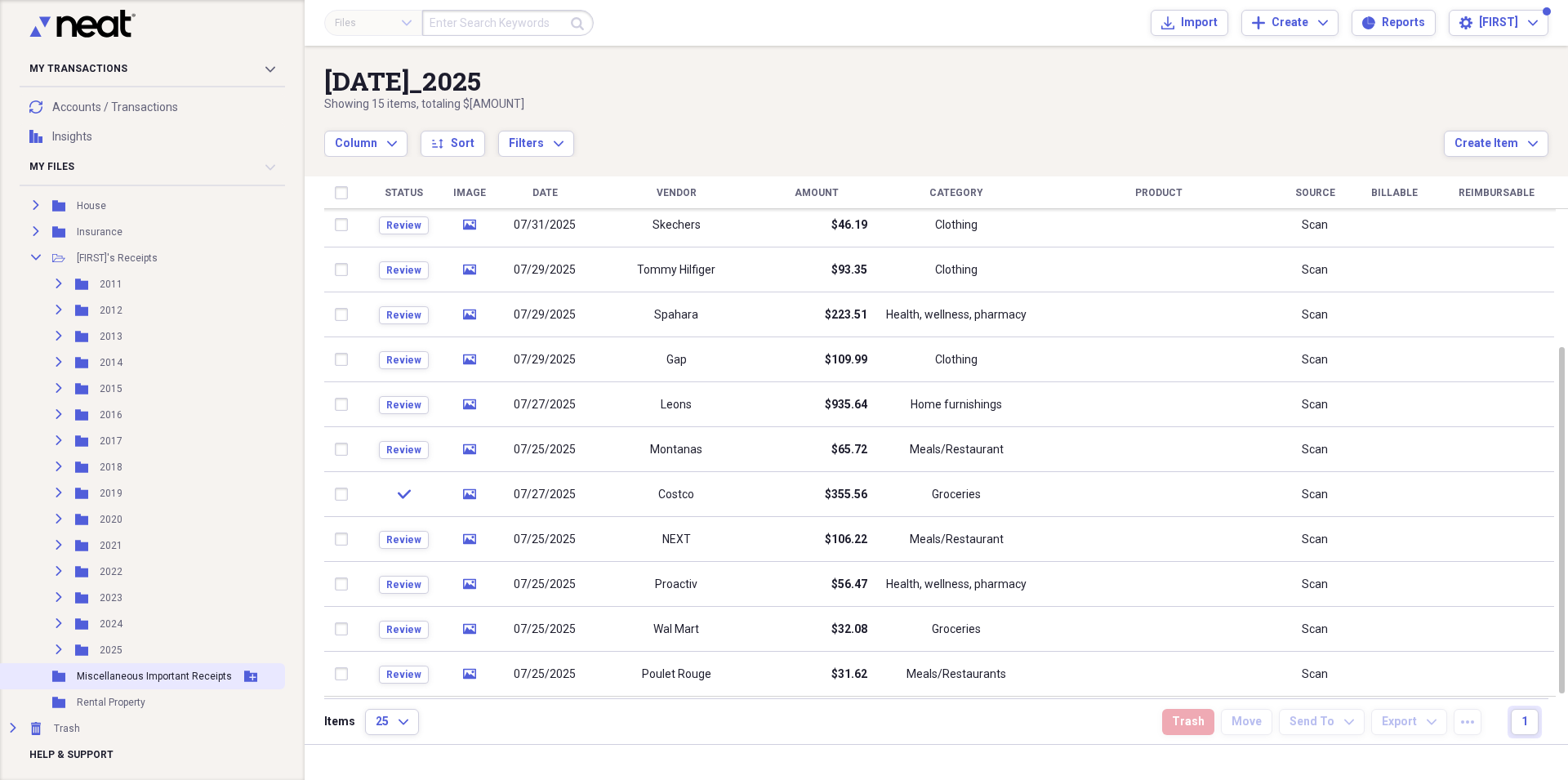 scroll, scrollTop: 336, scrollLeft: 0, axis: vertical 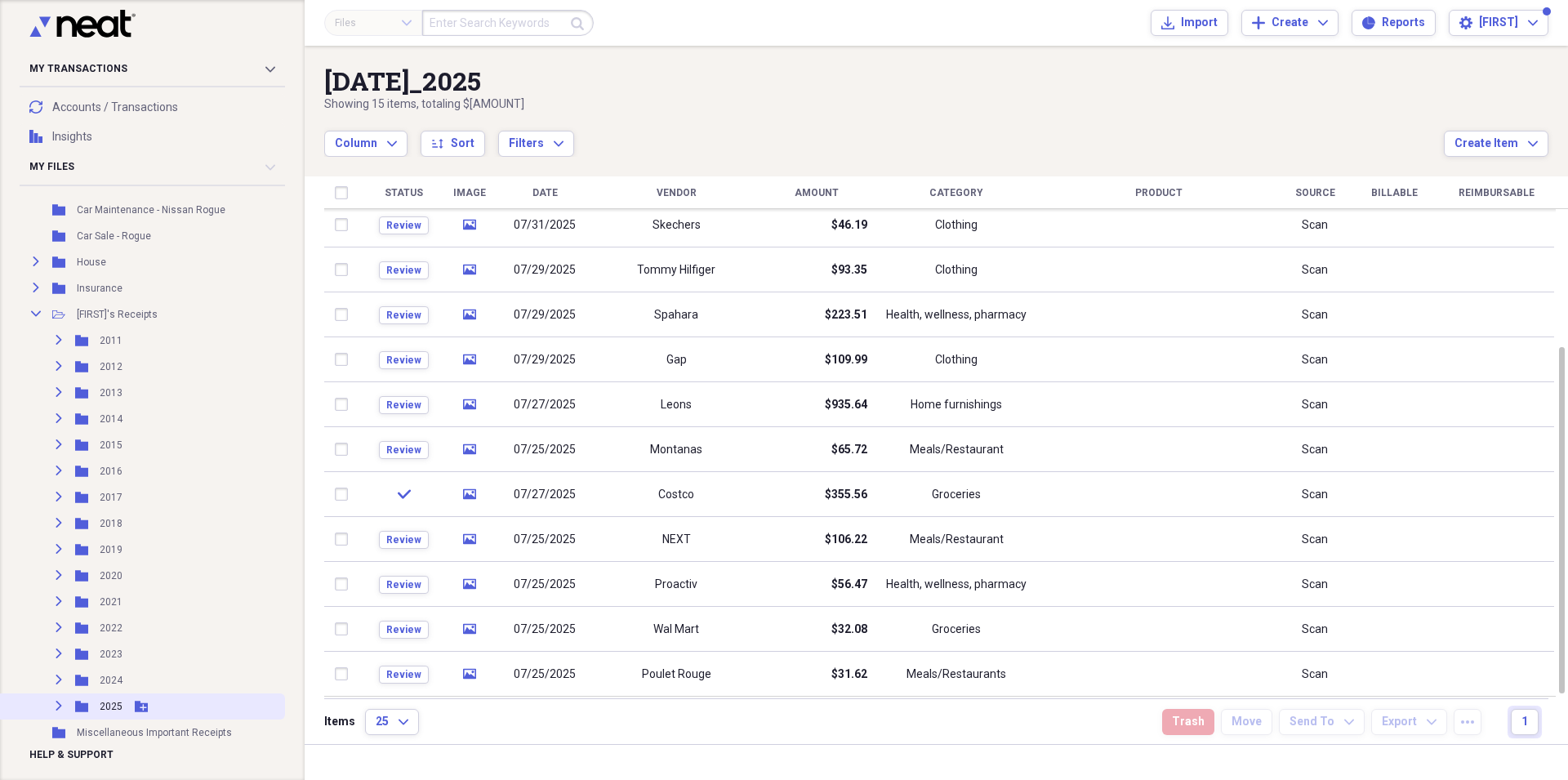 click on "Expand" 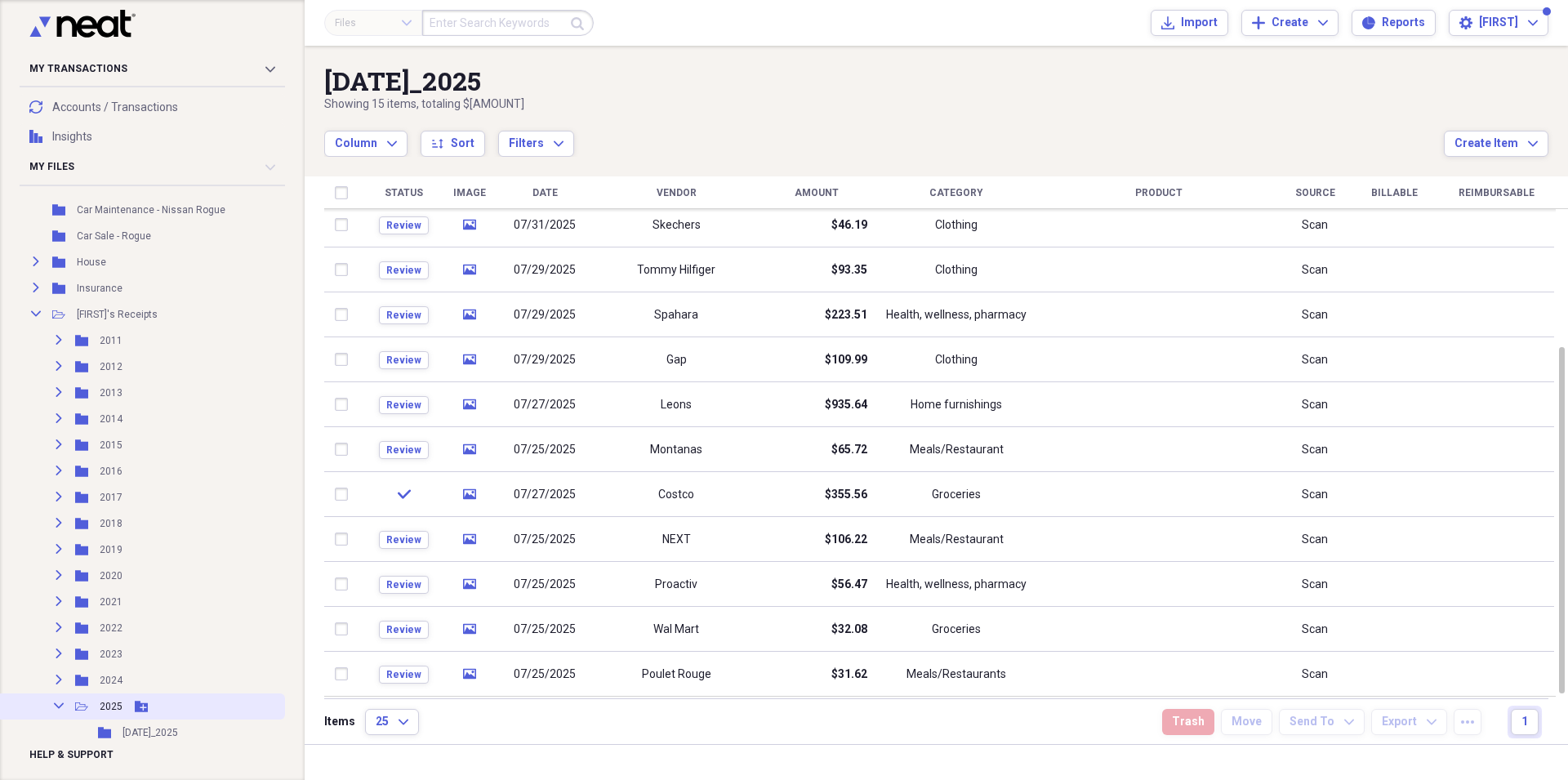 scroll, scrollTop: 666, scrollLeft: 0, axis: vertical 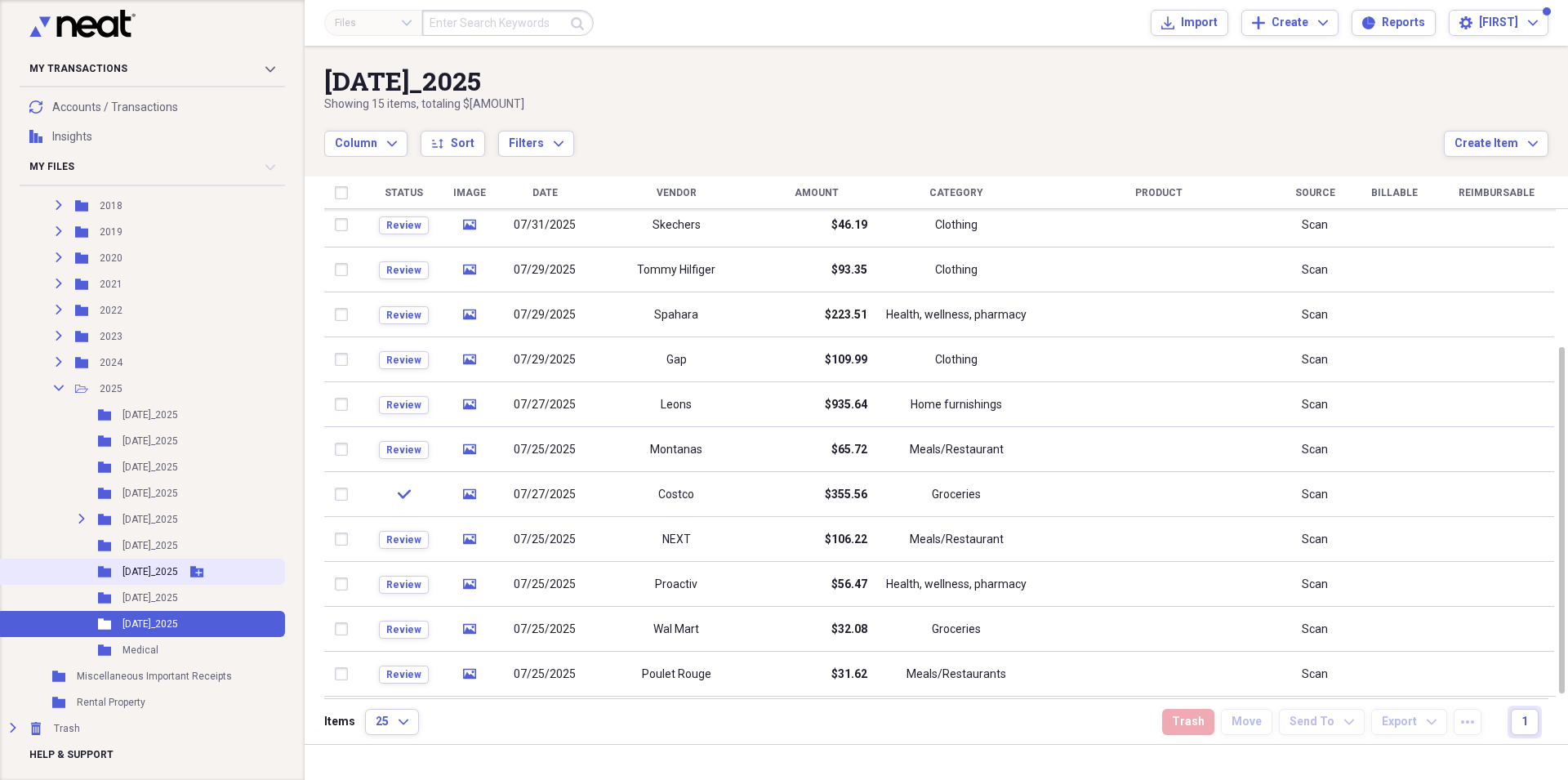 click on "[DATE]_2025" at bounding box center [150, 572] 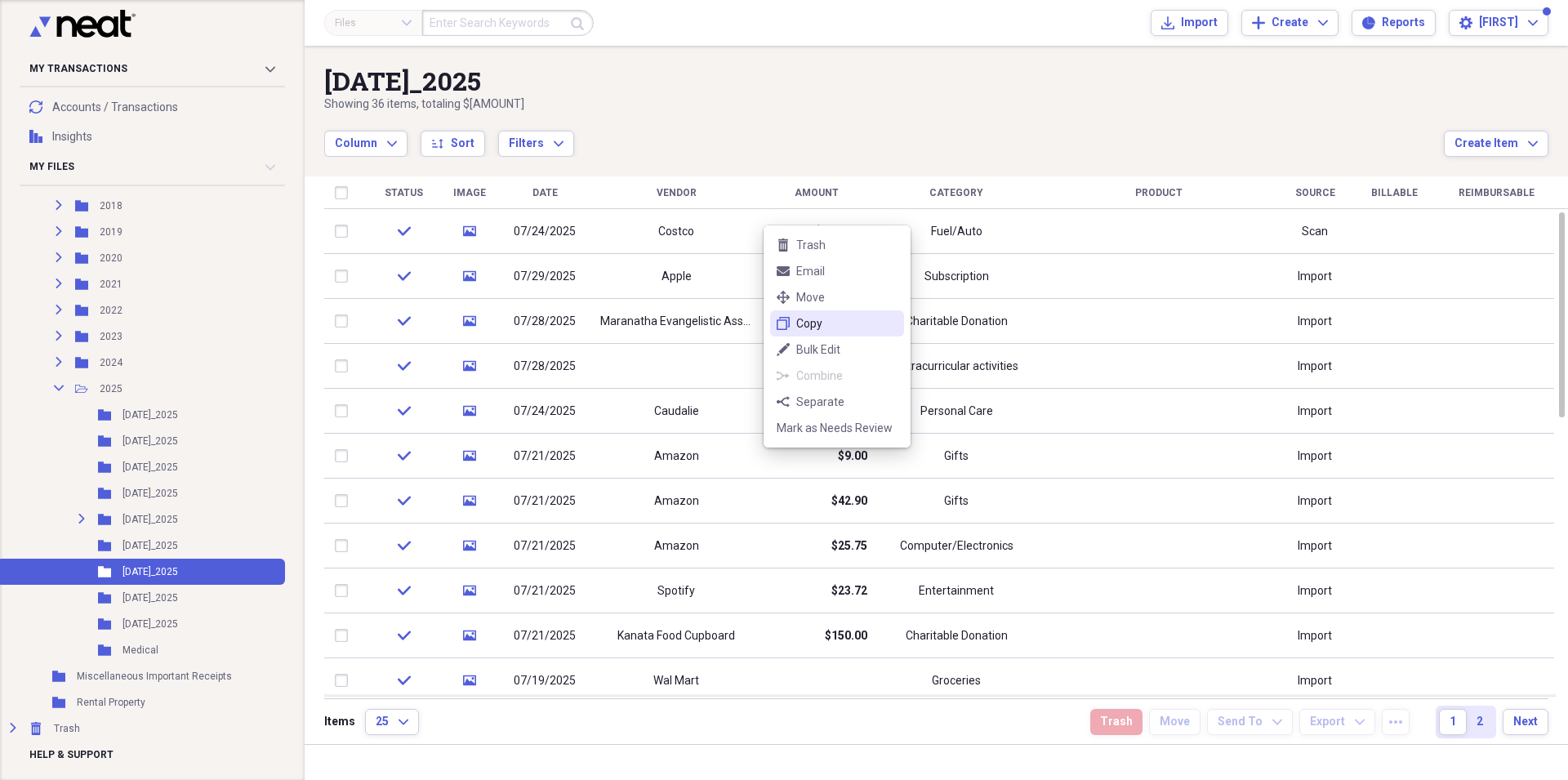 click on "duplicate Copy" at bounding box center (837, 323) 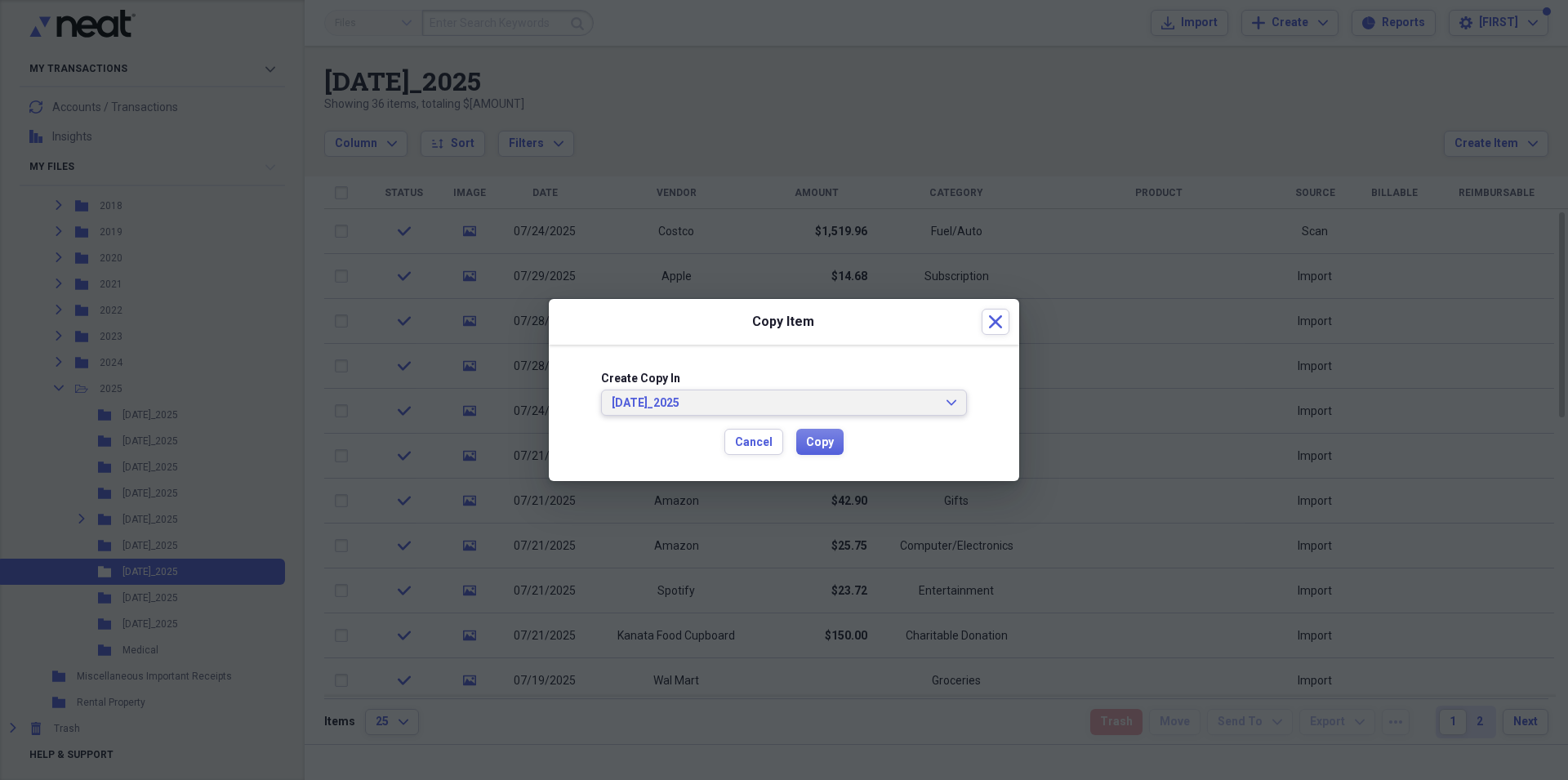 click on "[DATE]_2025" at bounding box center (774, 403) 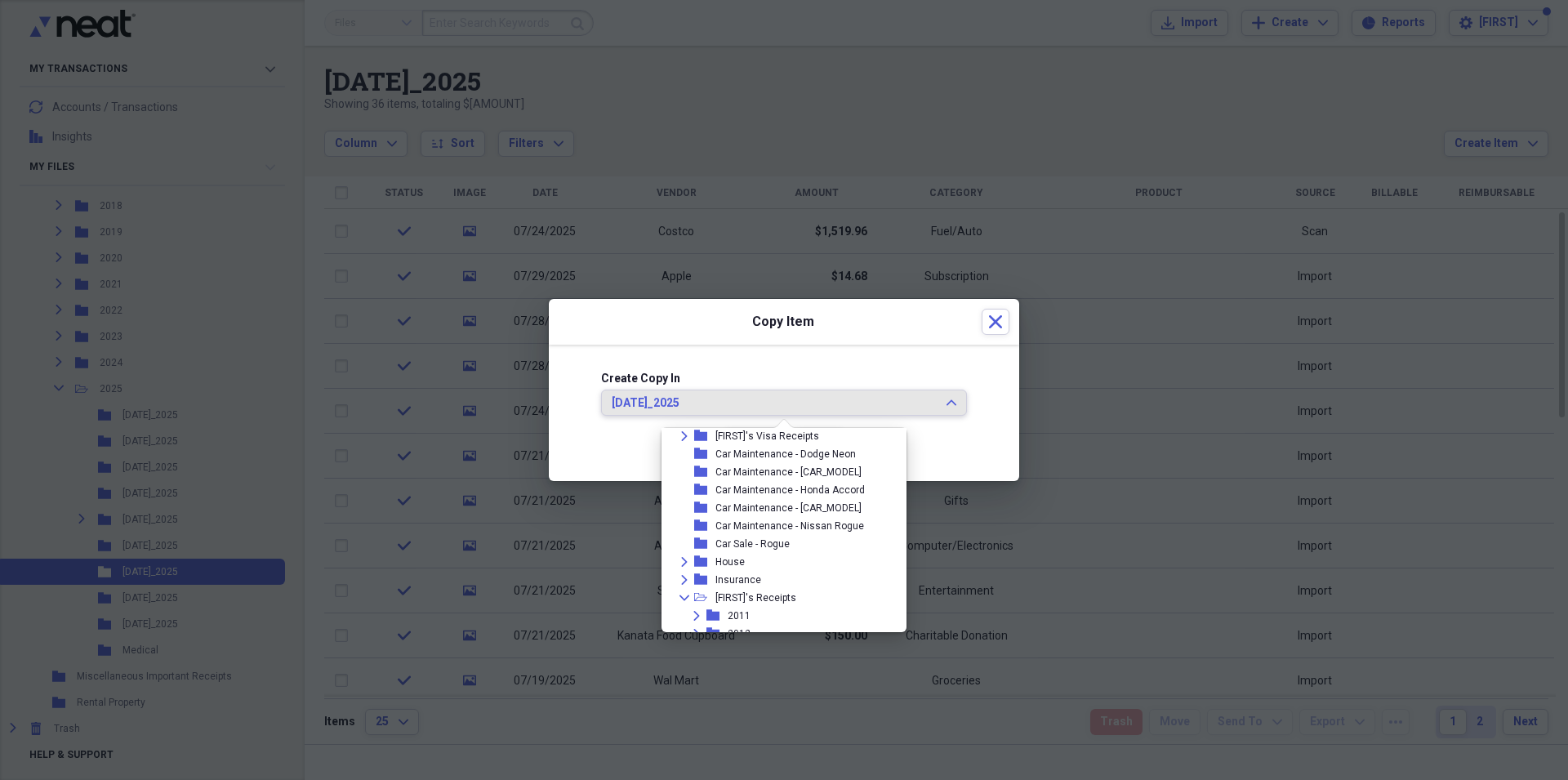 scroll, scrollTop: 4, scrollLeft: 0, axis: vertical 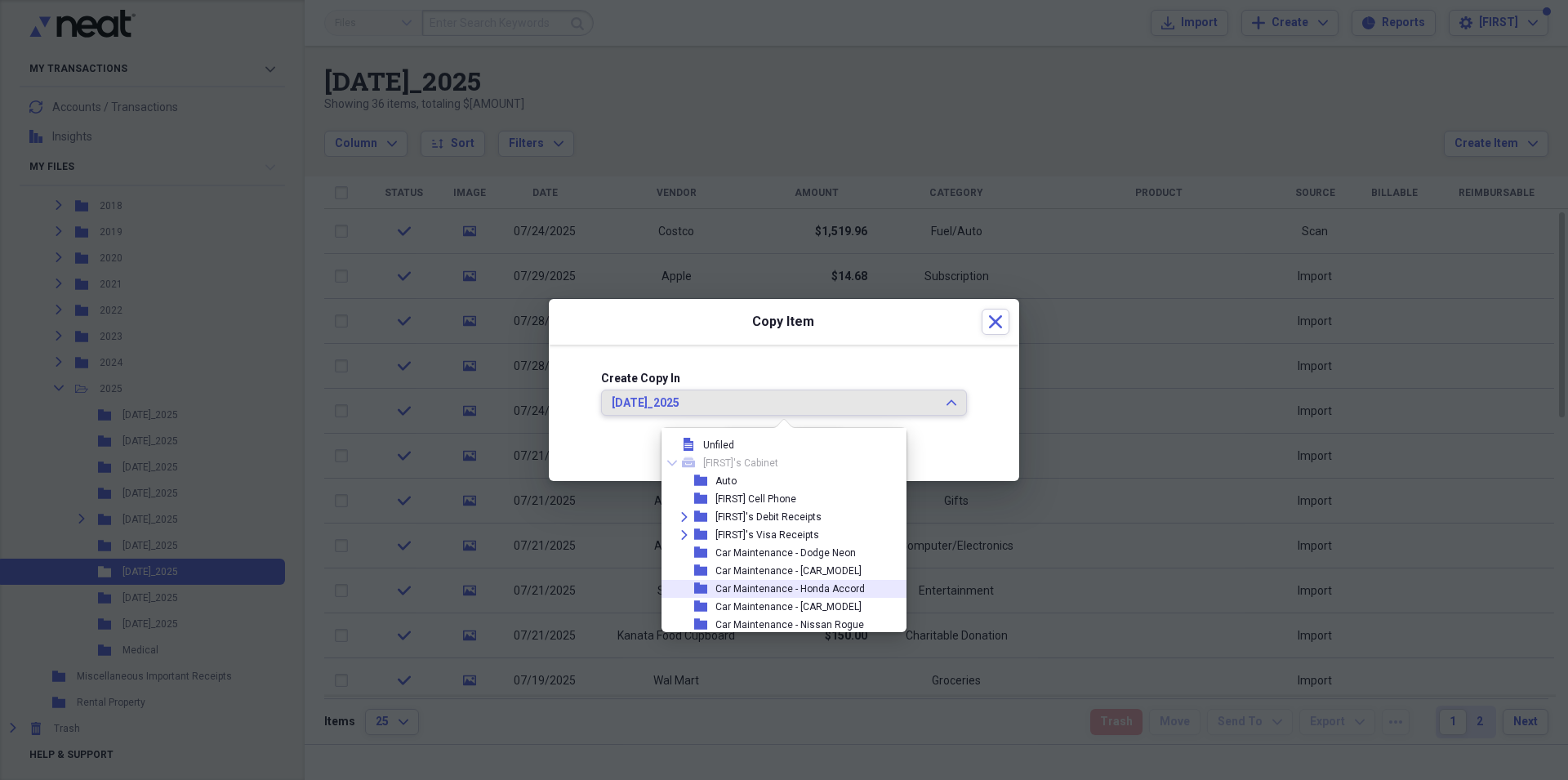 click on "Car Maintenance - Honda Accord" at bounding box center (790, 589) 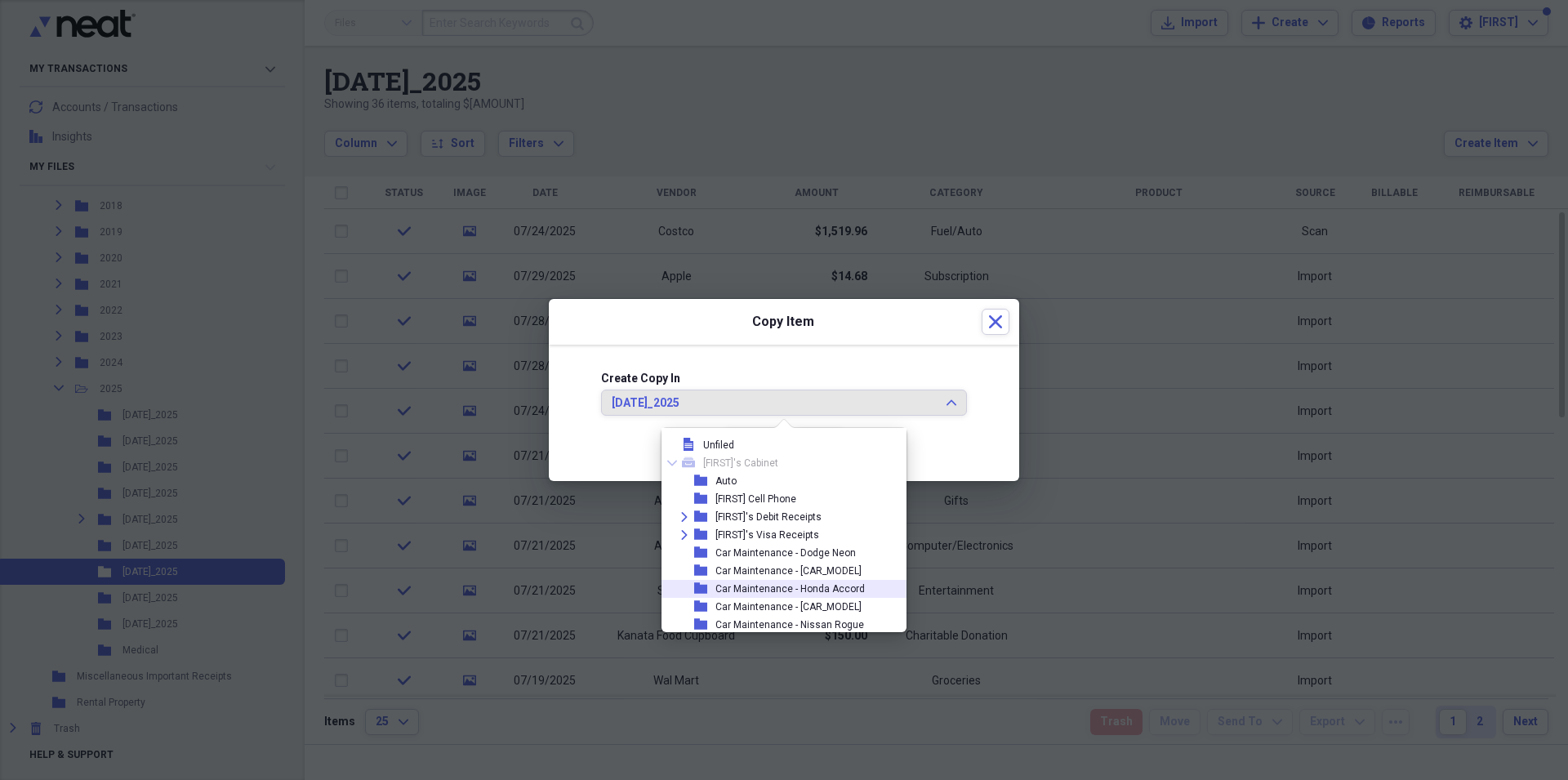 click on "Car Maintenance - Honda Accord" at bounding box center (790, 589) 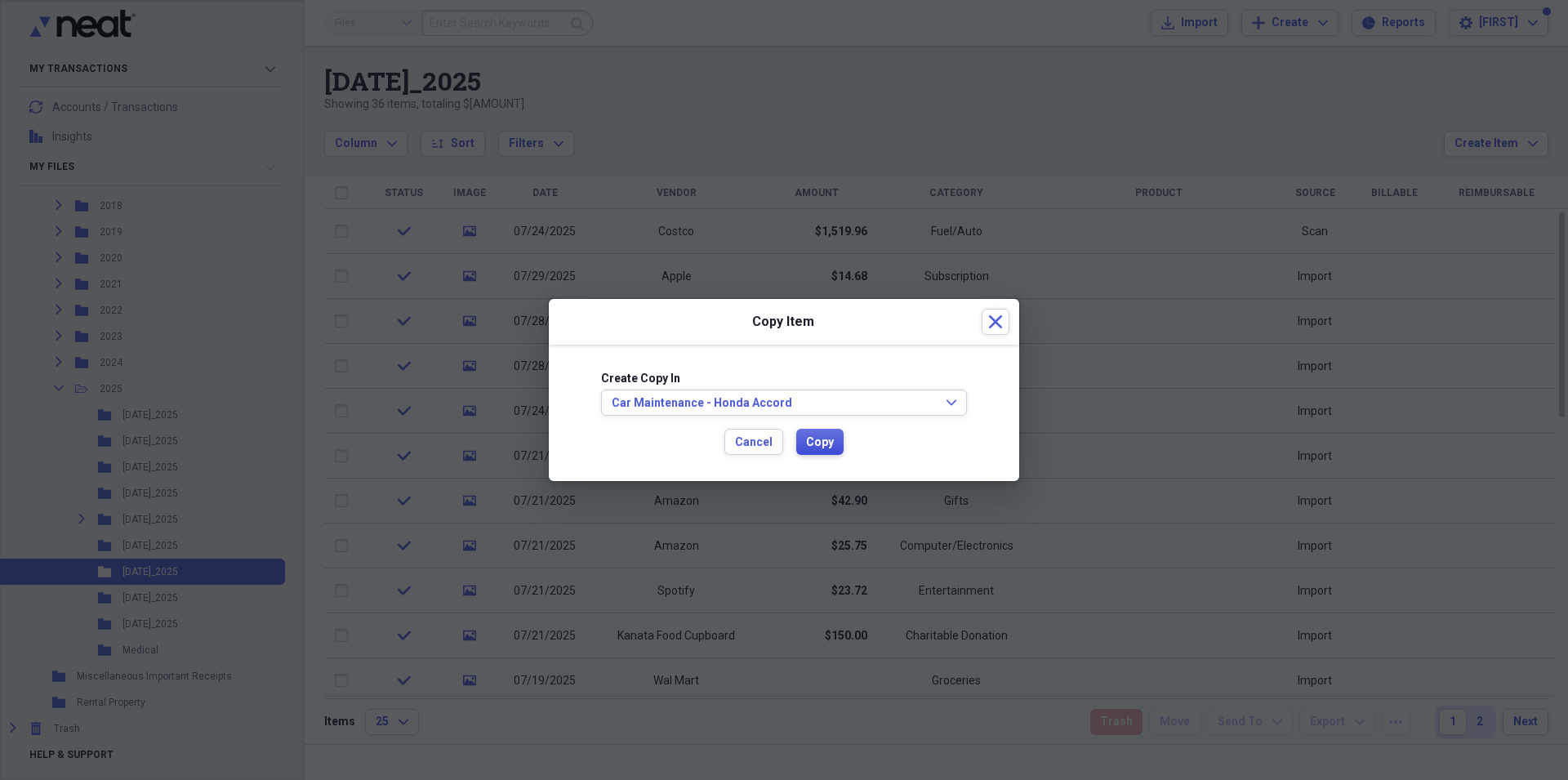 click on "Copy" at bounding box center (820, 443) 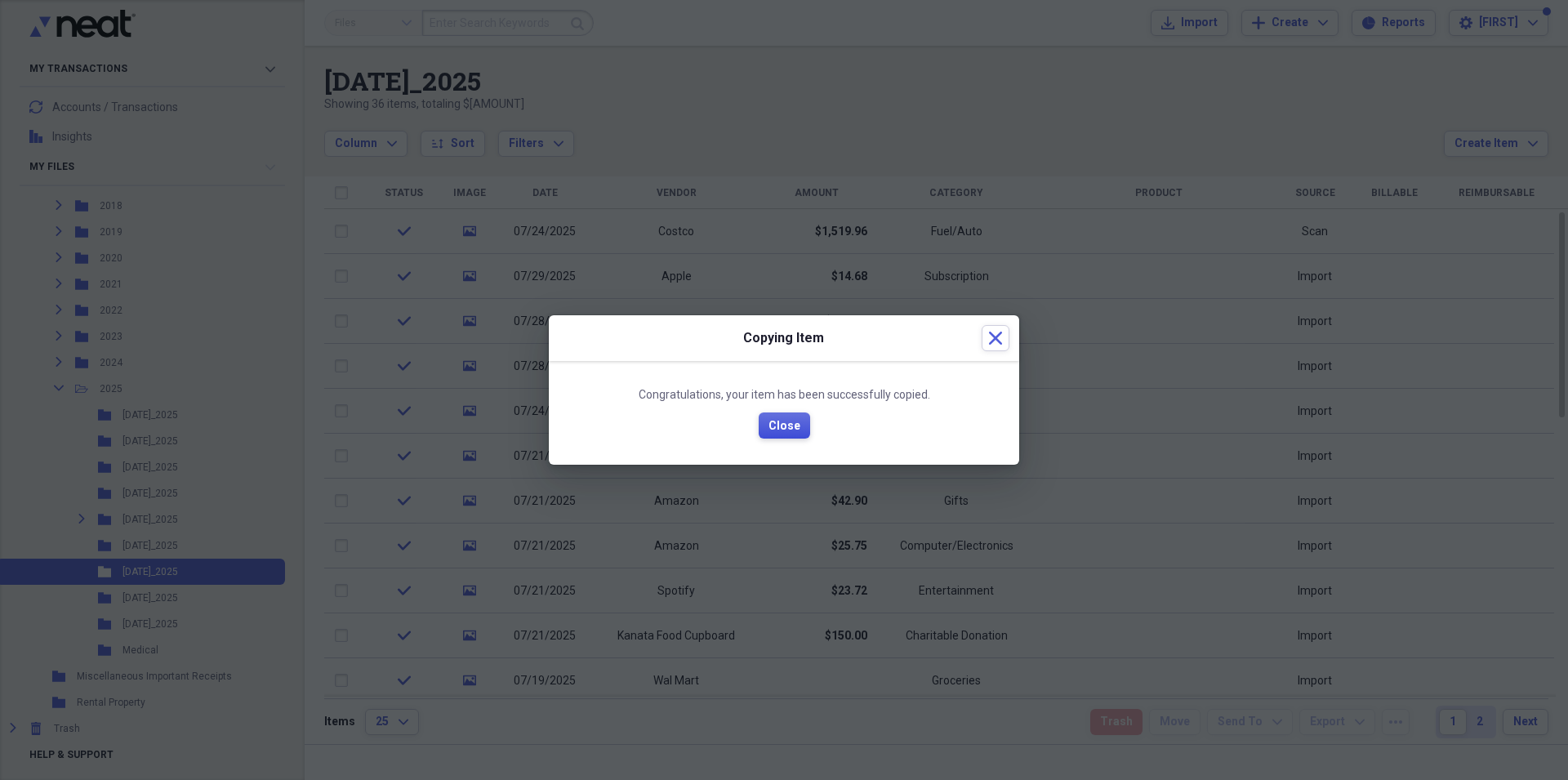 click on "Close" at bounding box center (784, 426) 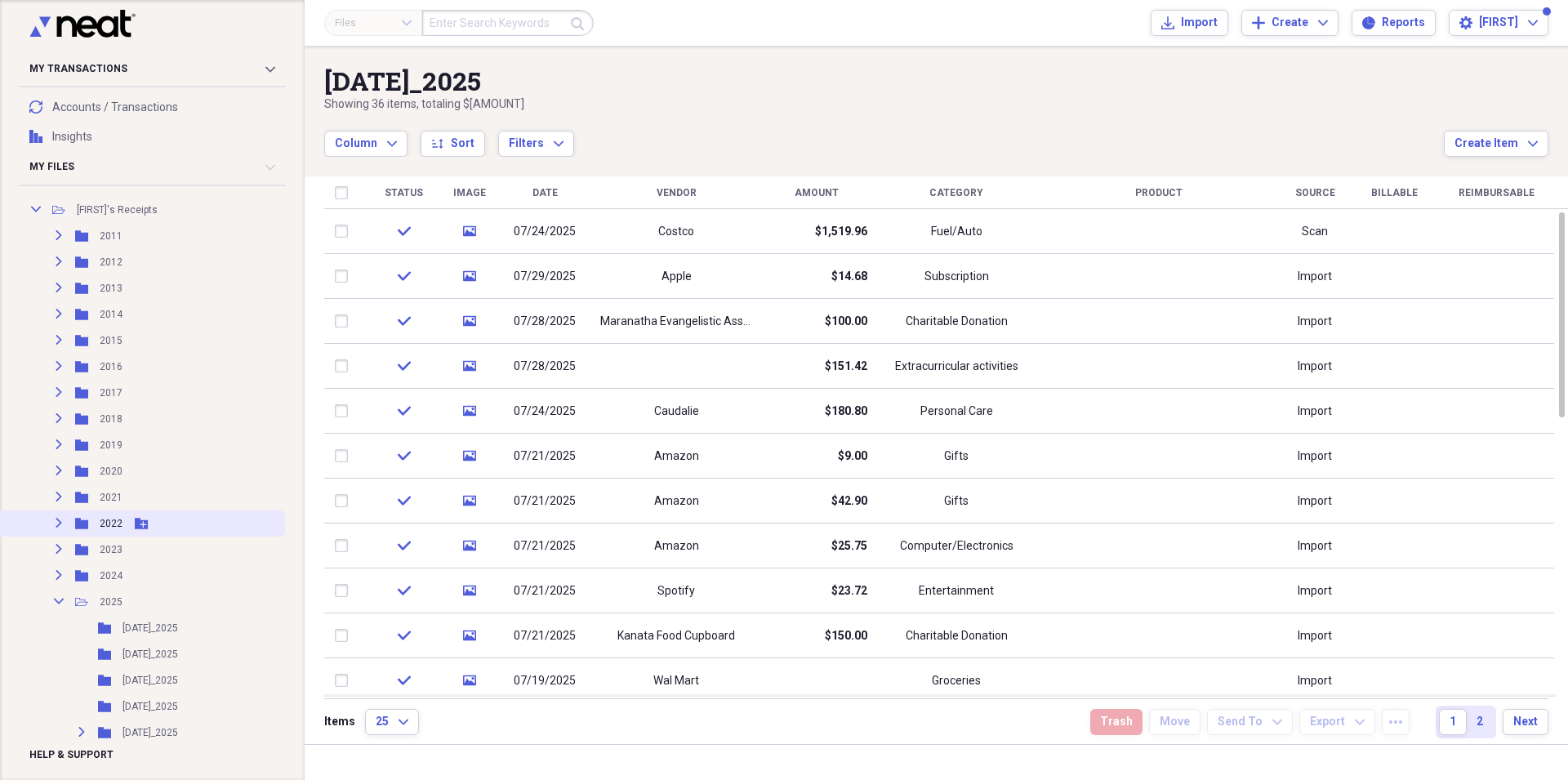 scroll, scrollTop: 254, scrollLeft: 0, axis: vertical 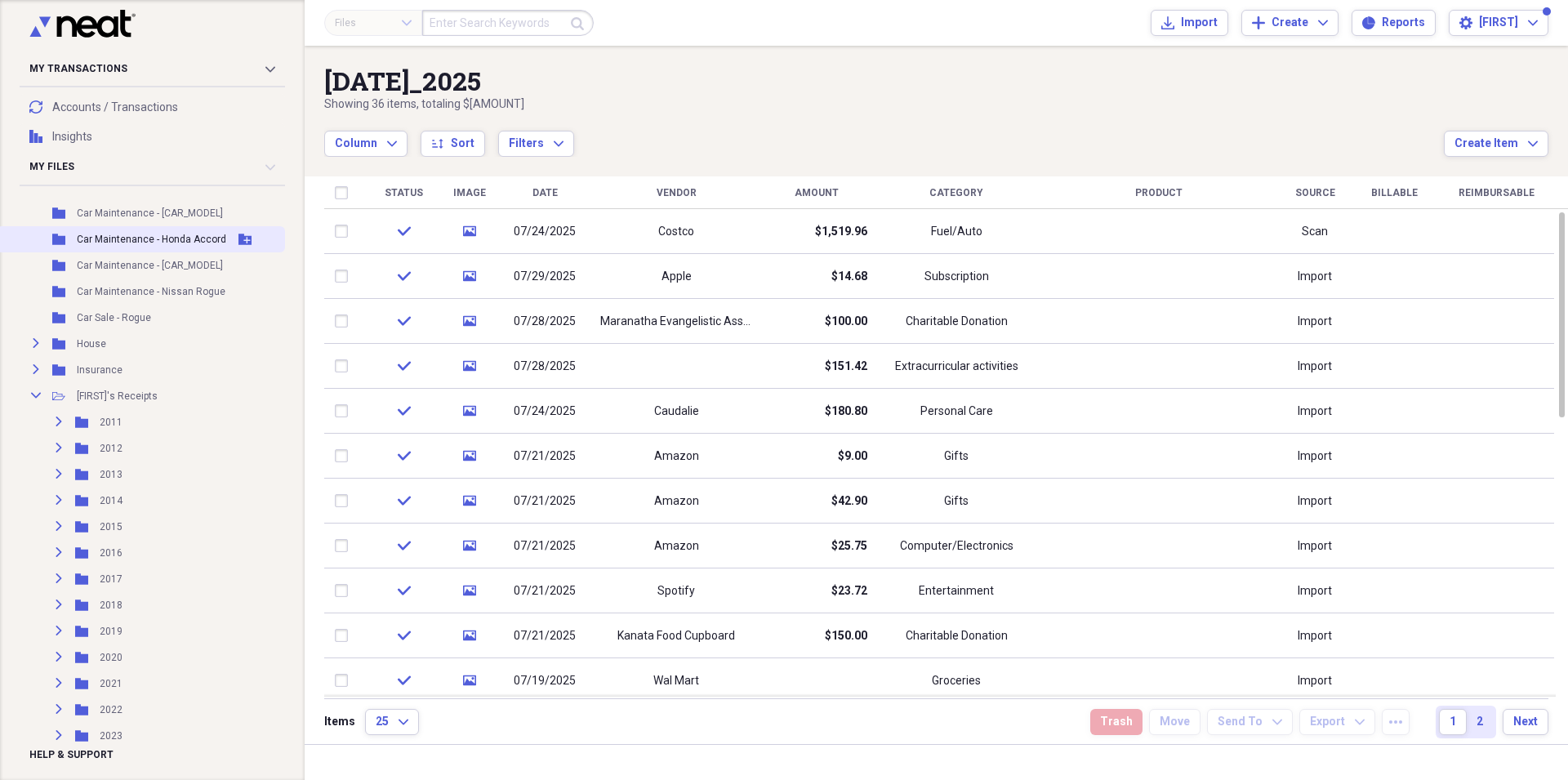 click on "Car Maintenance - Honda Accord" at bounding box center (151, 239) 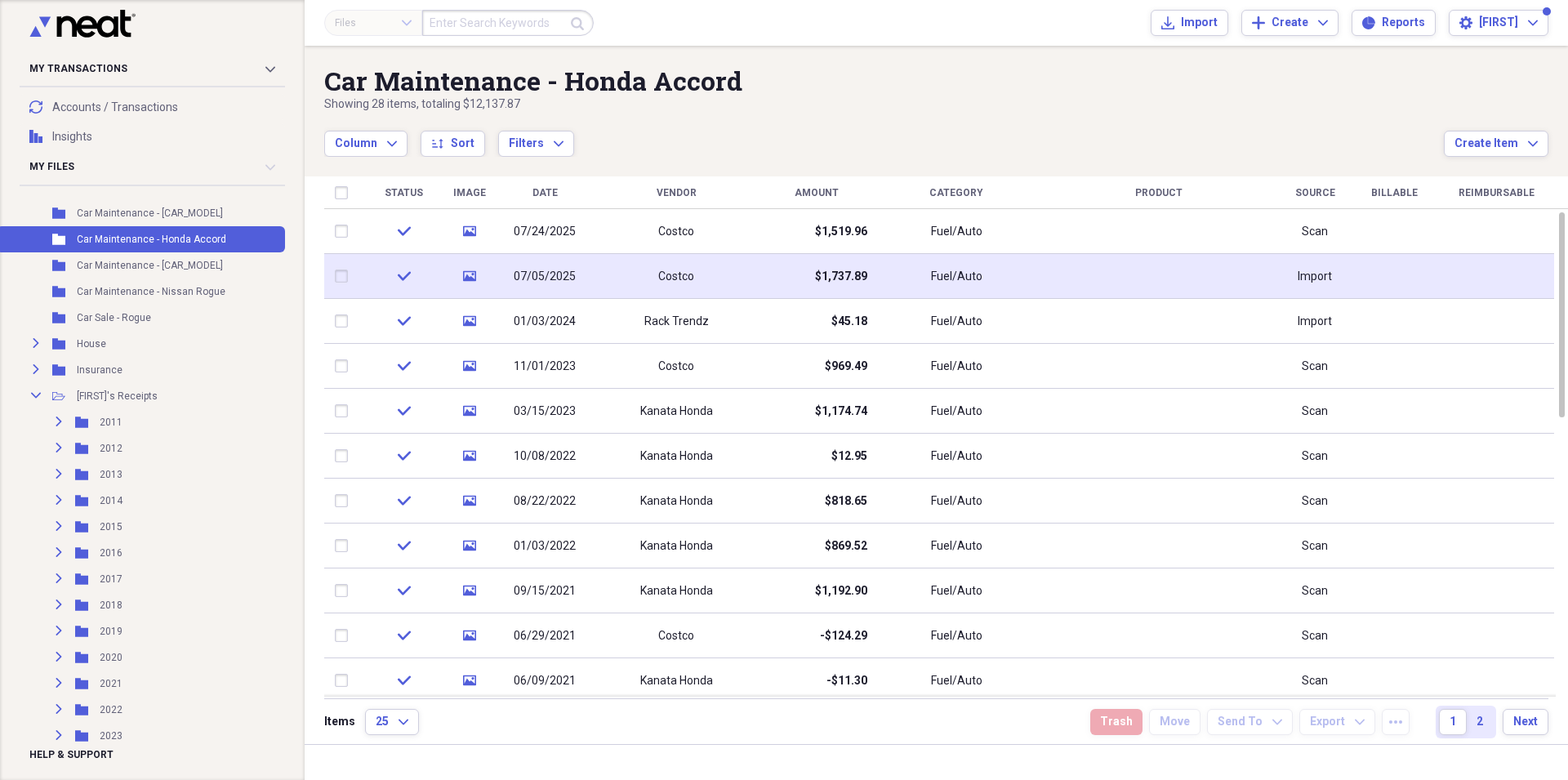 click on "07/05/2025" at bounding box center [545, 277] 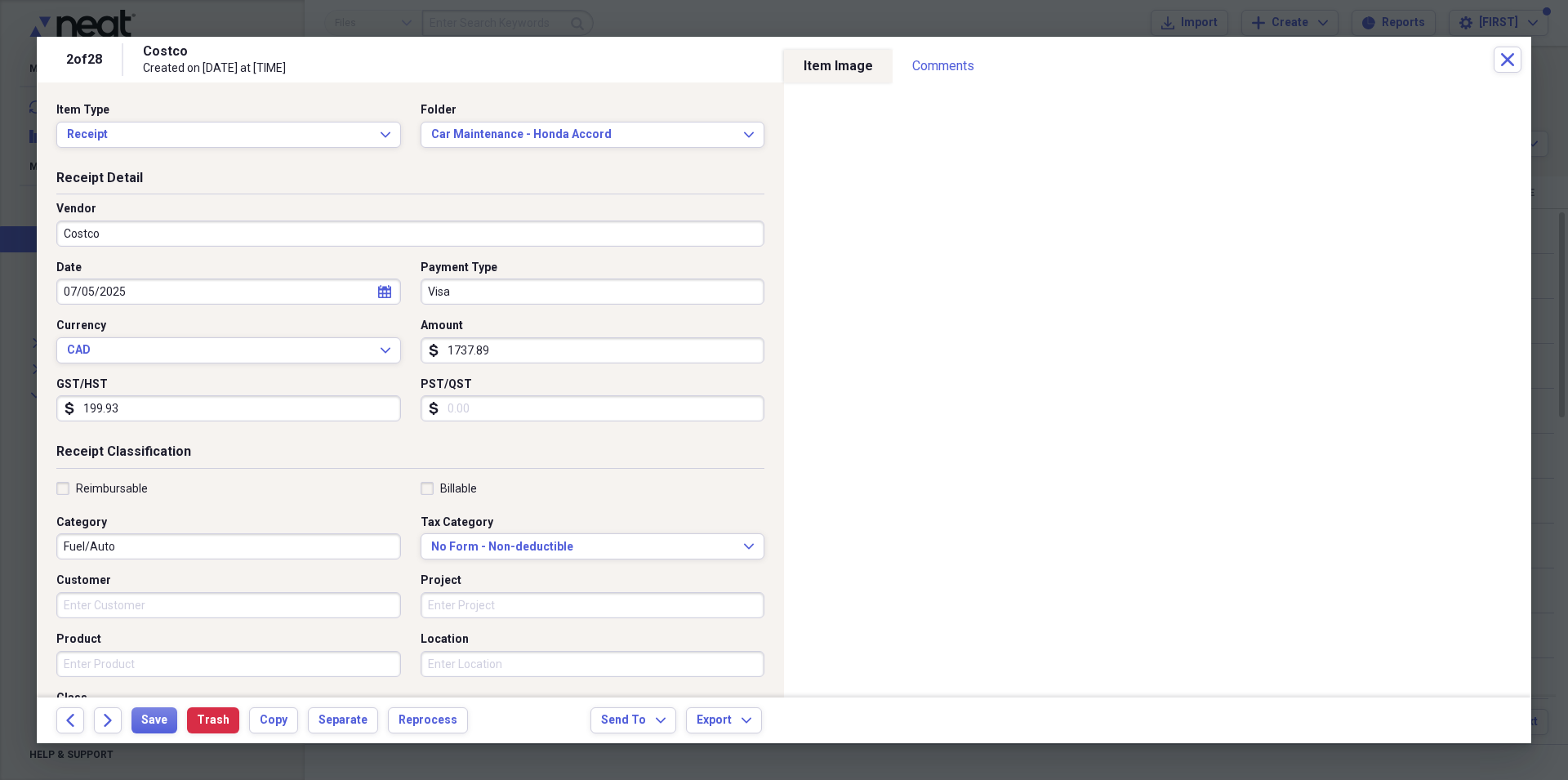 click at bounding box center (784, 390) 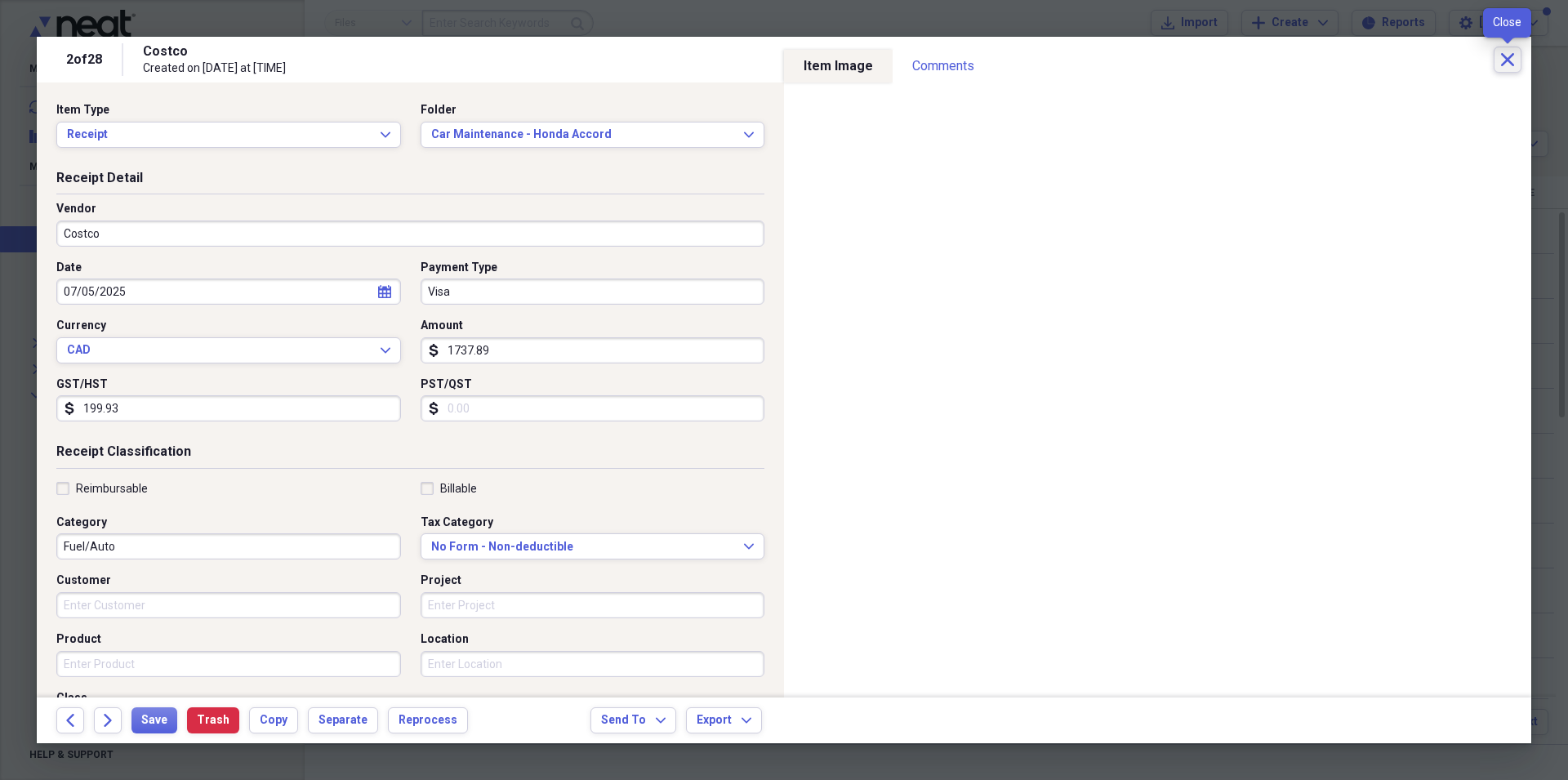 click on "Close" at bounding box center [1508, 60] 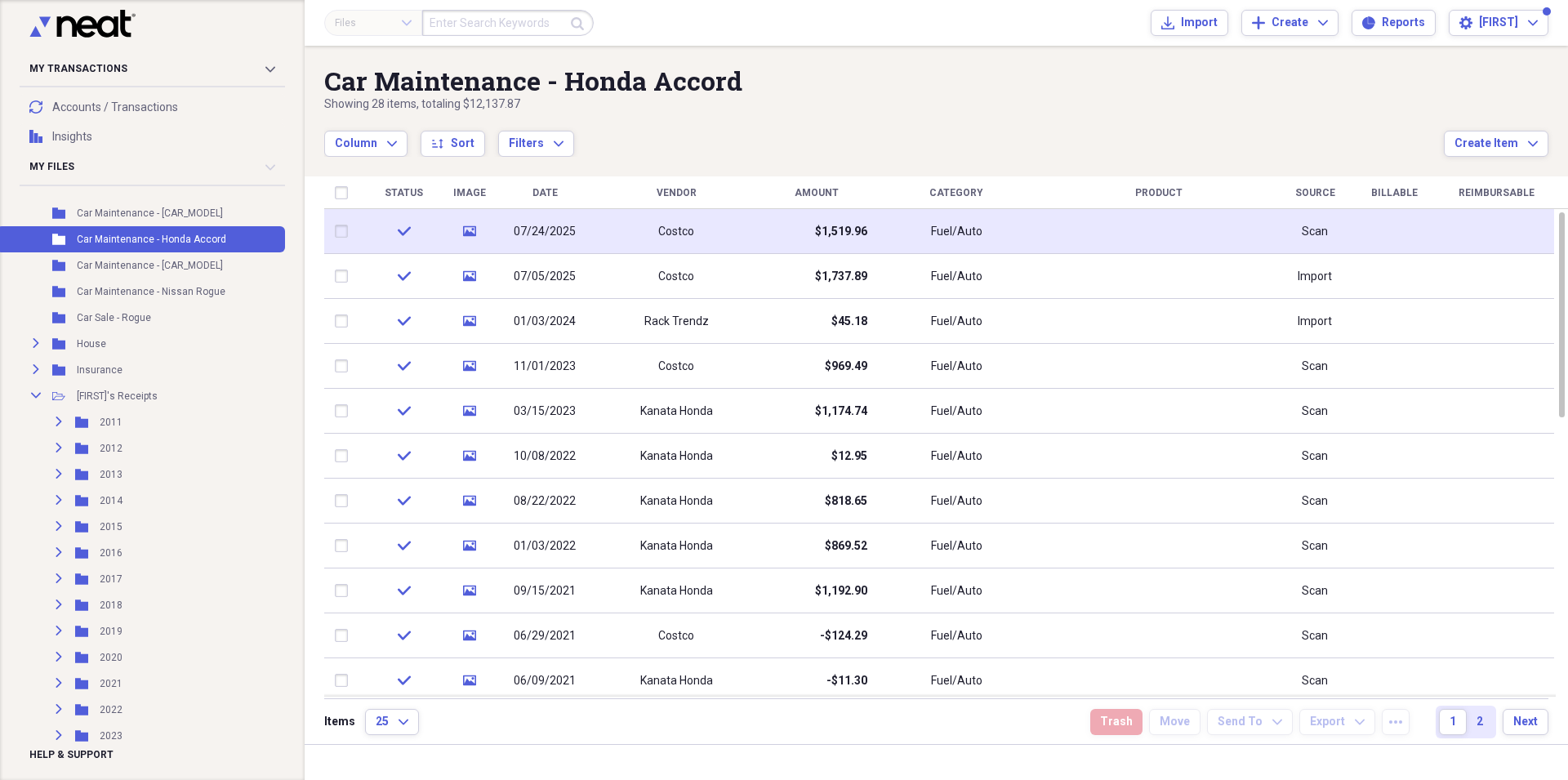 click at bounding box center (345, 231) 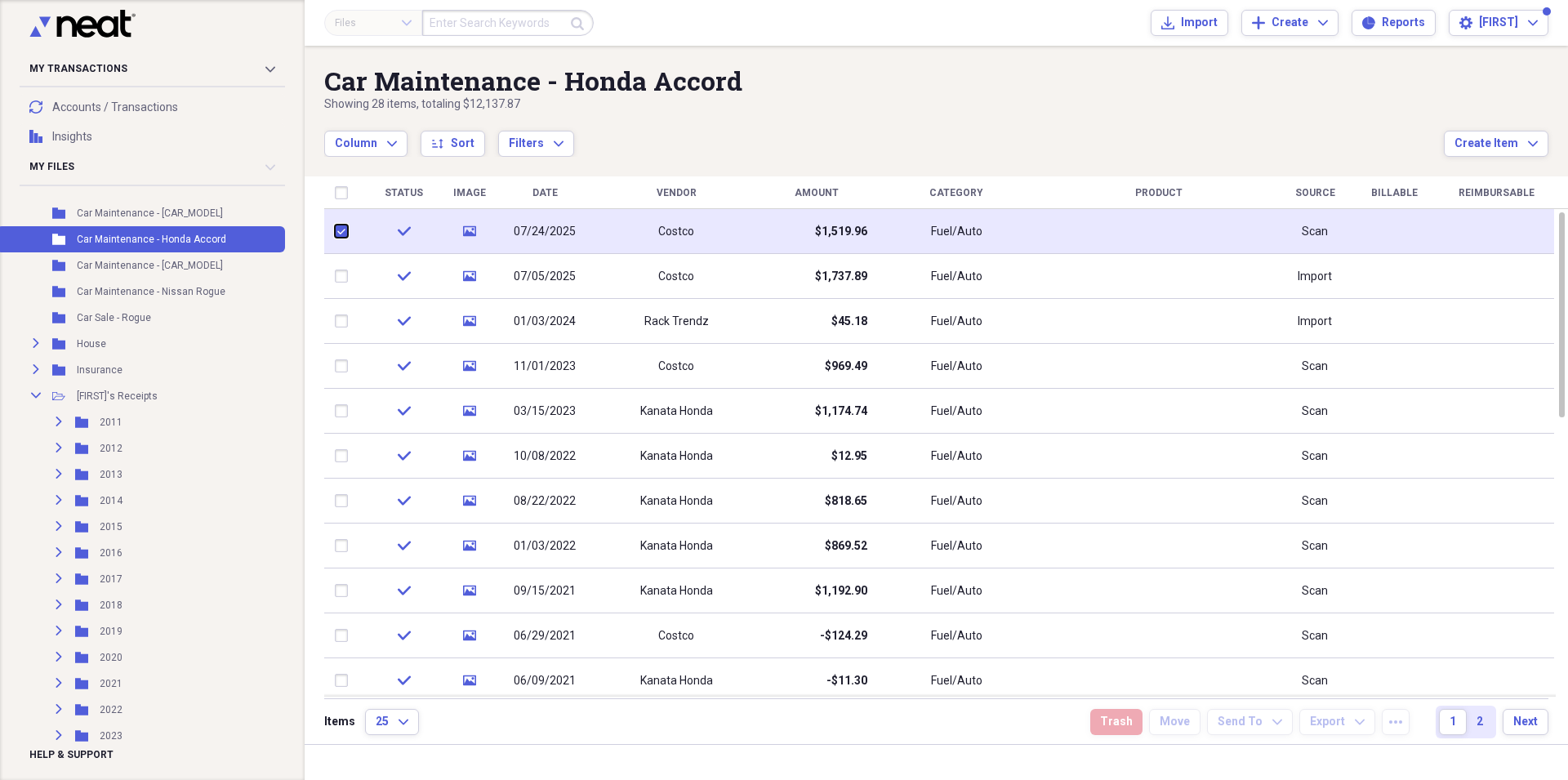 checkbox on "true" 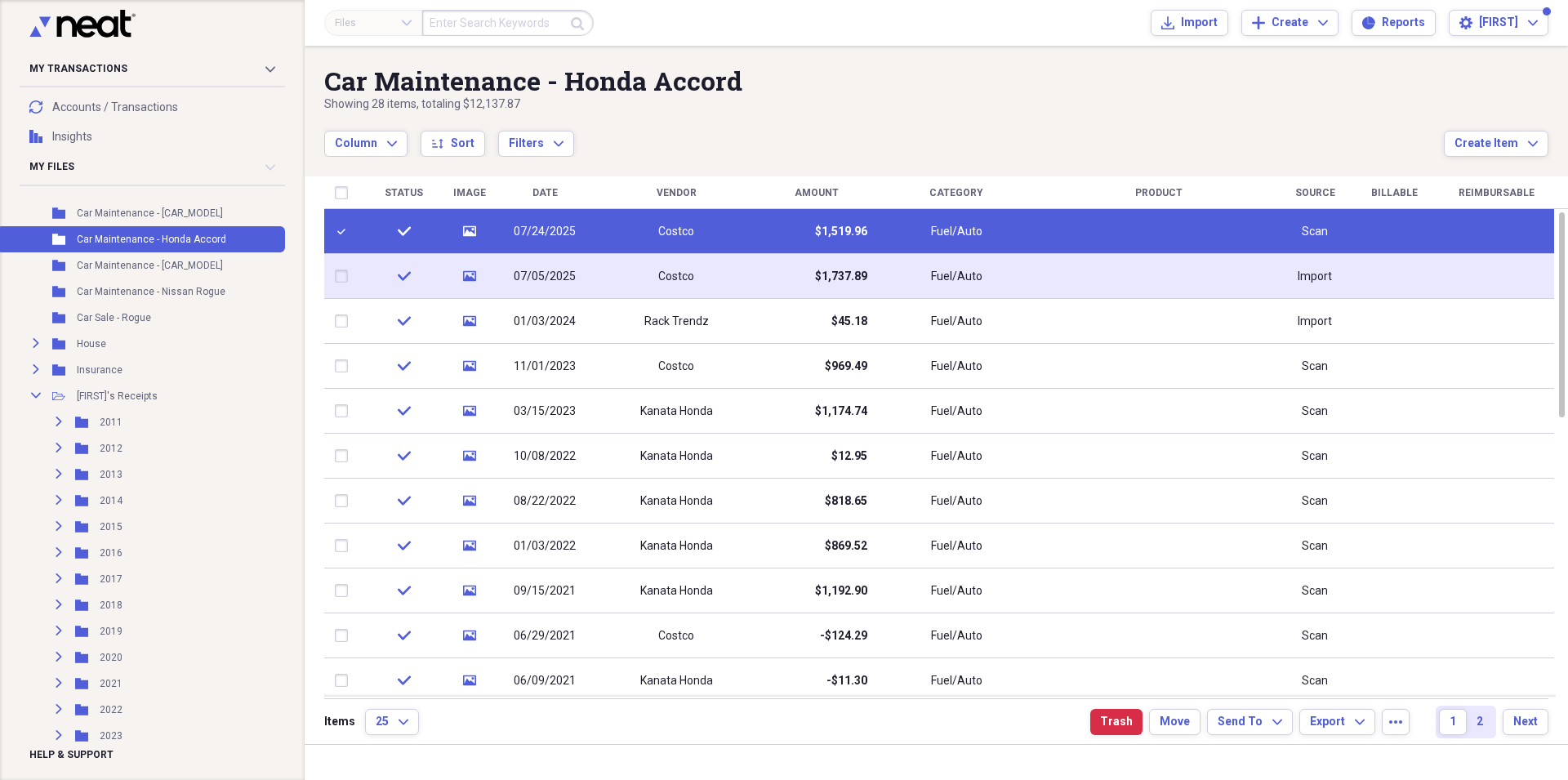 click at bounding box center (345, 276) 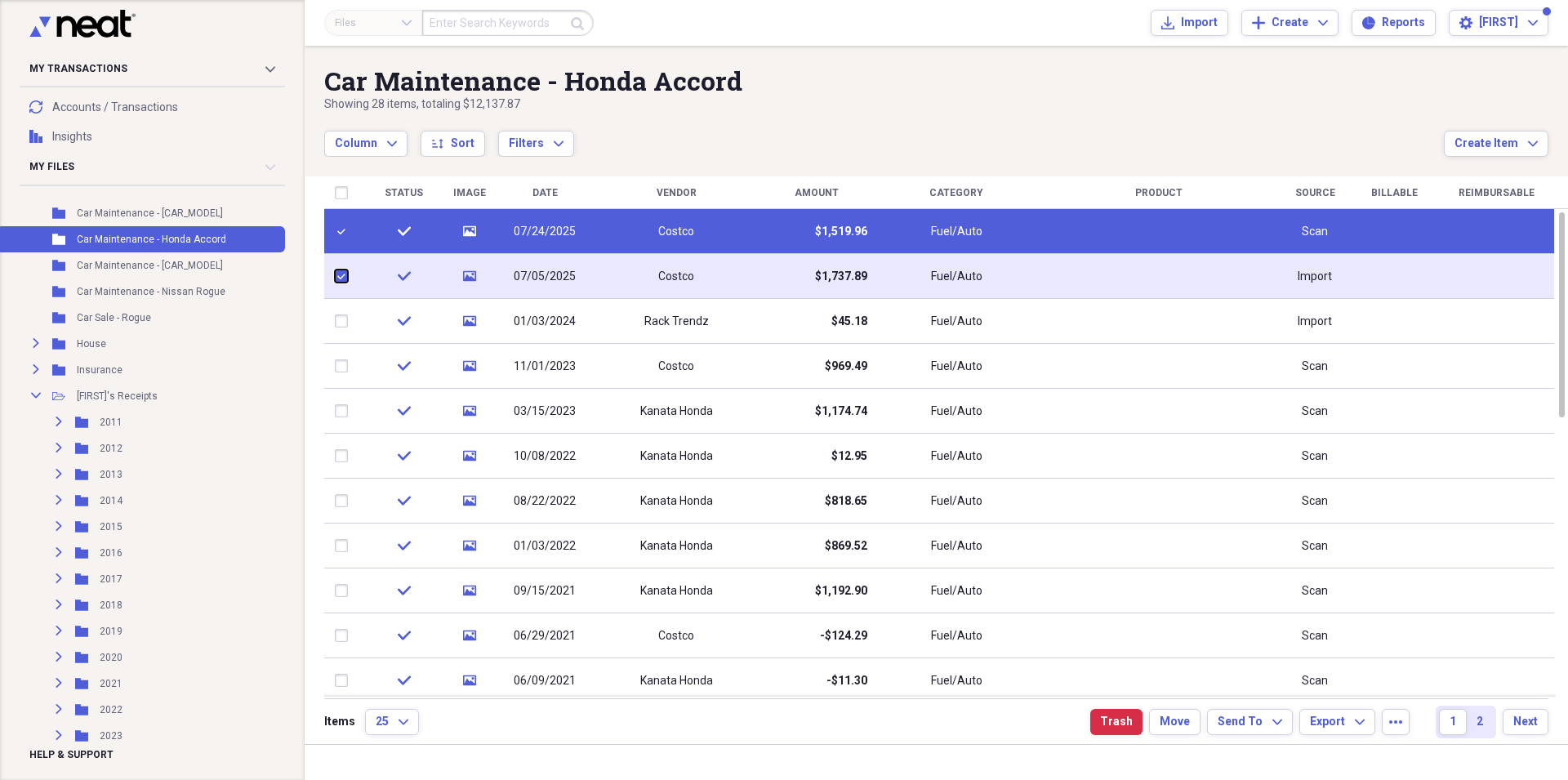 checkbox on "true" 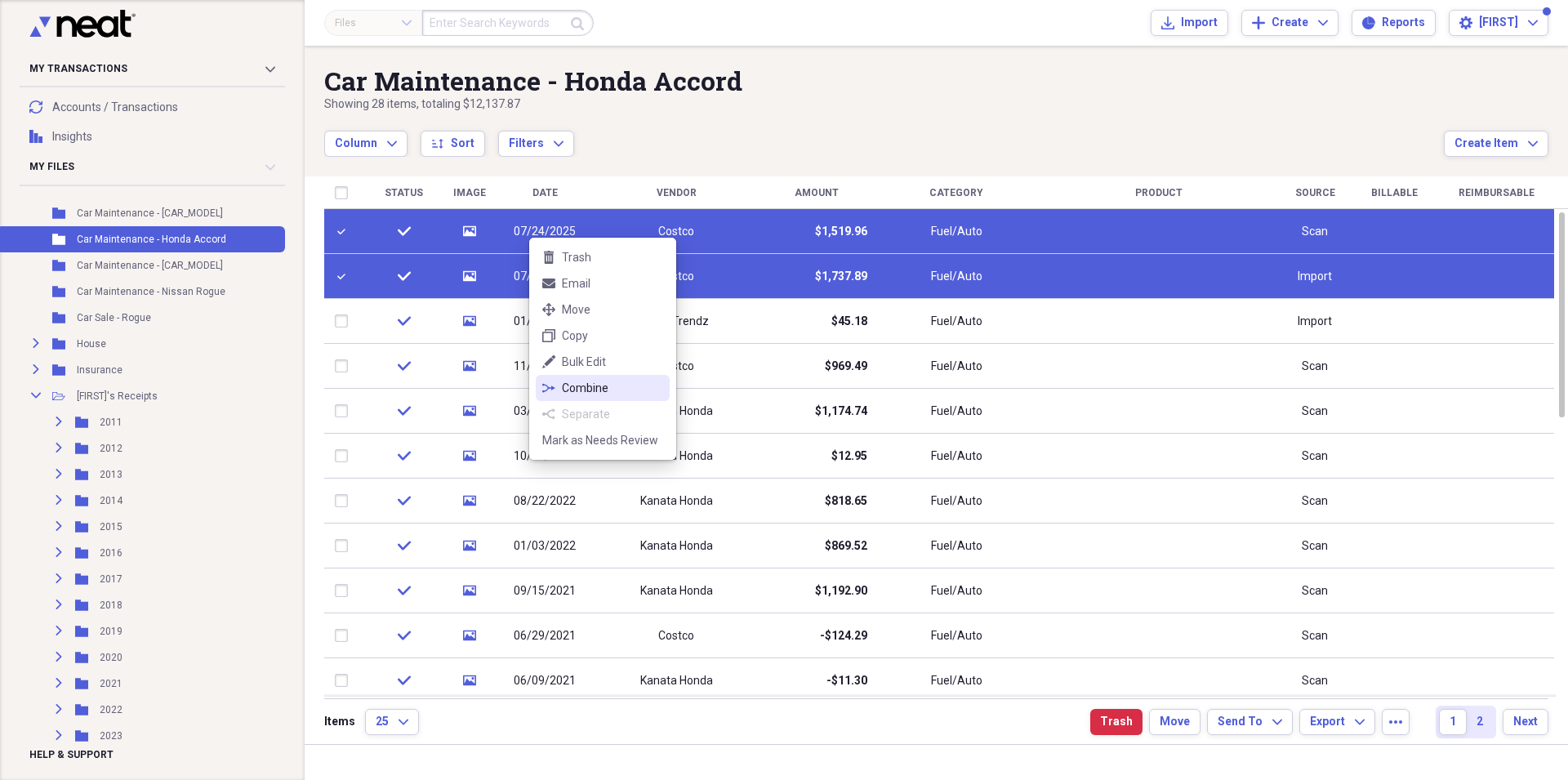 click on "Combine" at bounding box center (612, 388) 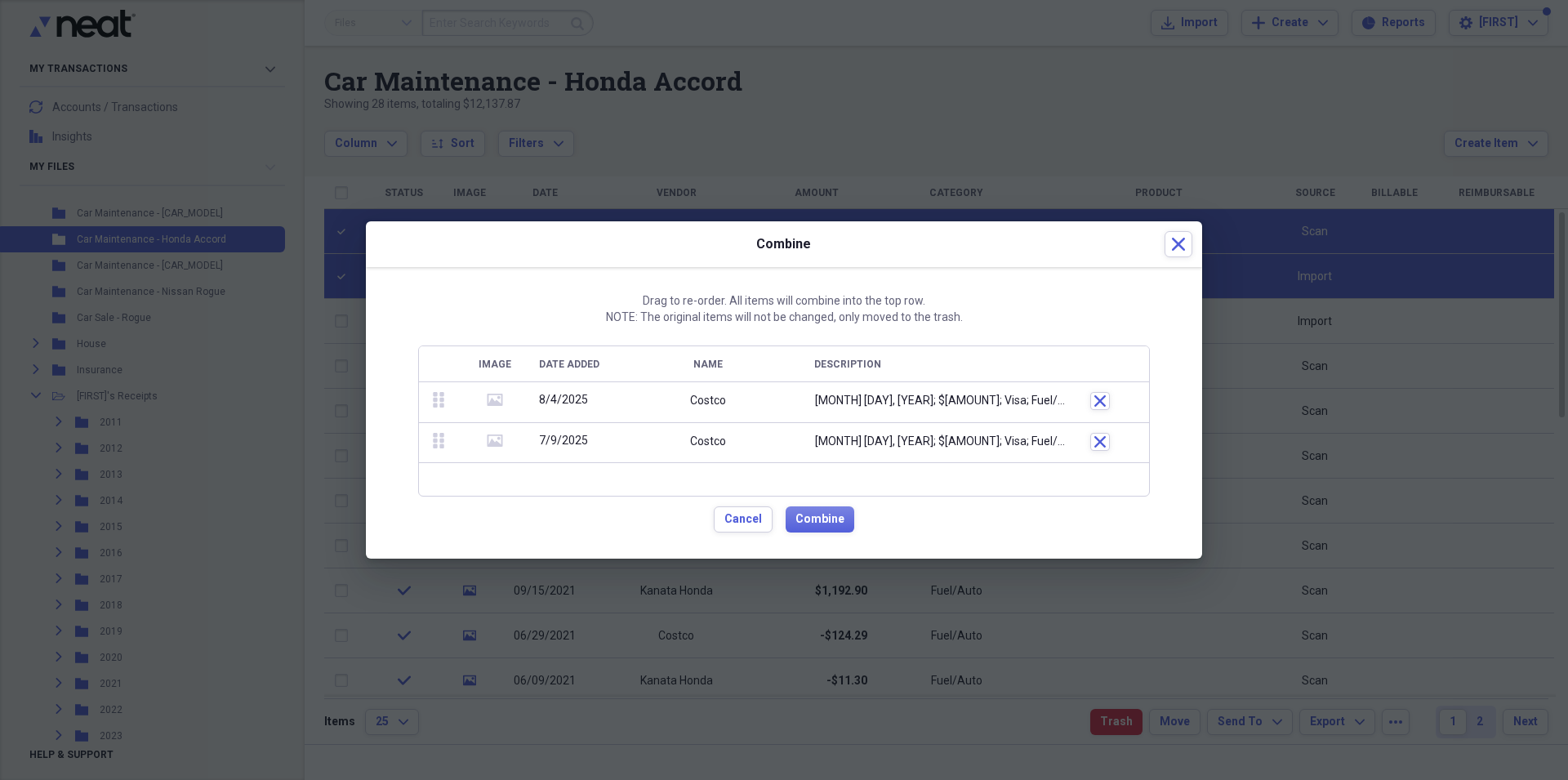 click on "media" 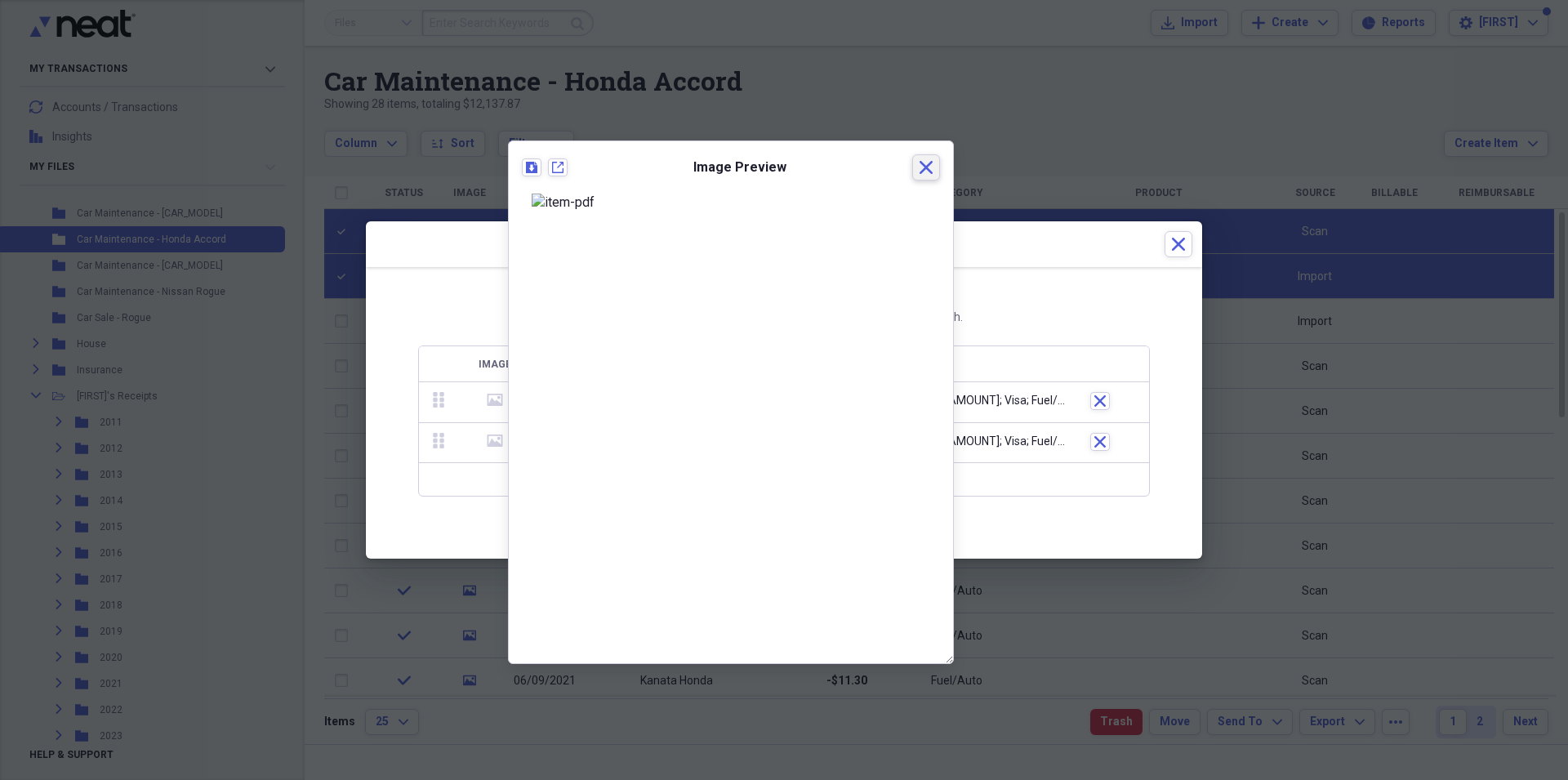 click on "Close" 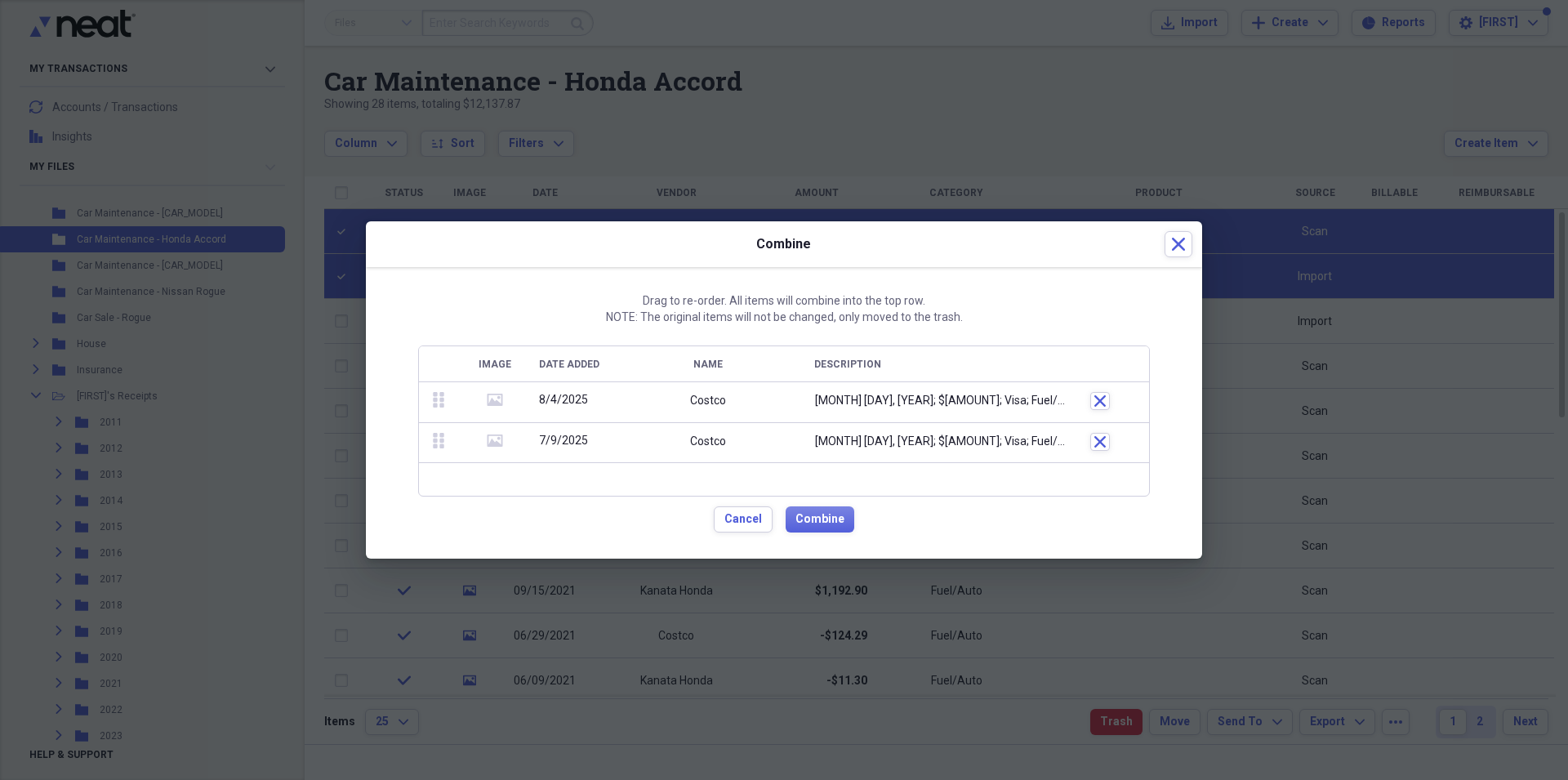 drag, startPoint x: 493, startPoint y: 403, endPoint x: 457, endPoint y: 400, distance: 36.124784 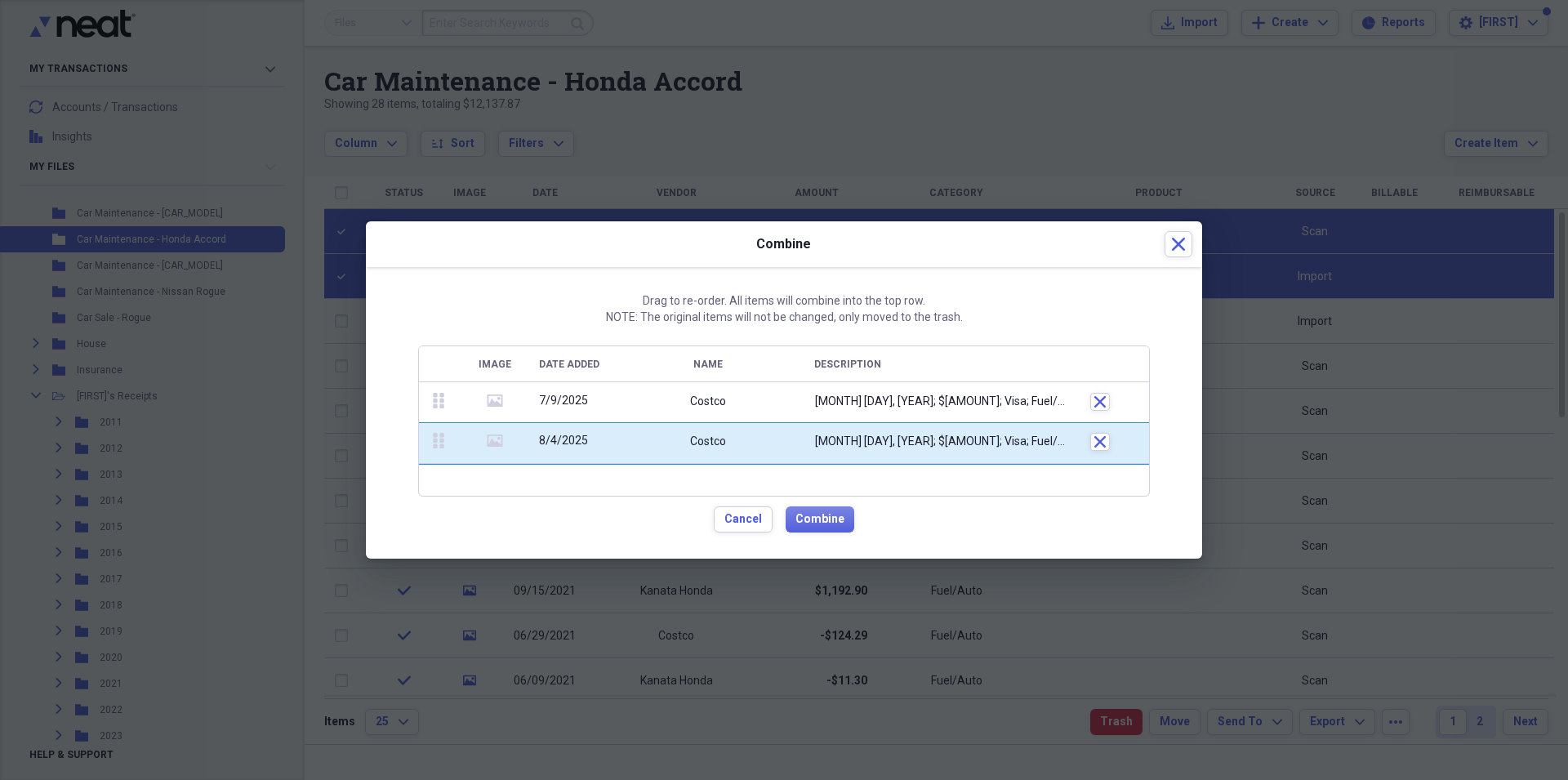 drag, startPoint x: 439, startPoint y: 403, endPoint x: 443, endPoint y: 456, distance: 53.150729 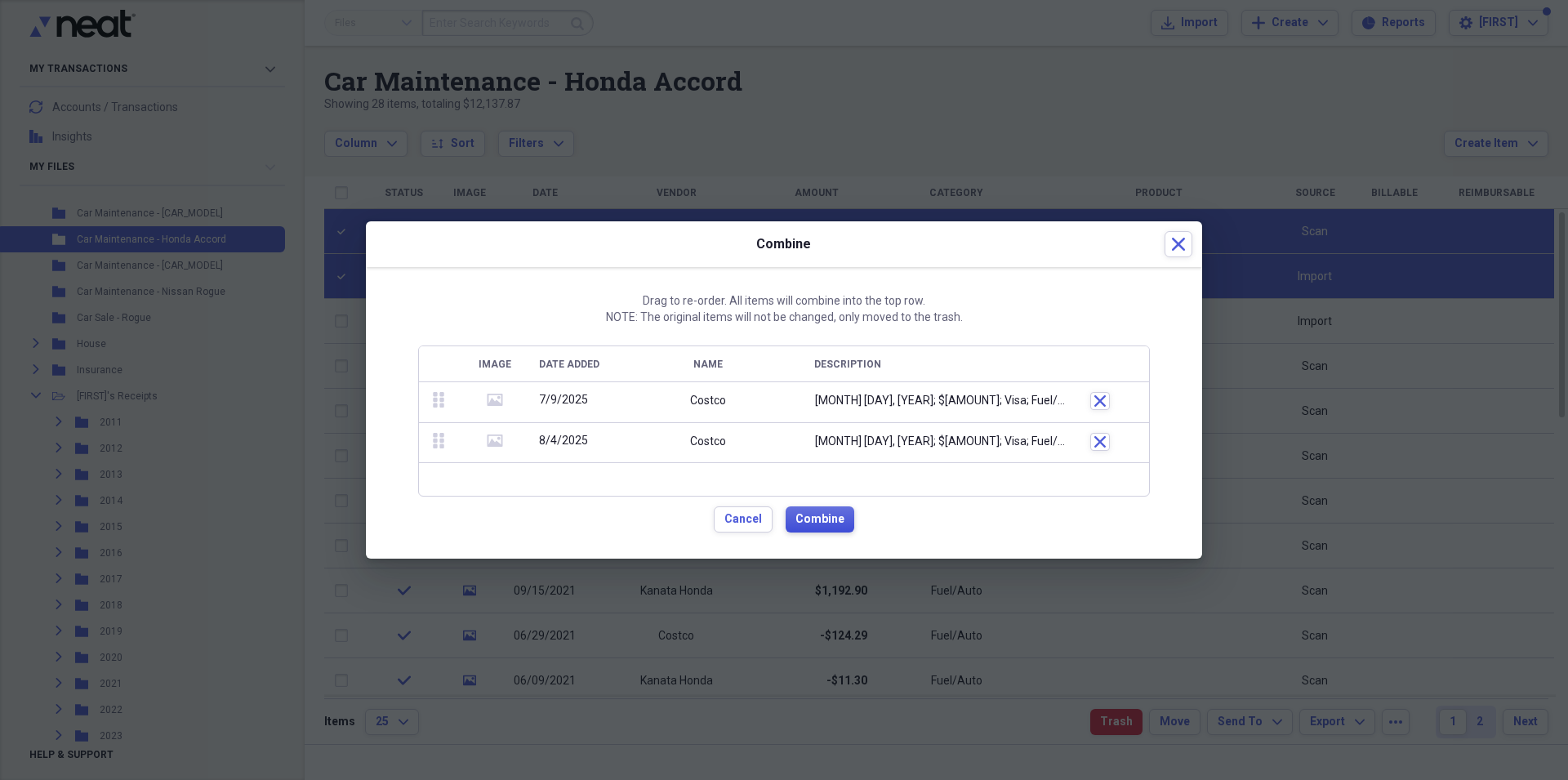 click on "Combine" at bounding box center (820, 519) 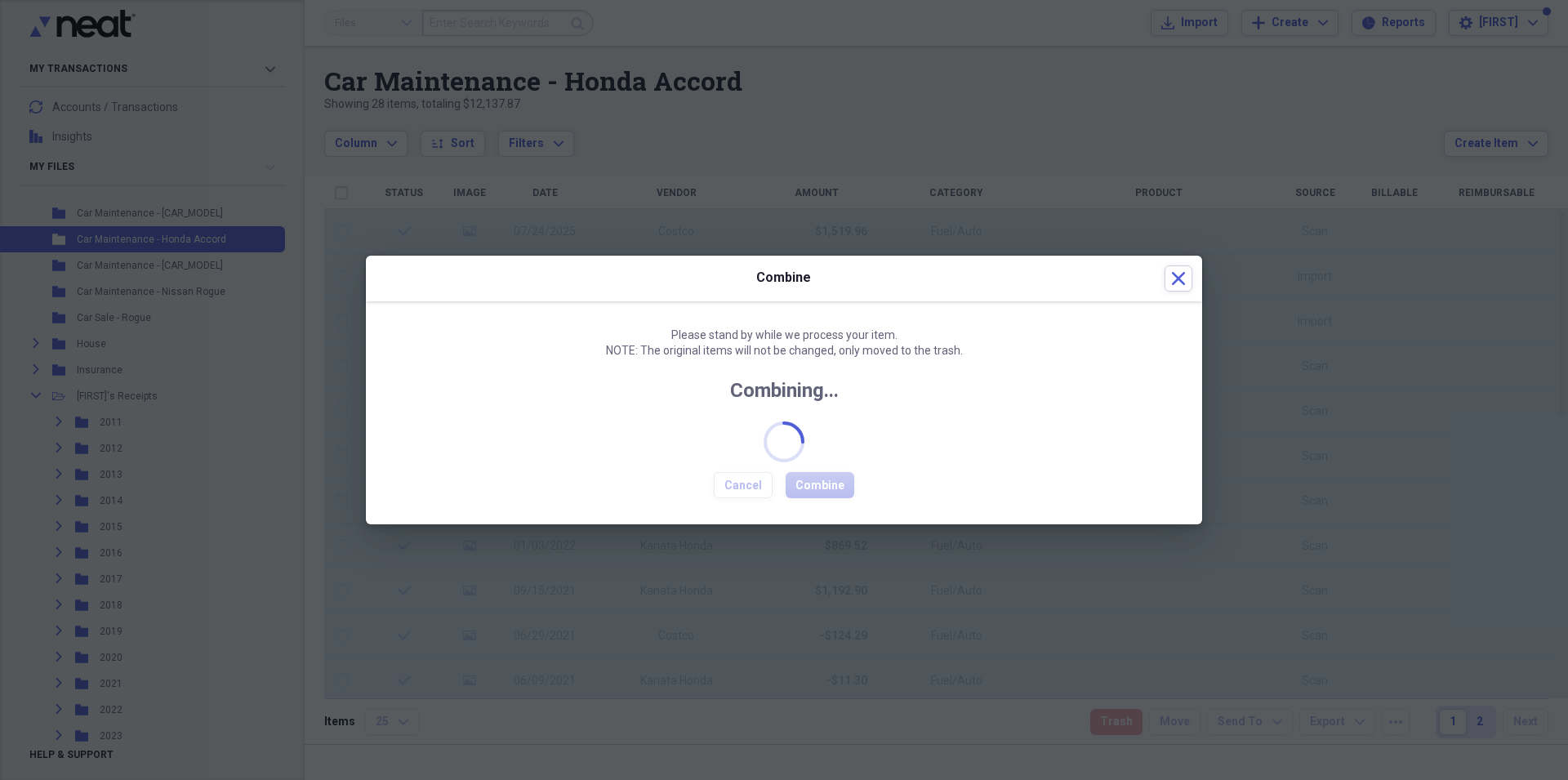checkbox on "false" 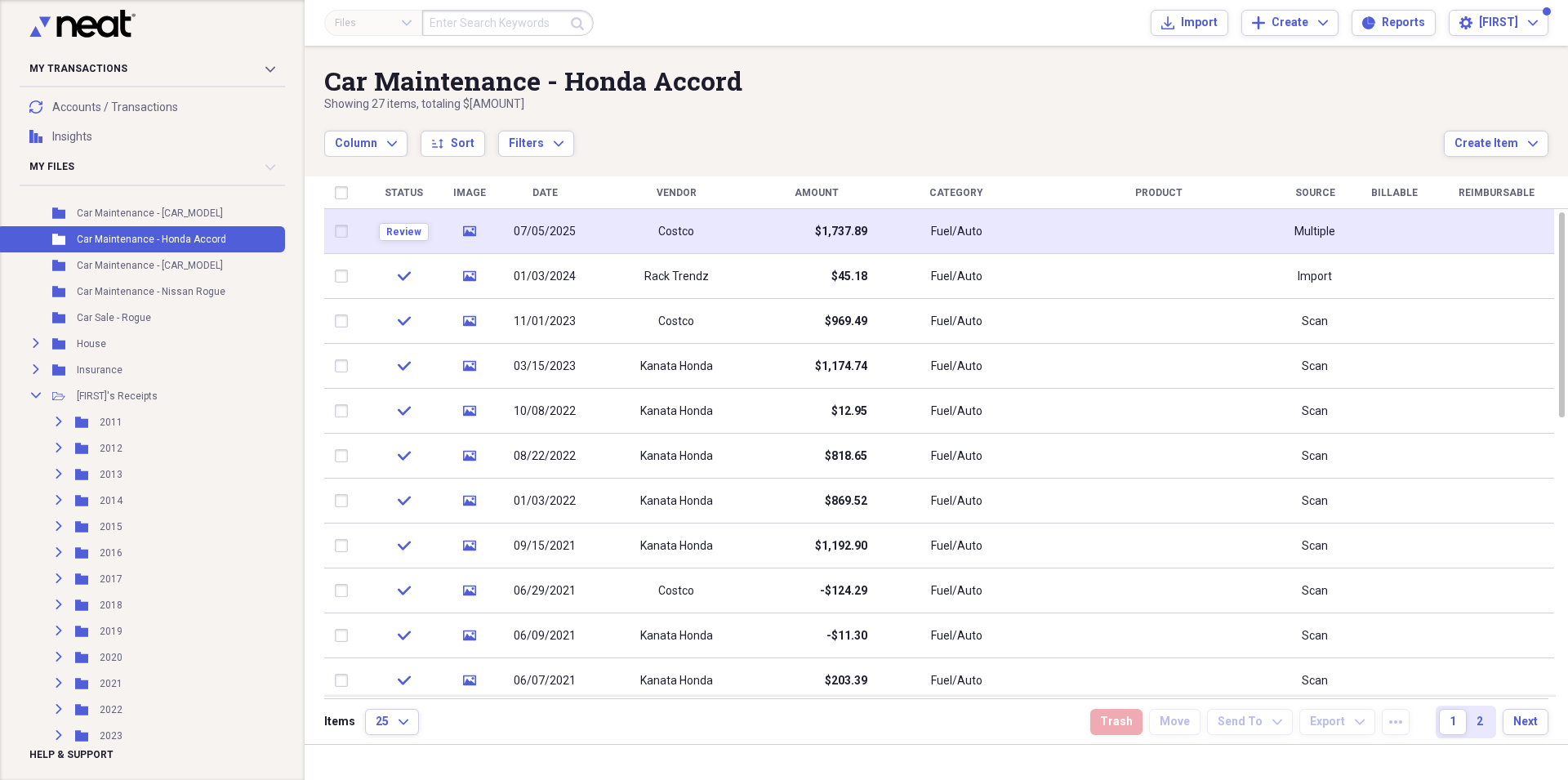 click on "07/05/2025" at bounding box center [545, 231] 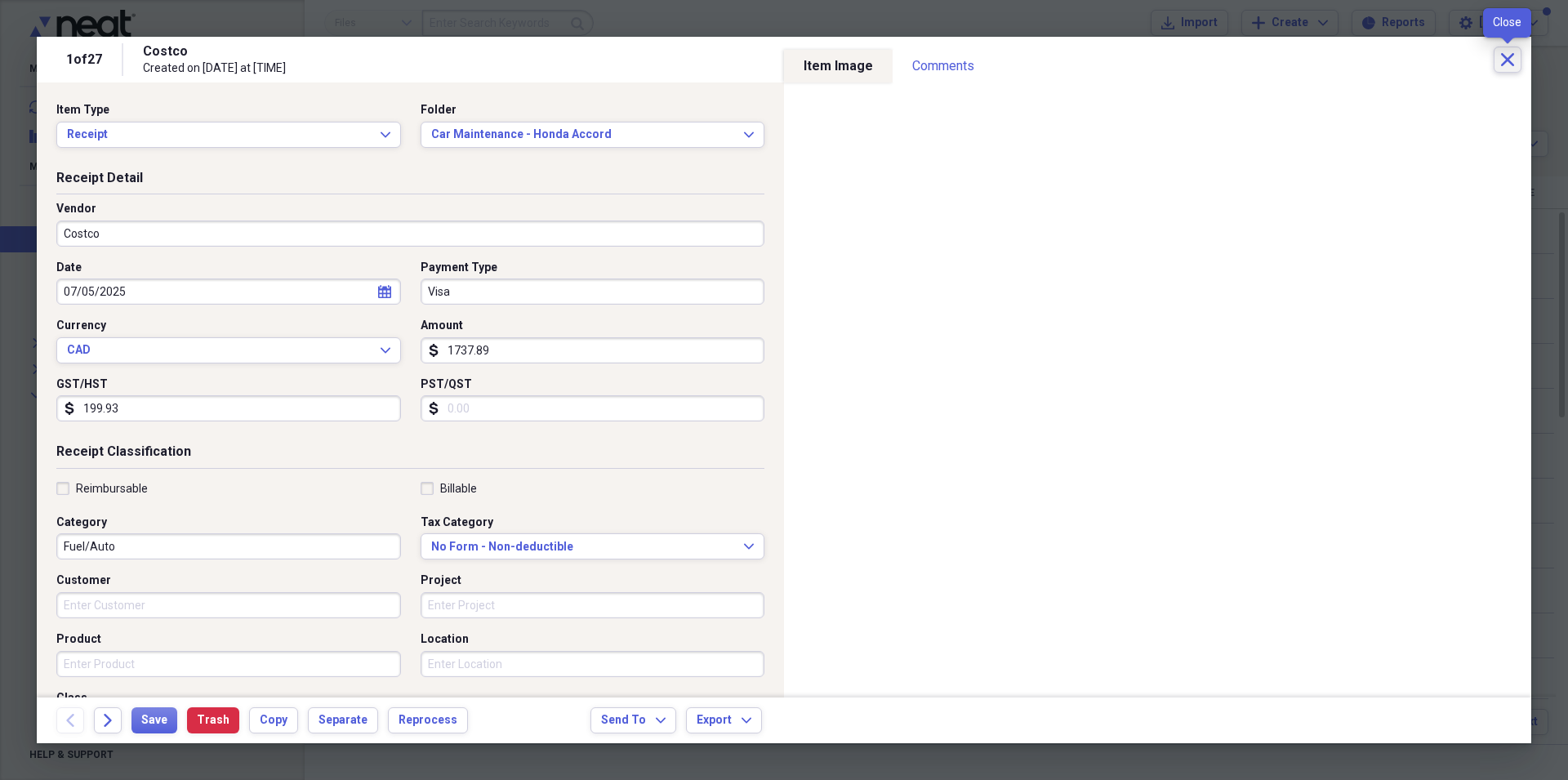 click on "Close" at bounding box center (1508, 60) 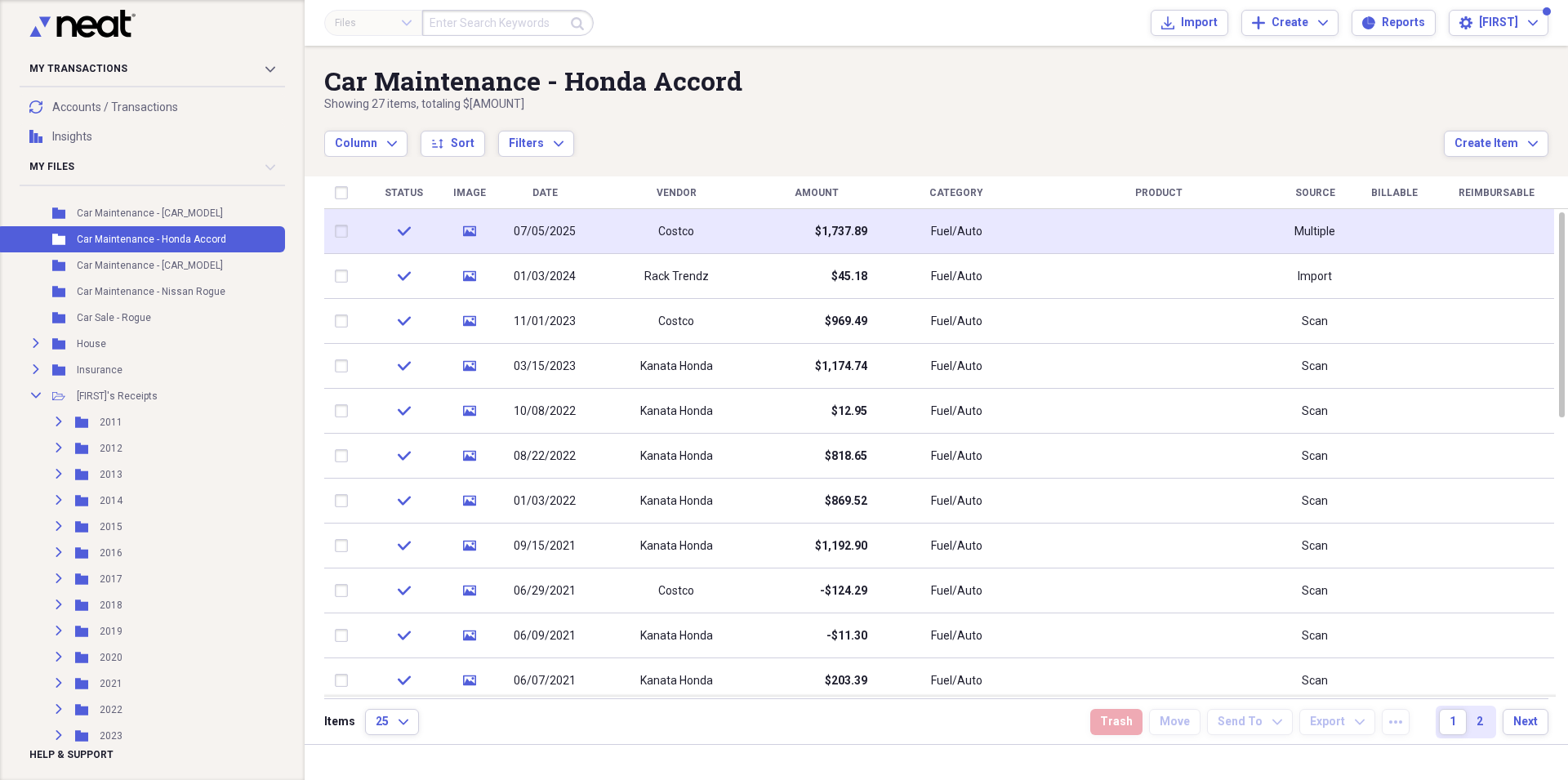 click at bounding box center [345, 231] 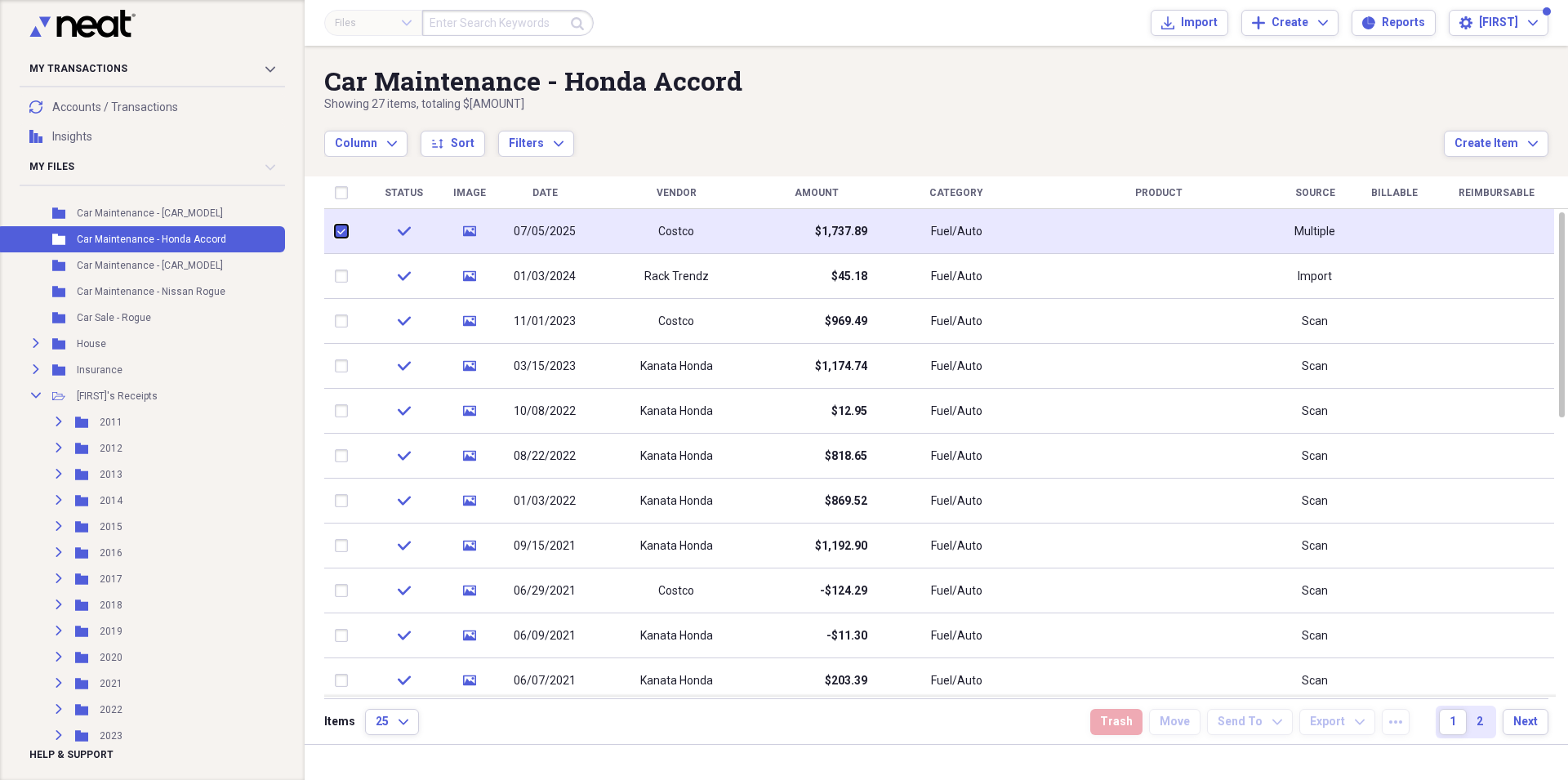 checkbox on "true" 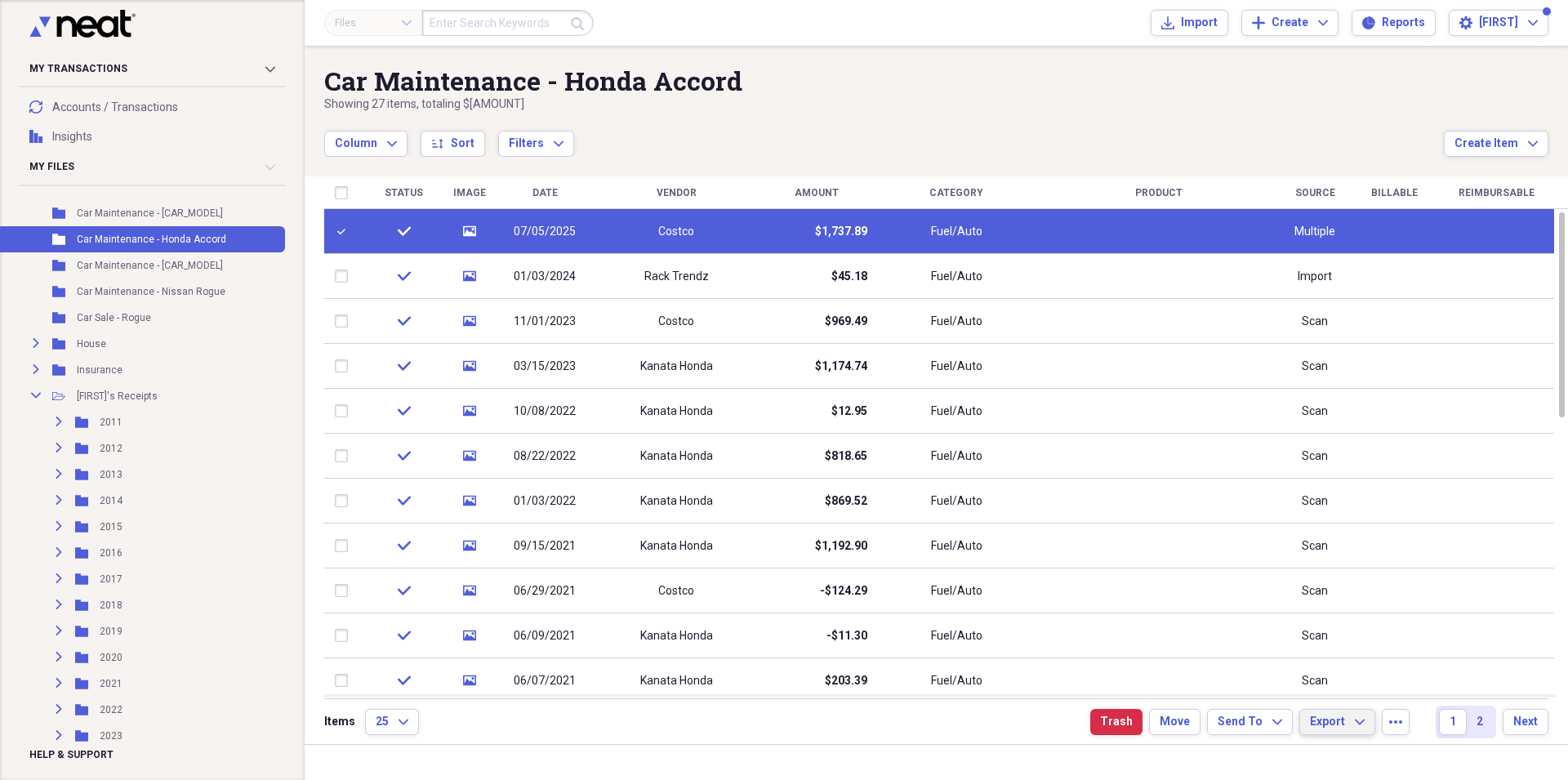 click on "Export" at bounding box center [1327, 722] 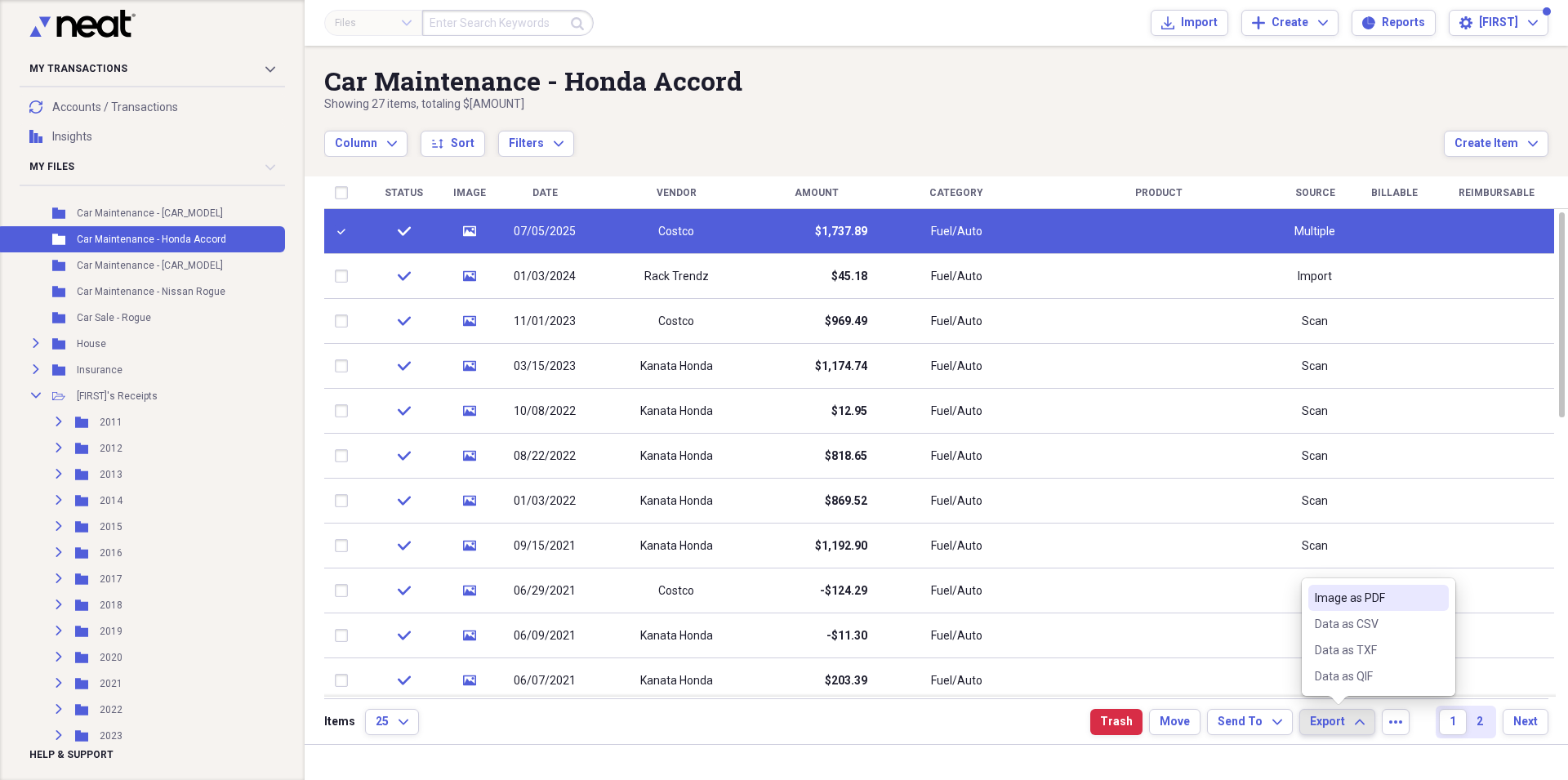 click on "Image as PDF" at bounding box center [1369, 598] 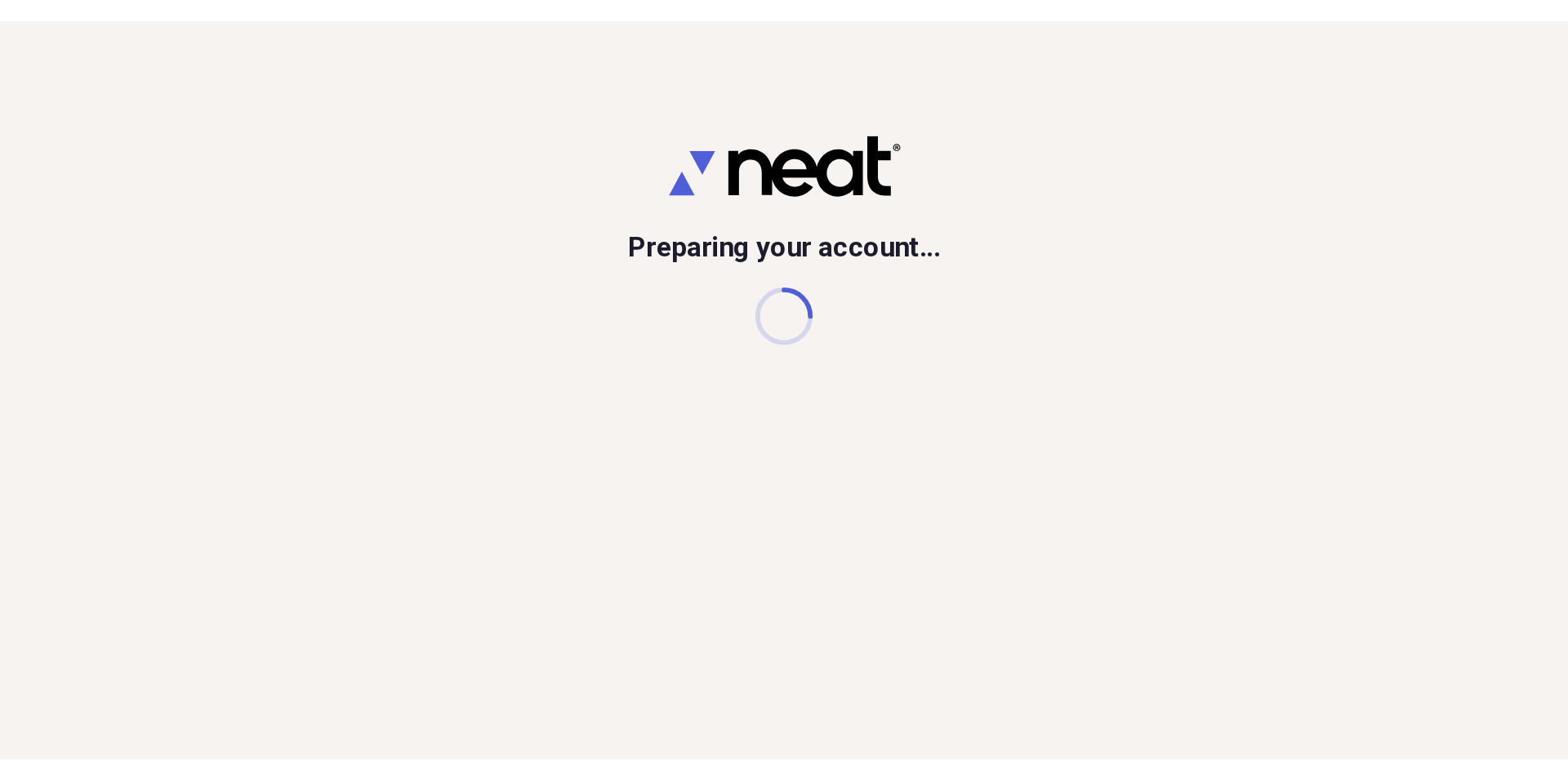 scroll, scrollTop: 0, scrollLeft: 0, axis: both 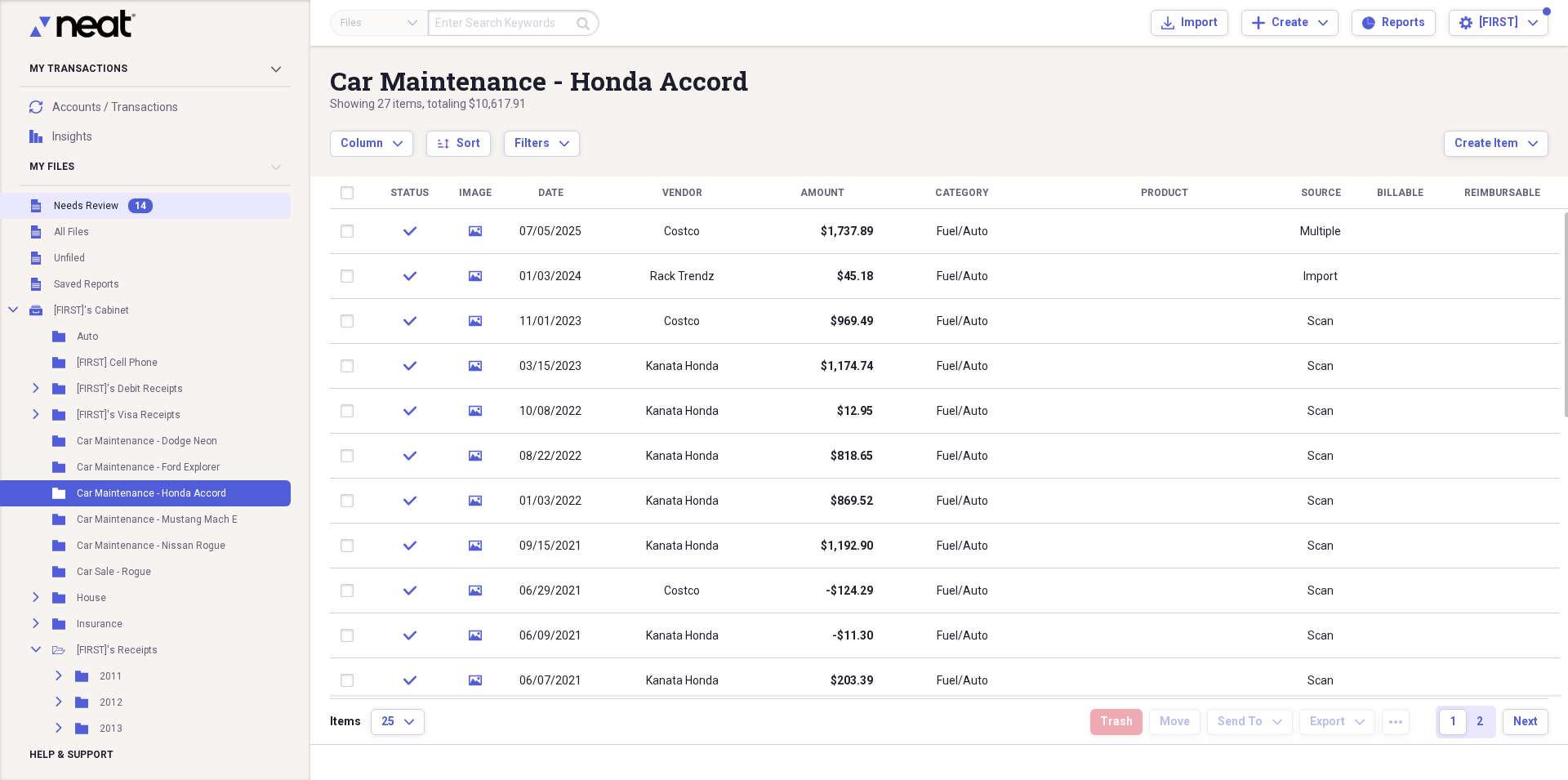 click on "Needs Review" at bounding box center [86, 206] 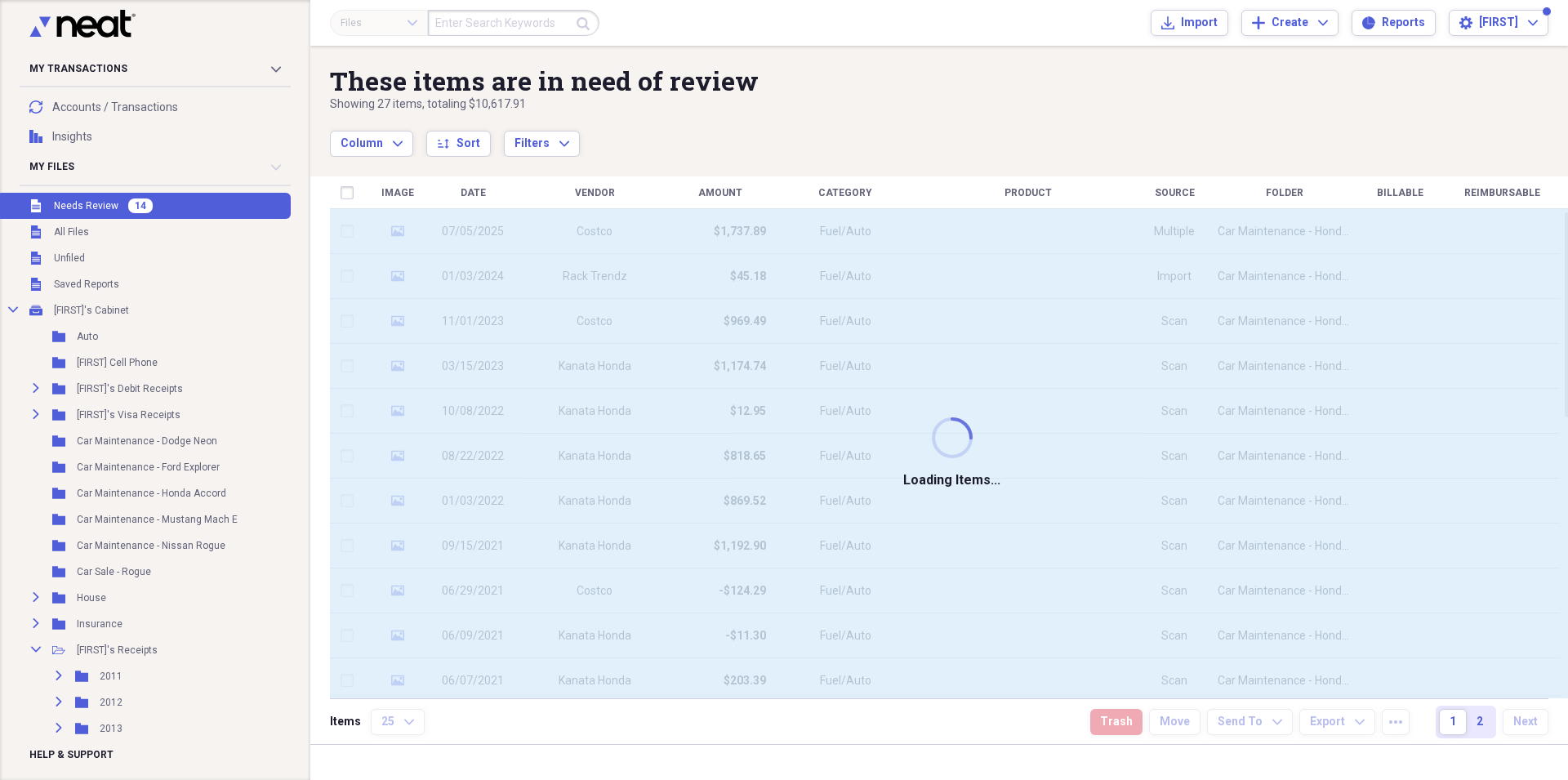 scroll, scrollTop: 875, scrollLeft: 0, axis: vertical 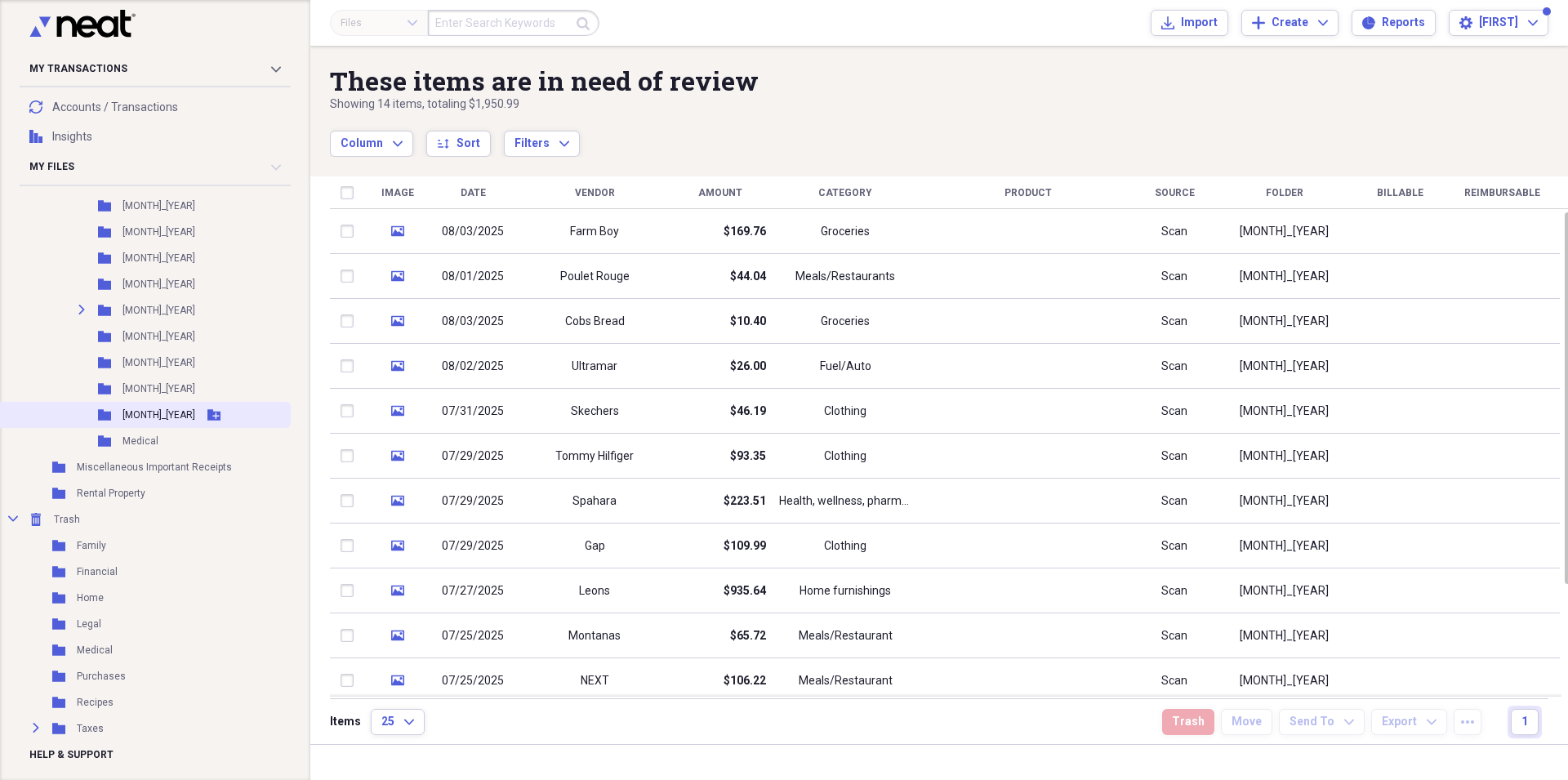click on "Folder 09_2025 Add Folder" at bounding box center (144, 415) 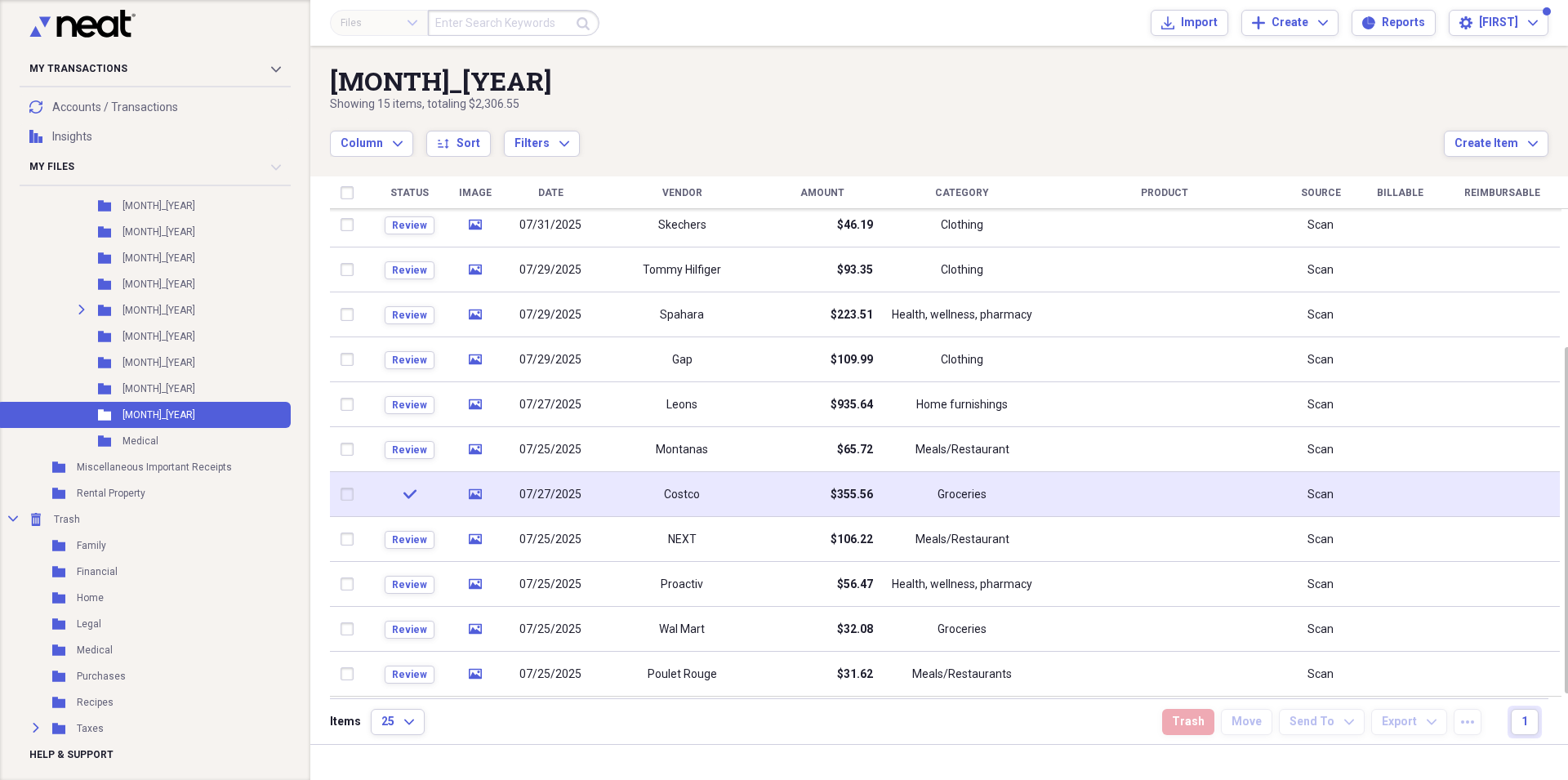 click at bounding box center (350, 494) 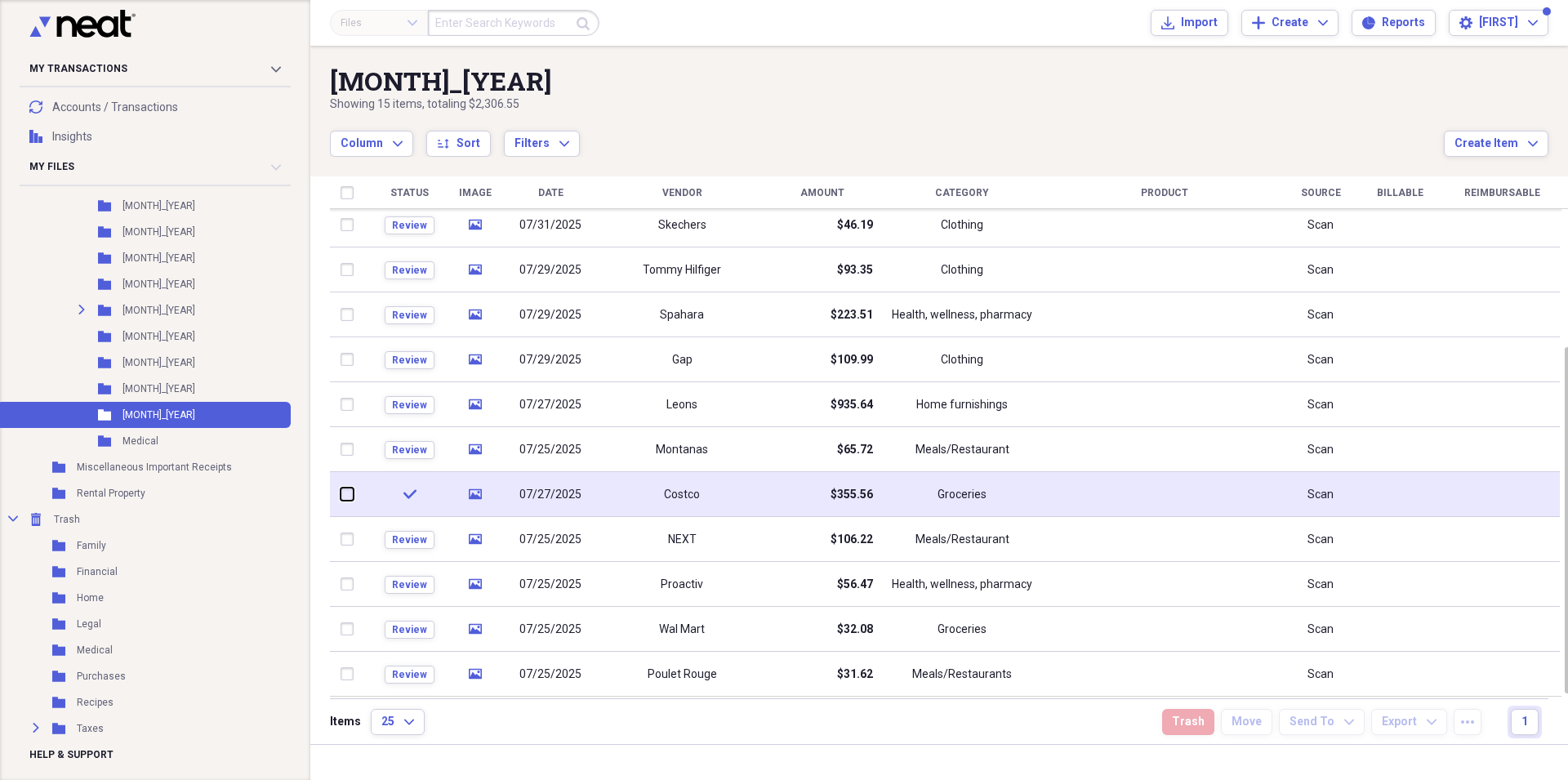 click at bounding box center (341, 494) 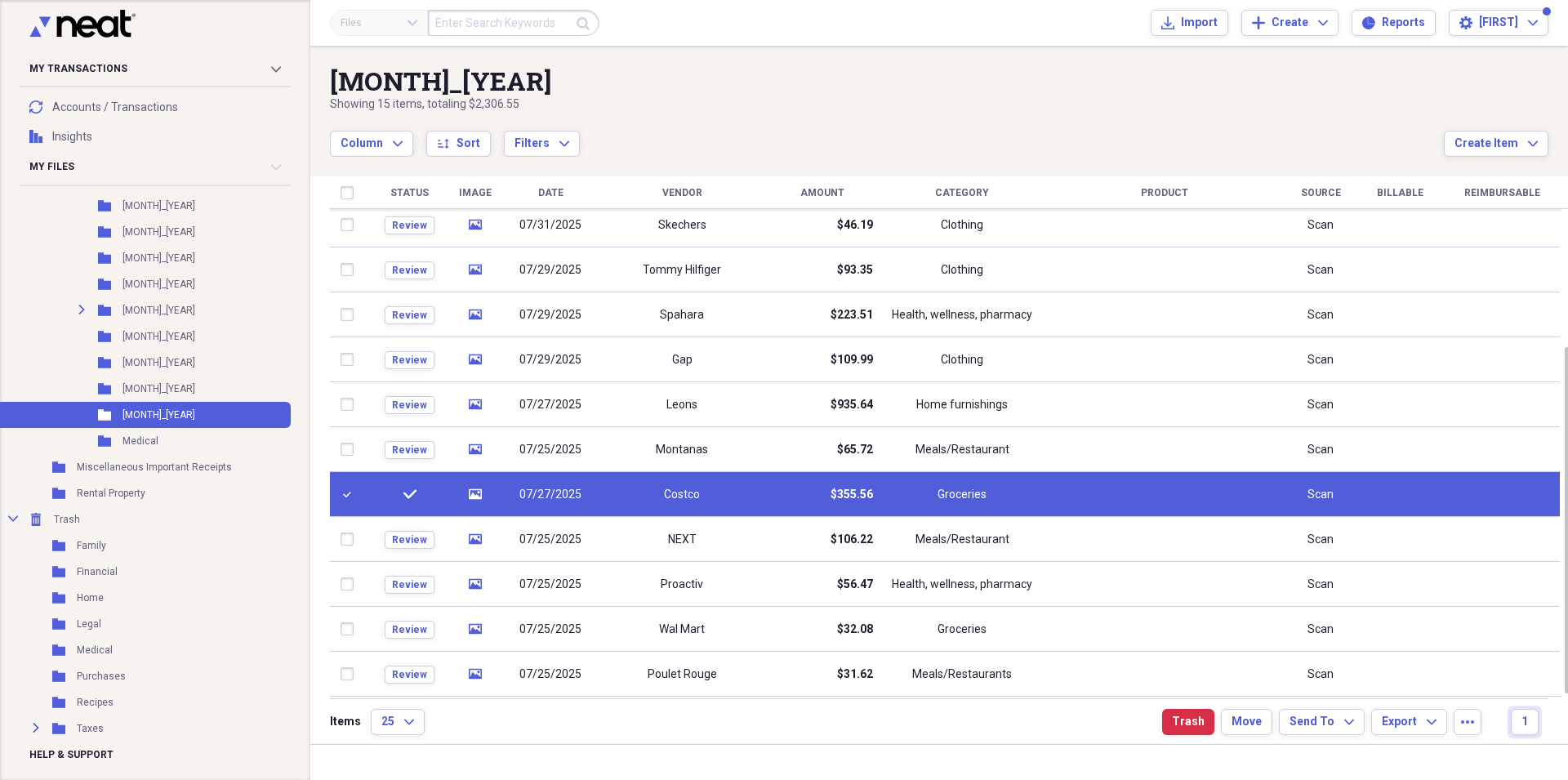 click on "07/27/2025" at bounding box center (550, 495) 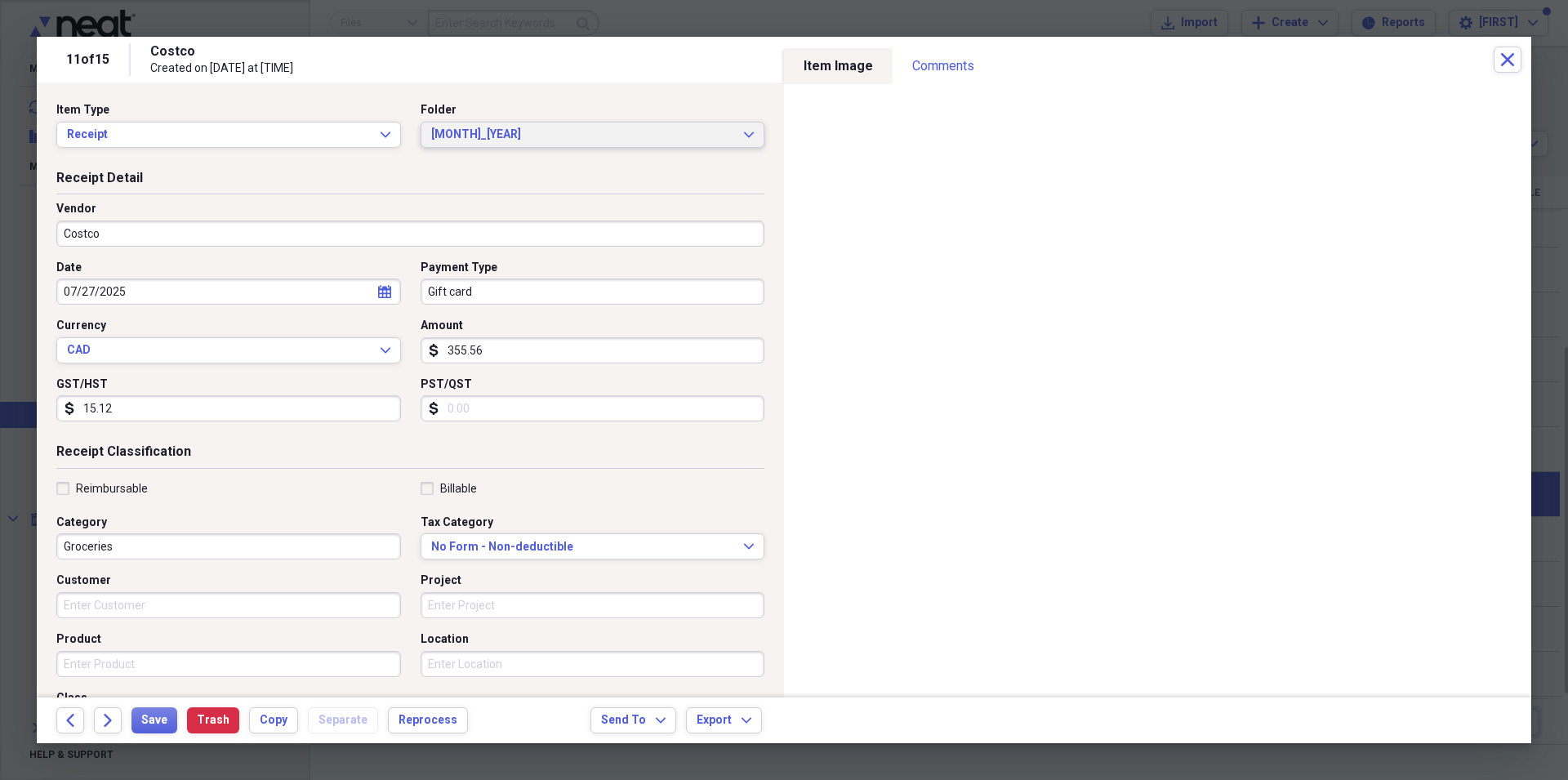 click on "[DATE]_2025" at bounding box center [583, 135] 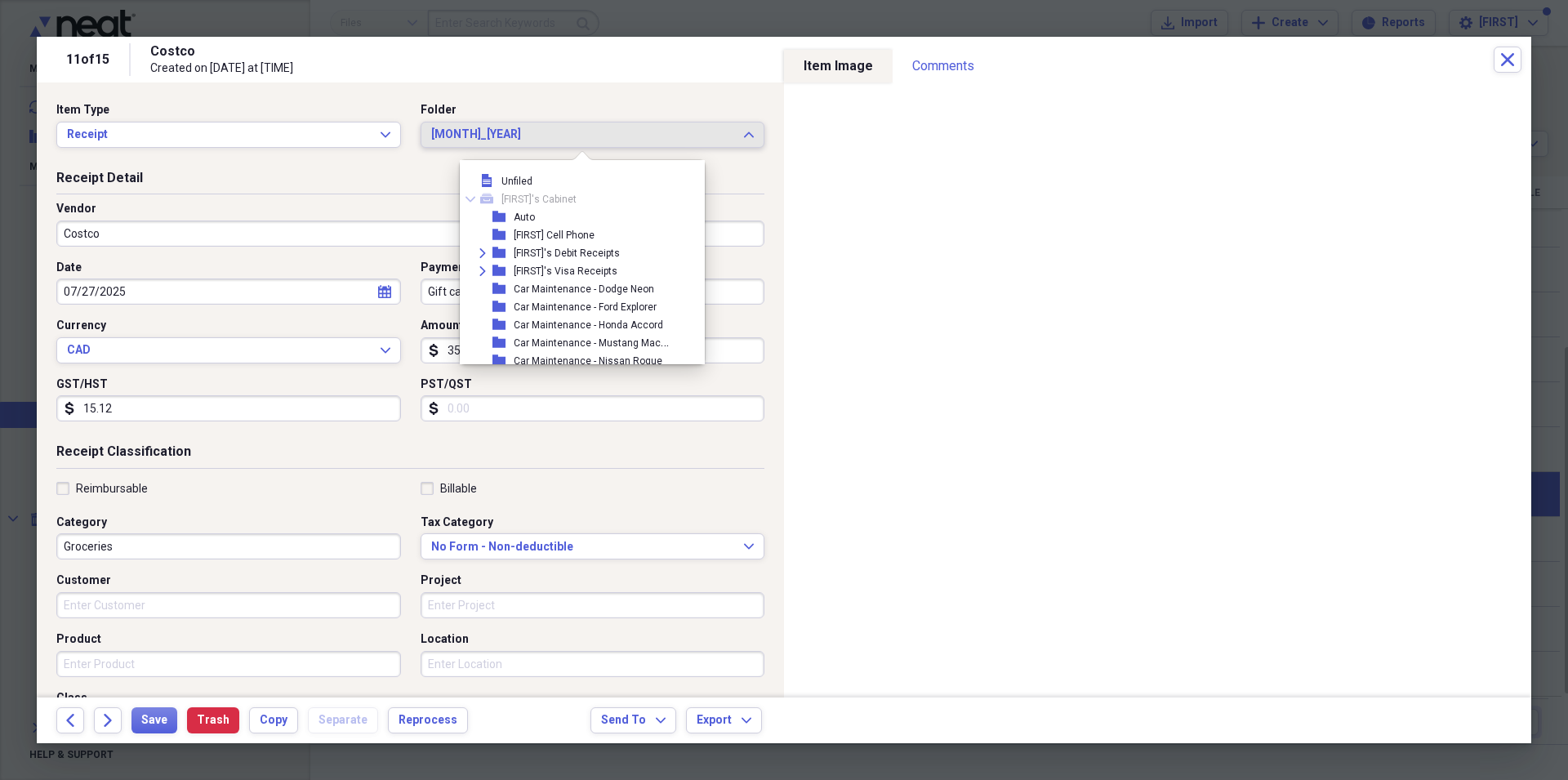 scroll, scrollTop: 602, scrollLeft: 0, axis: vertical 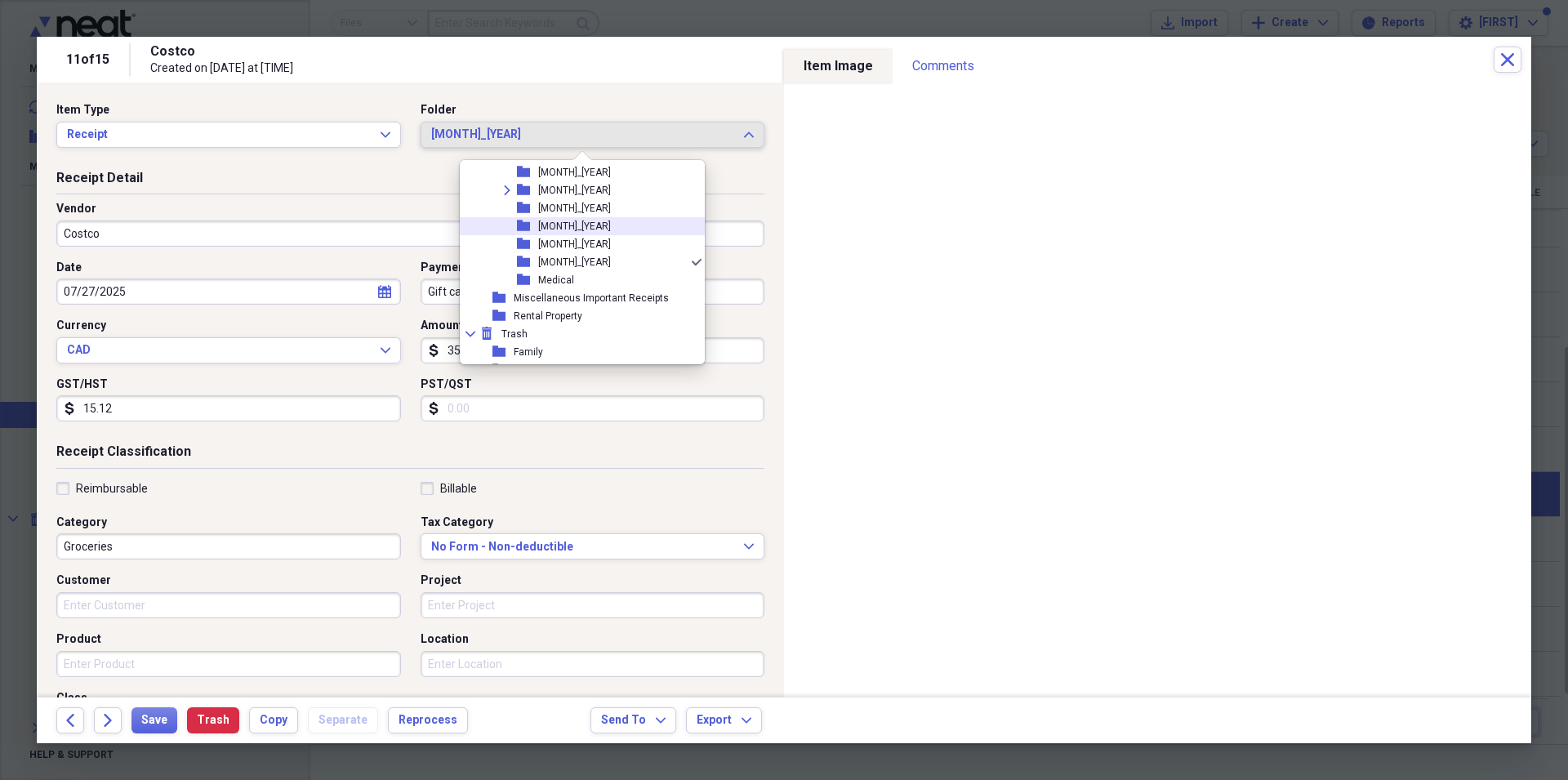 click on "folder [DATE]_2025" at bounding box center [576, 226] 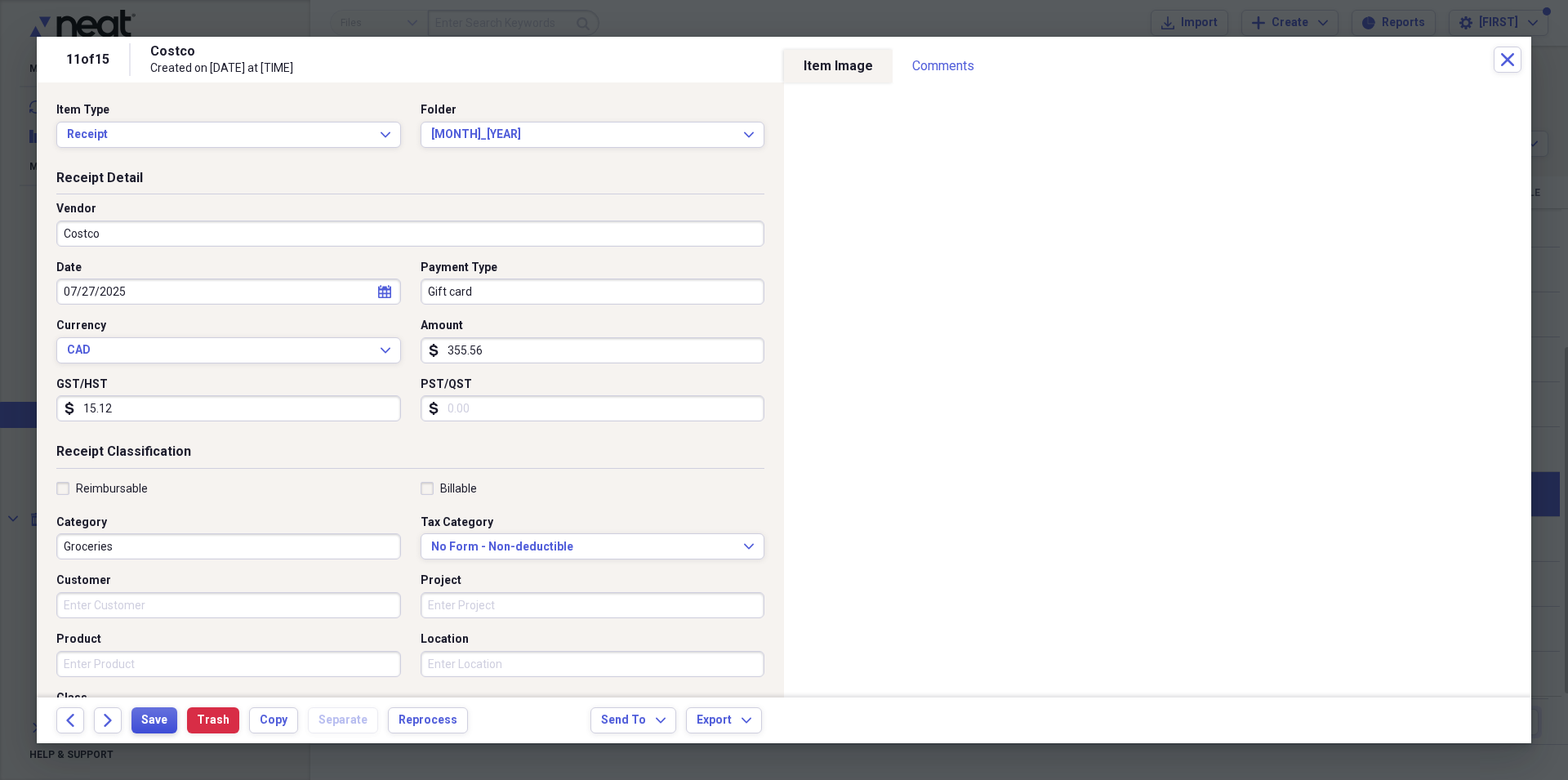 click on "Save" at bounding box center (154, 720) 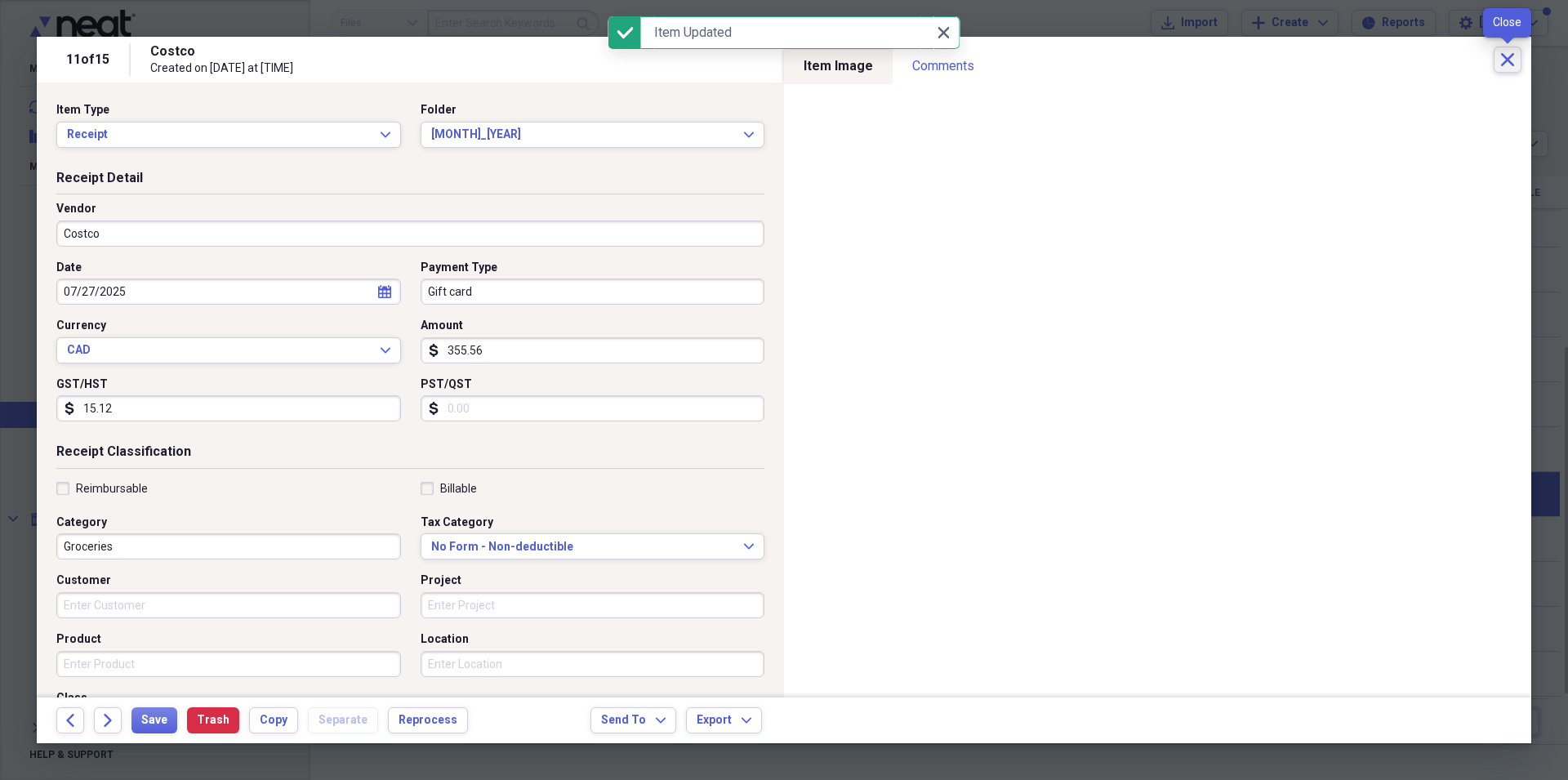 click 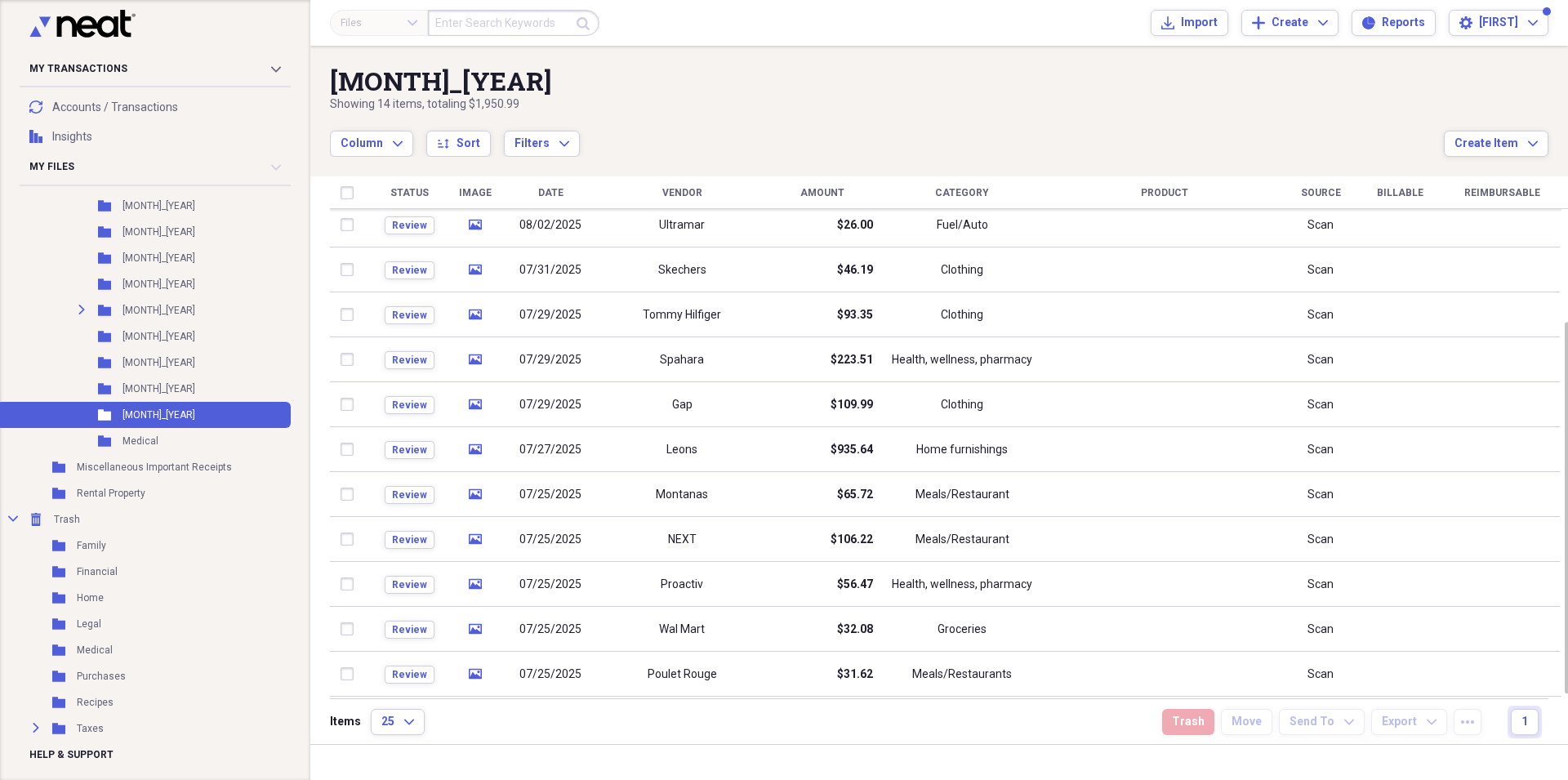 checkbox on "false" 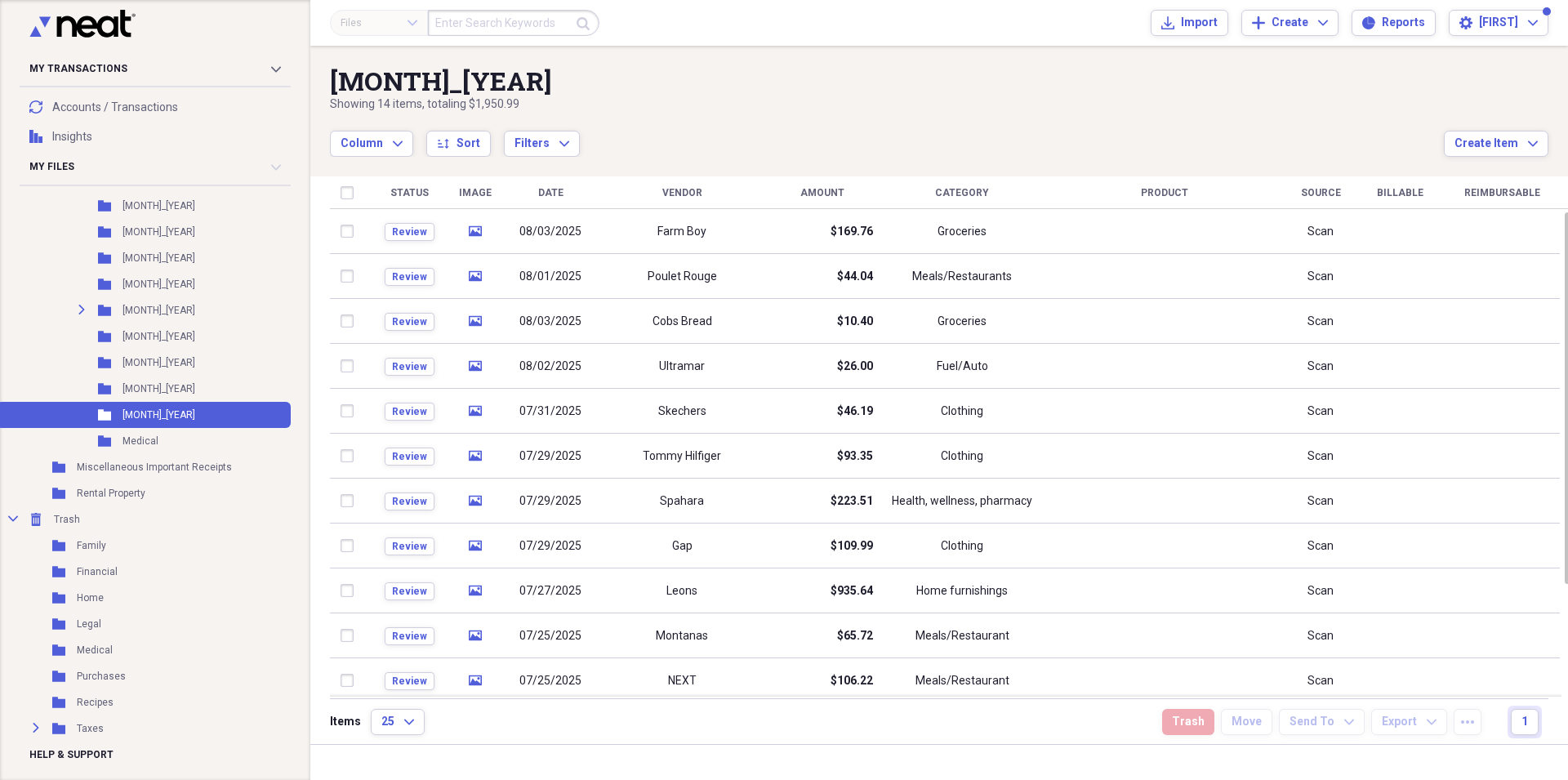 click on "Vendor" at bounding box center (682, 193) 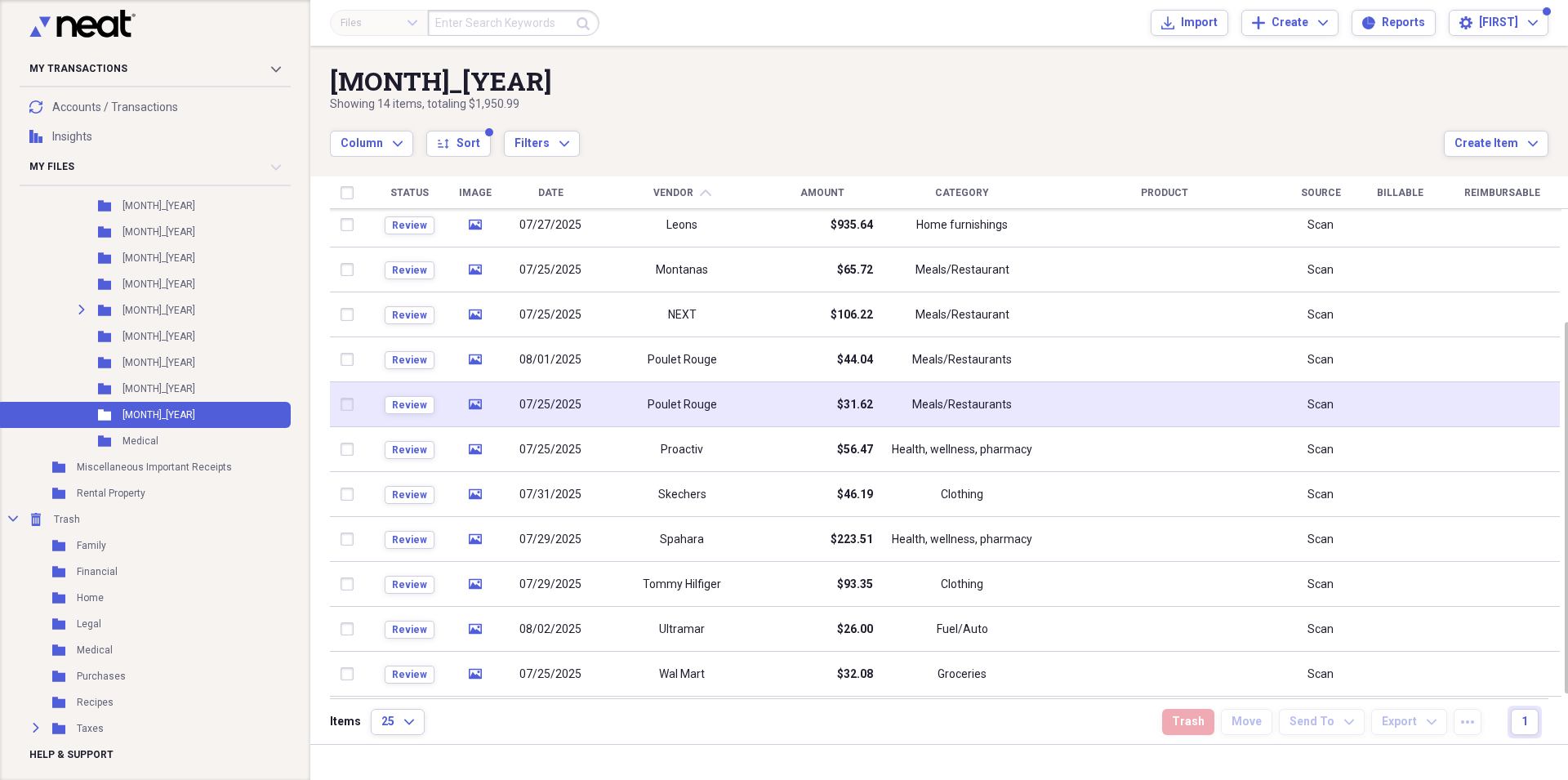 click on "07/25/2025" at bounding box center (550, 405) 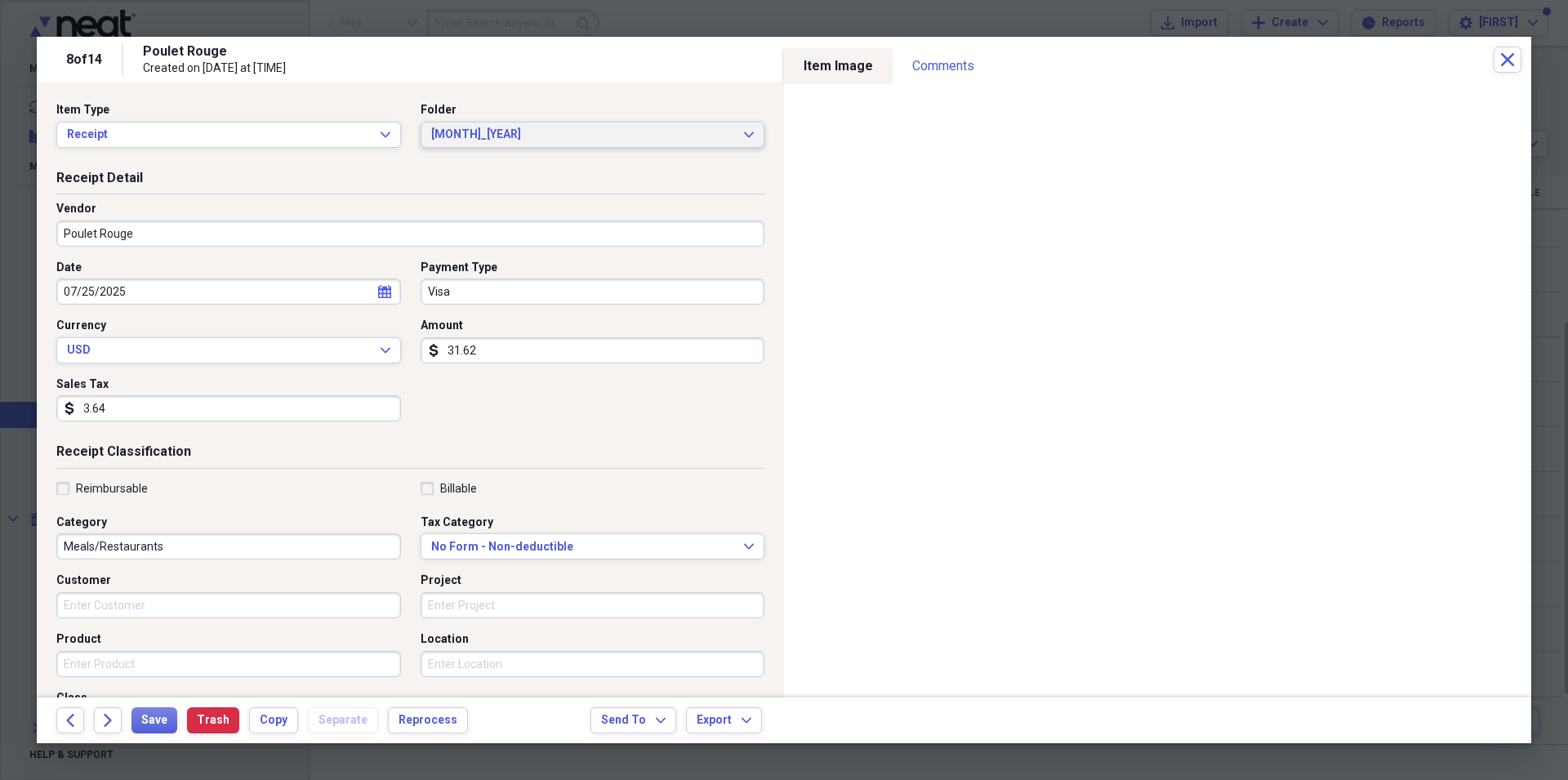 click on "[DATE]_2025" at bounding box center [583, 135] 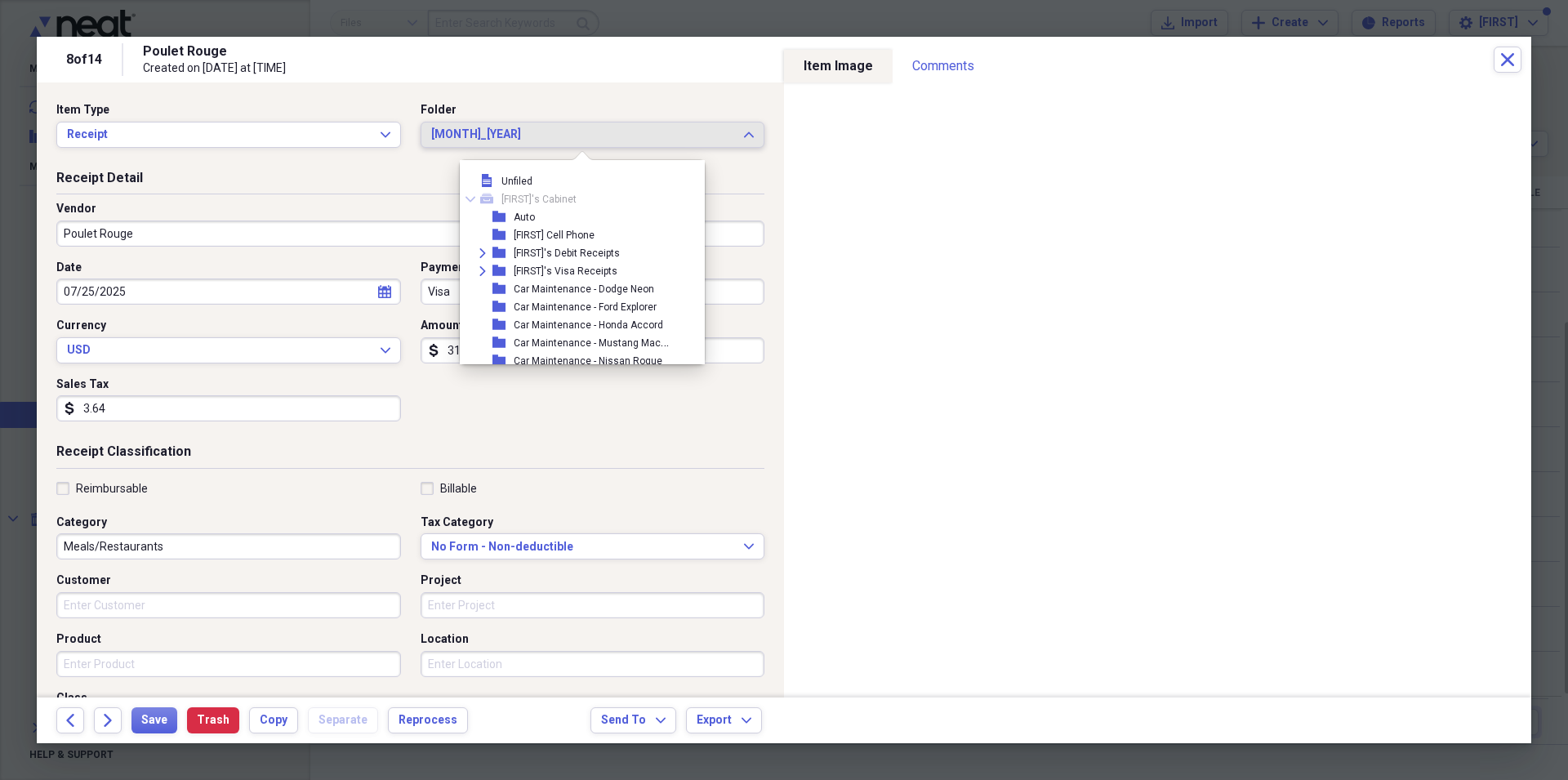 scroll, scrollTop: 602, scrollLeft: 0, axis: vertical 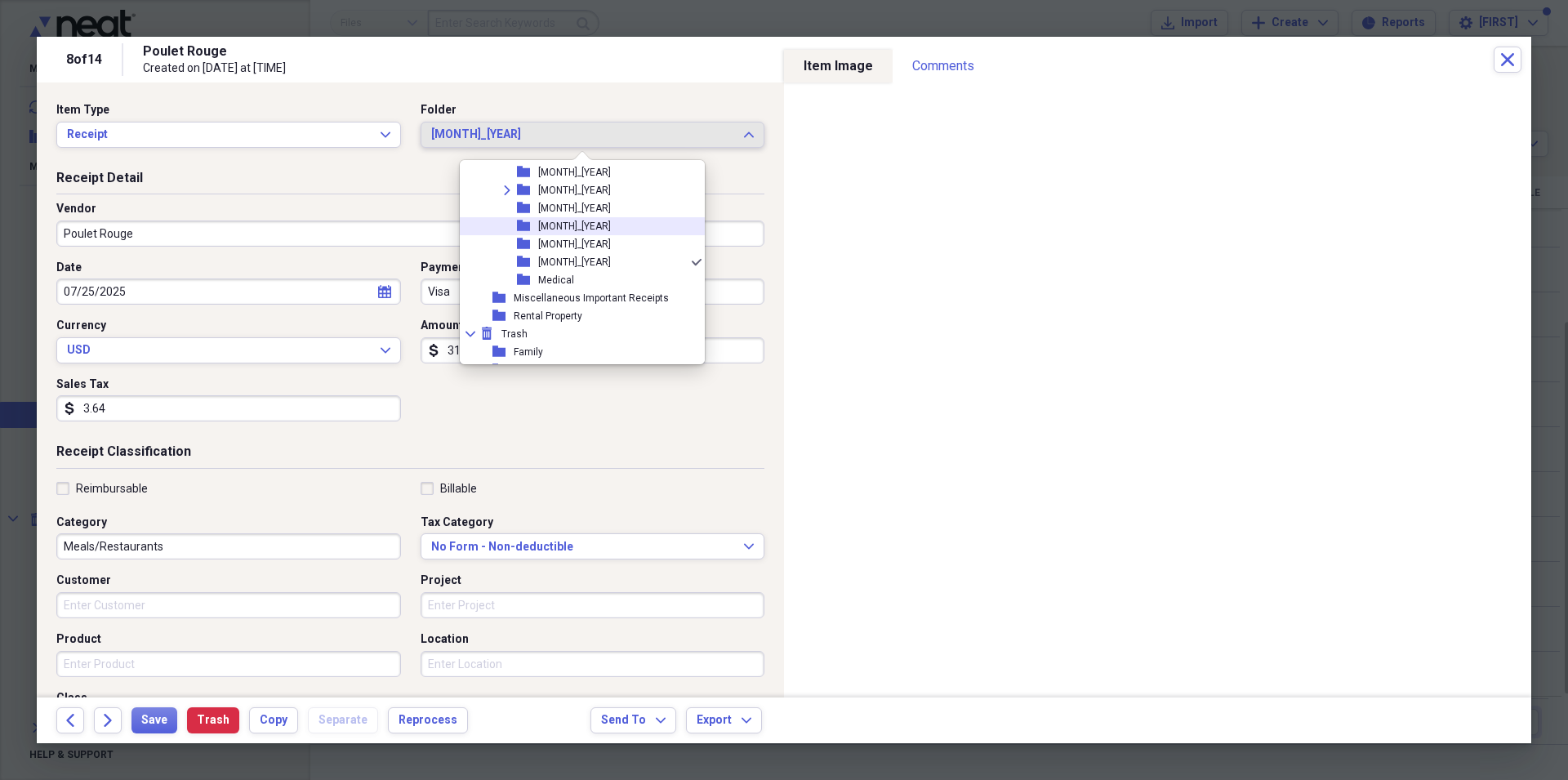 click on "[DATE]_2025" at bounding box center [574, 226] 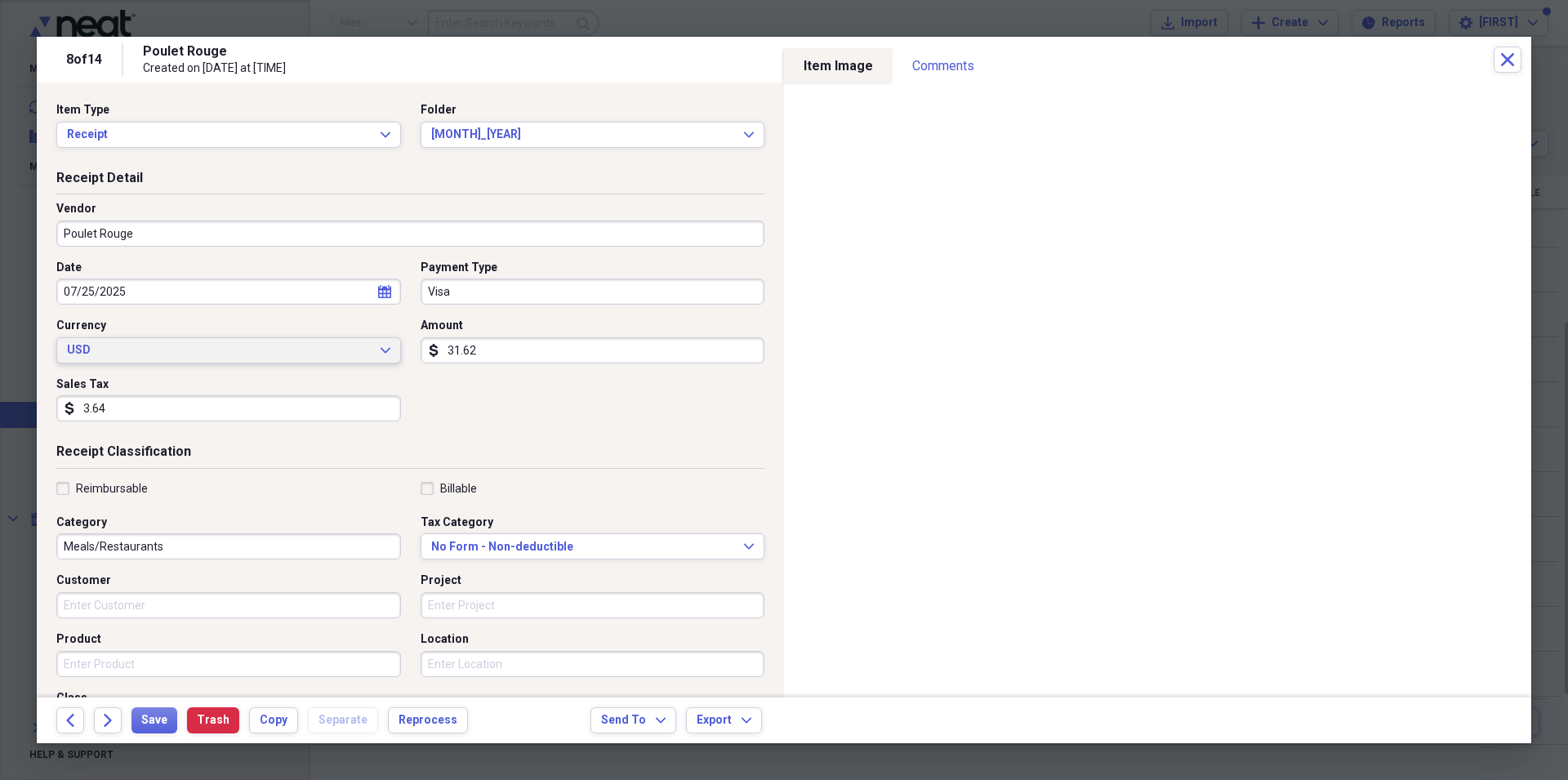 click on "USD" at bounding box center [219, 350] 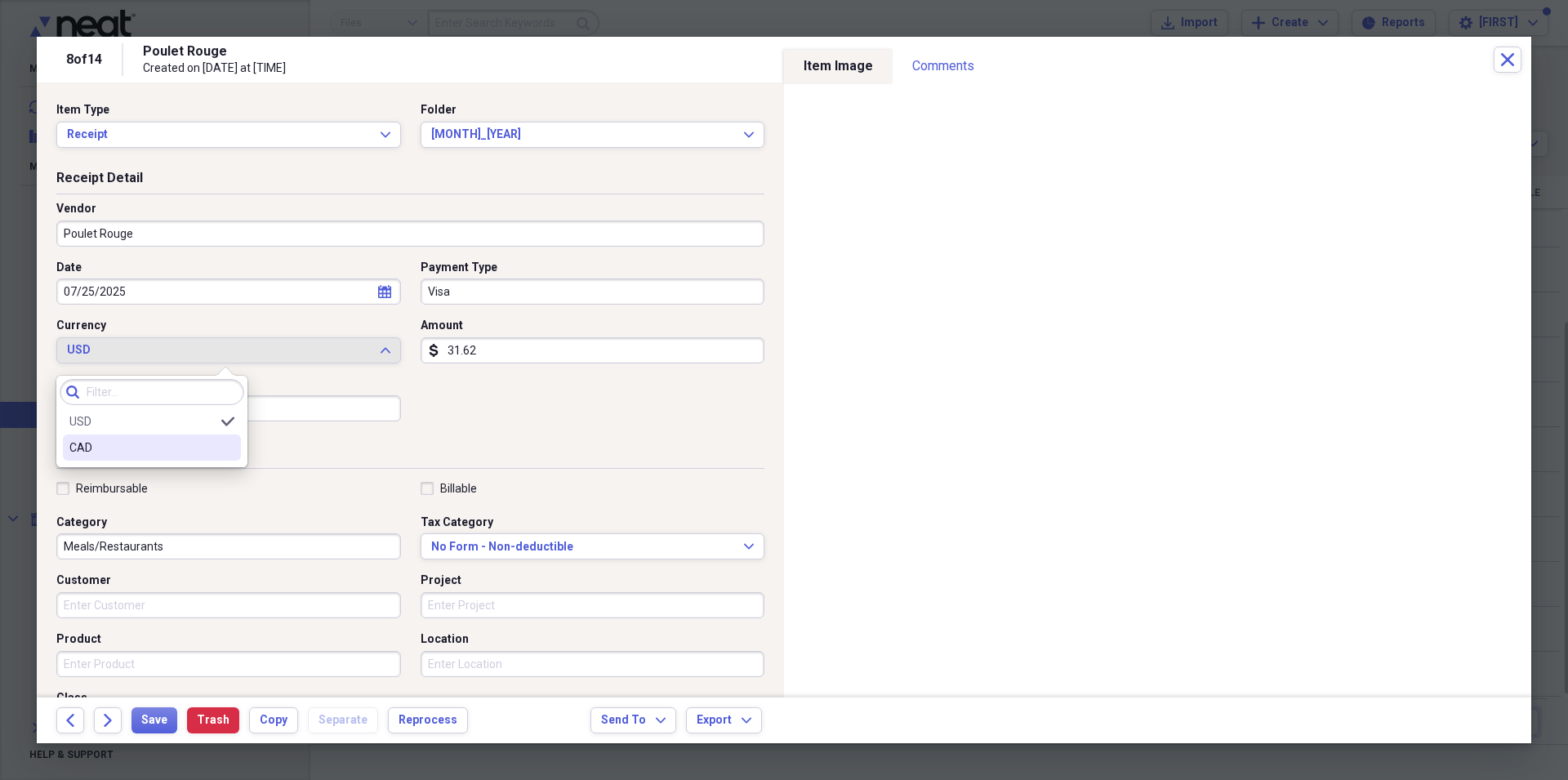 click on "CAD" at bounding box center (142, 448) 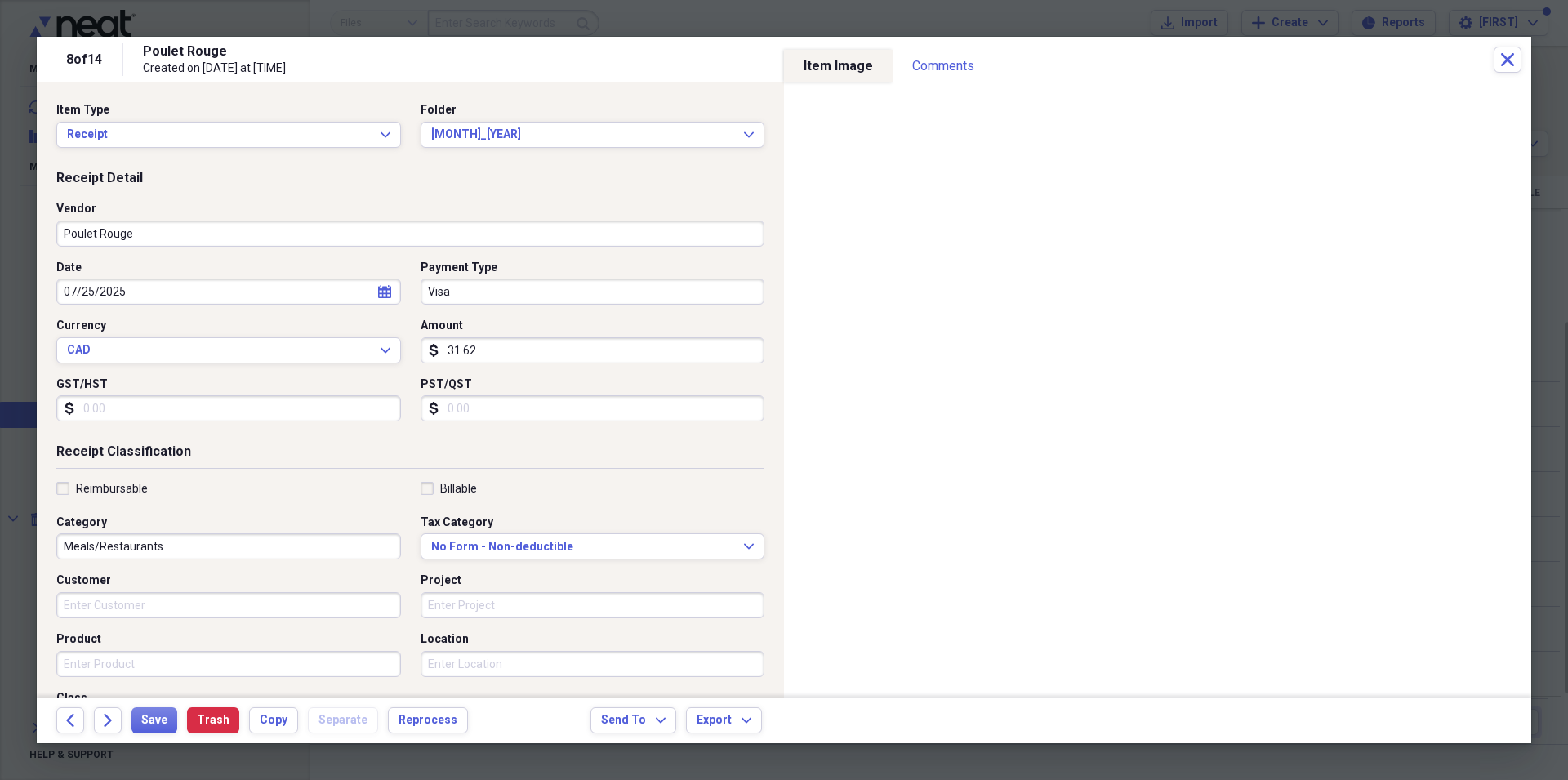 click on "GST/HST" at bounding box center [229, 408] 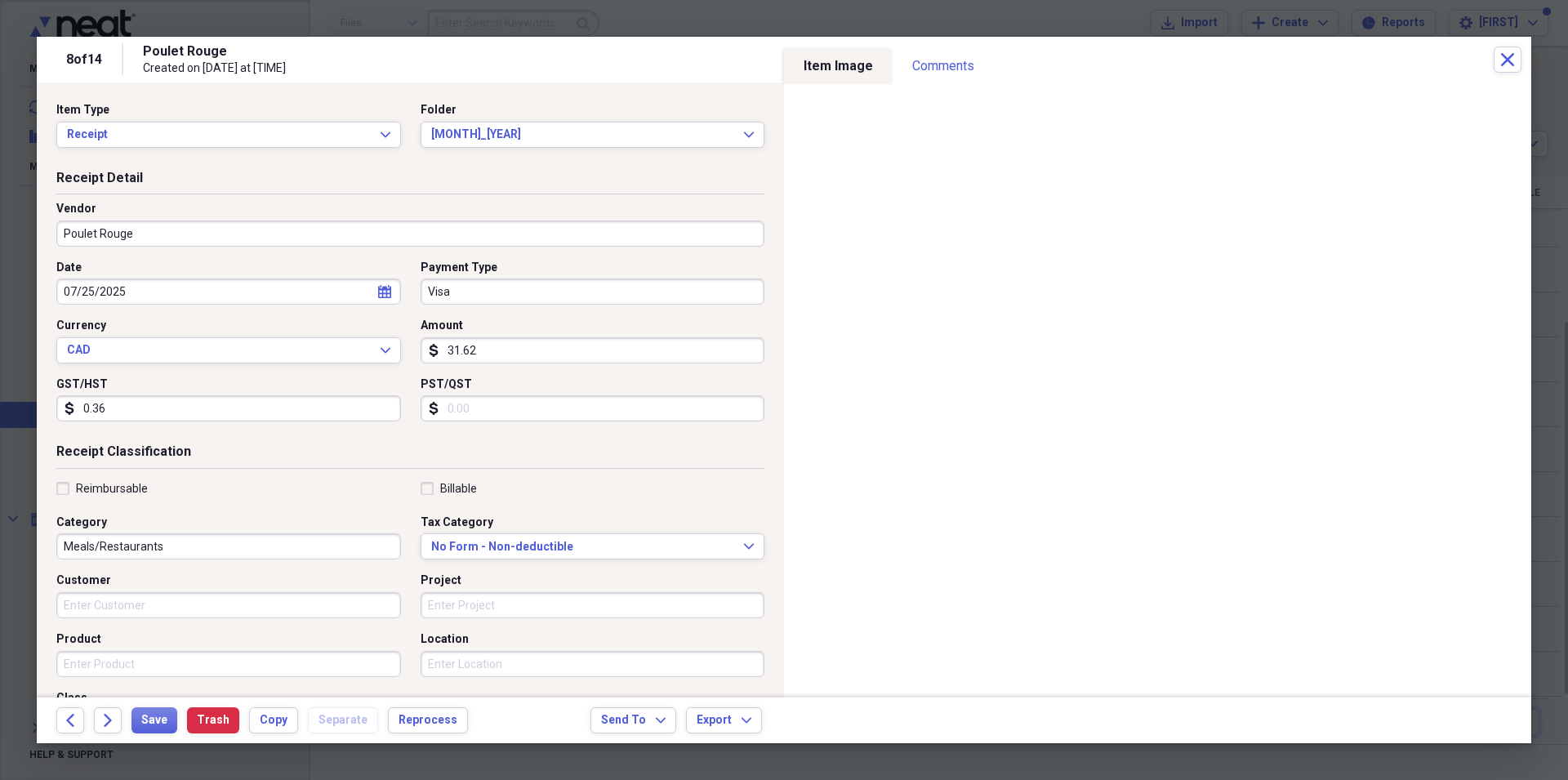 type on "3.64" 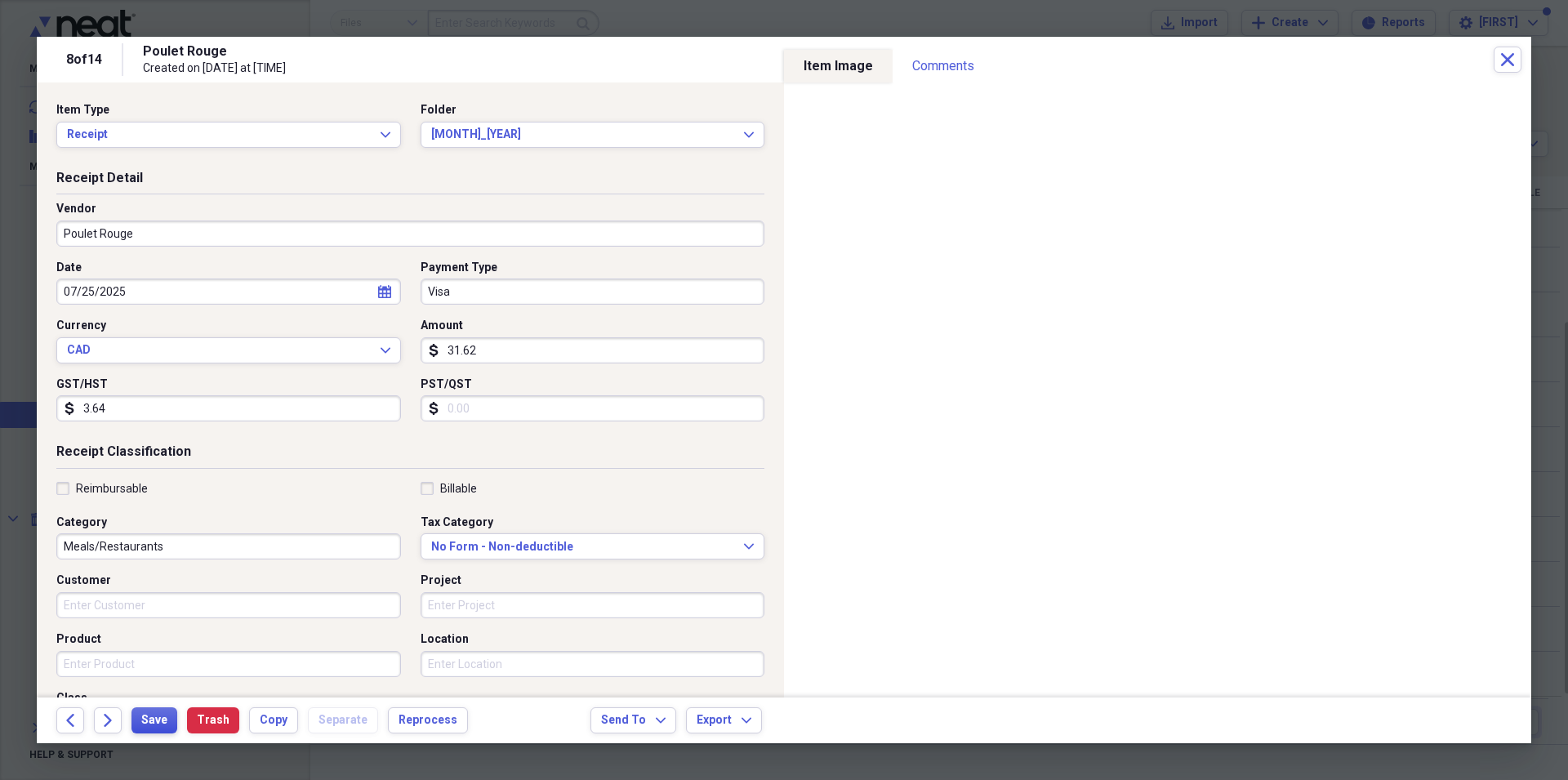 click on "Save" at bounding box center [154, 720] 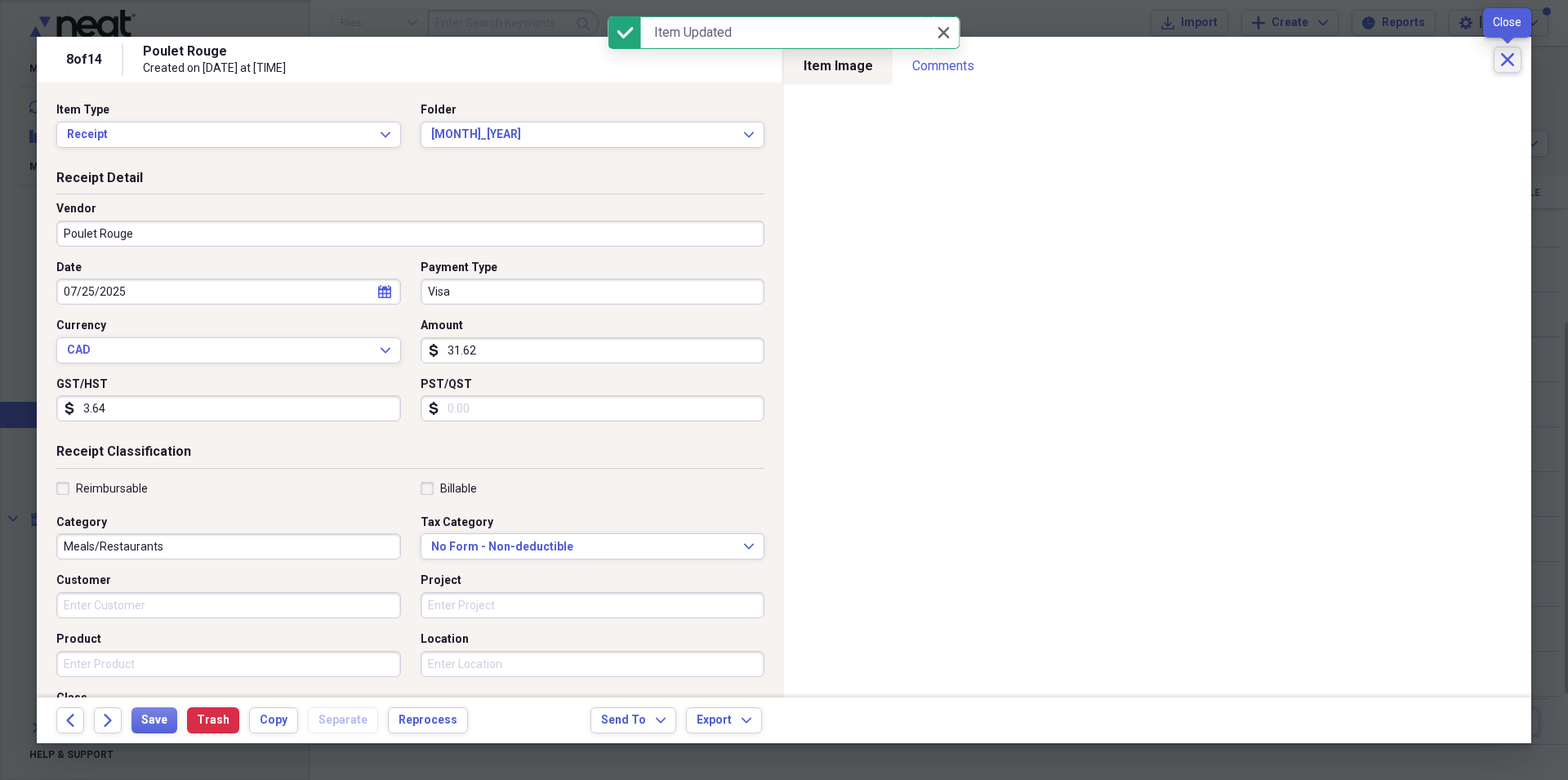 click on "Close" 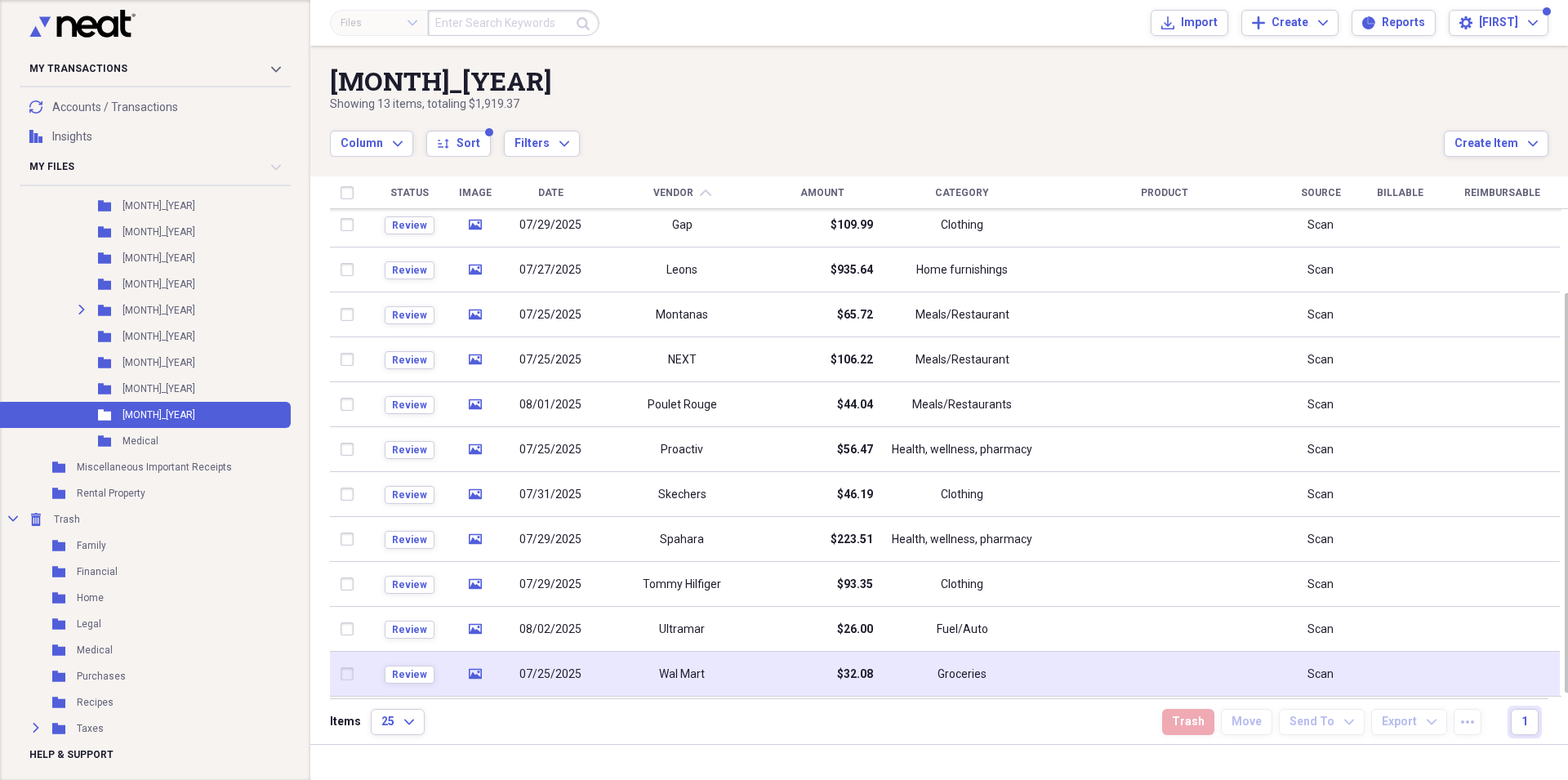 click on "07/25/2025" at bounding box center [550, 675] 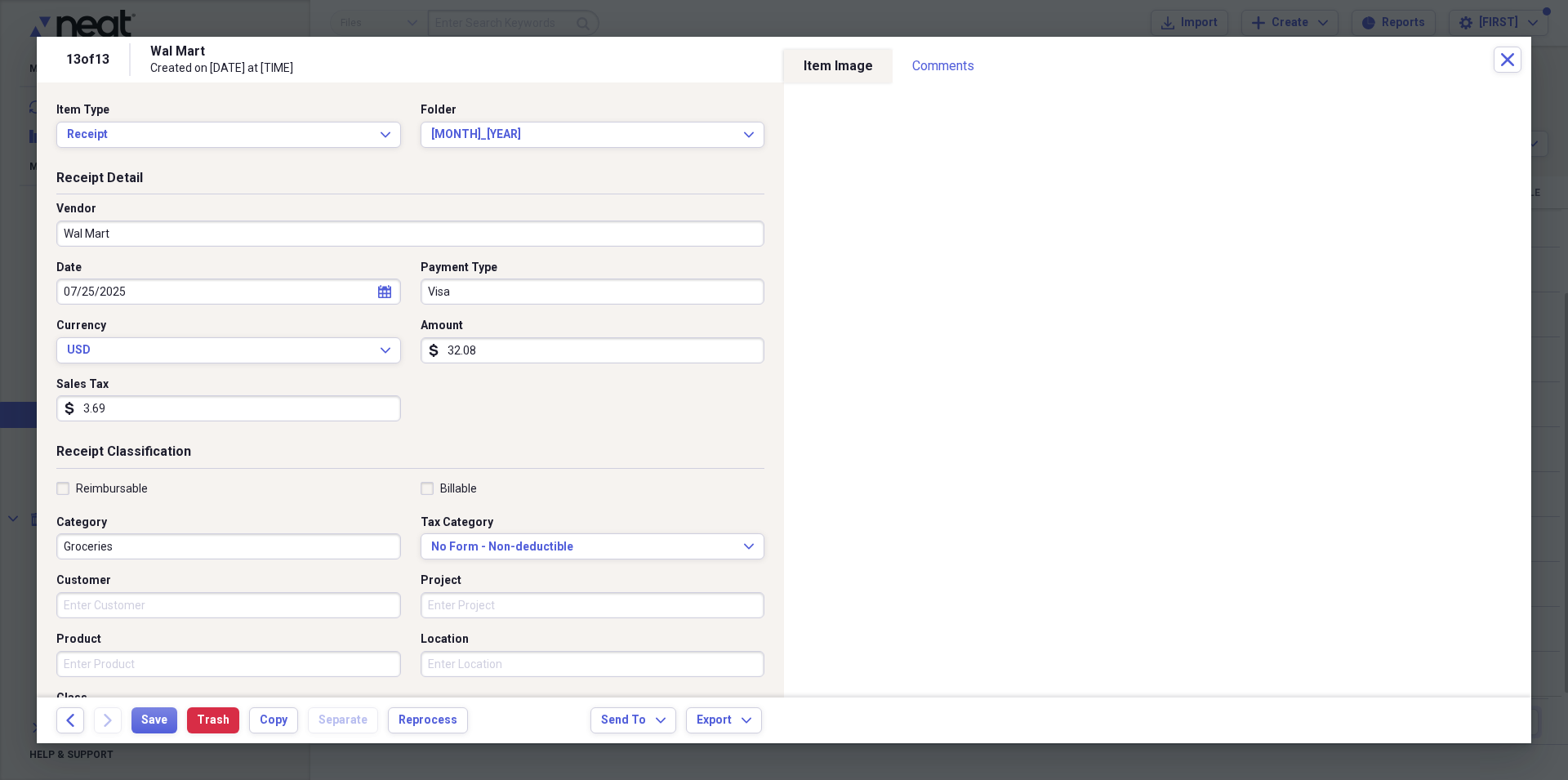 click on "Folder 09_2025 Expand" at bounding box center (588, 125) 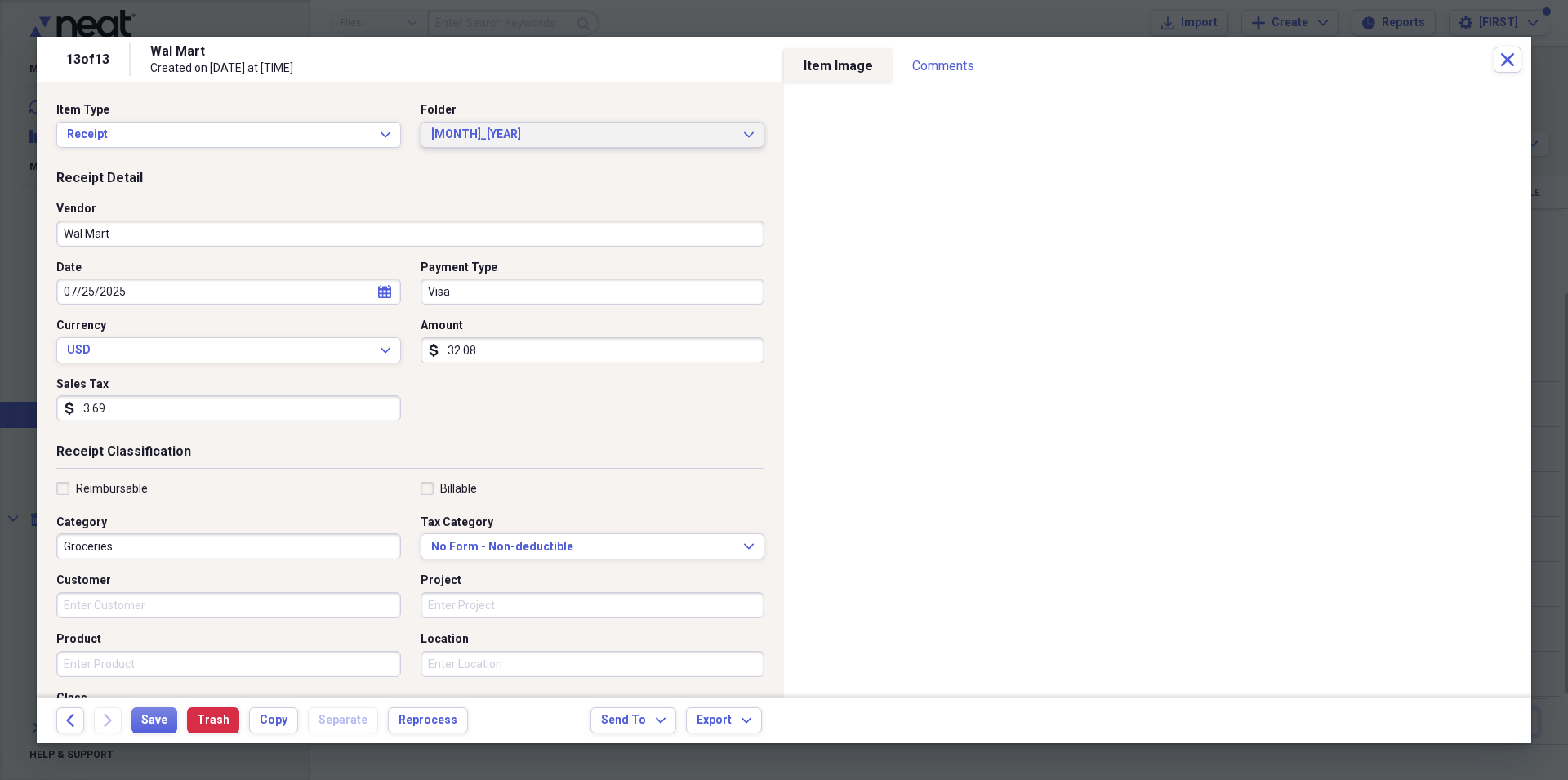click on "[DATE]_2025" at bounding box center (583, 135) 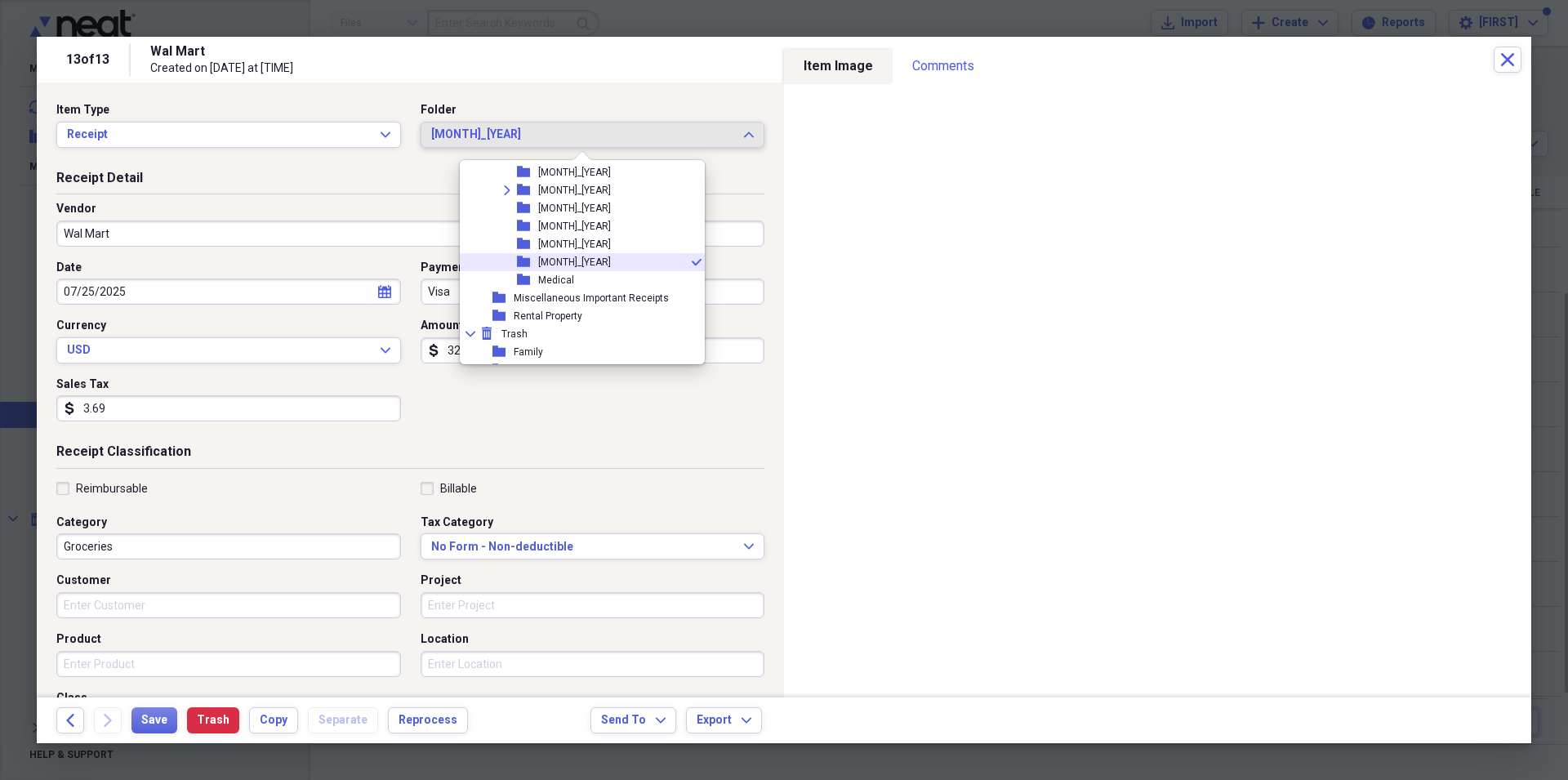 scroll, scrollTop: 566, scrollLeft: 0, axis: vertical 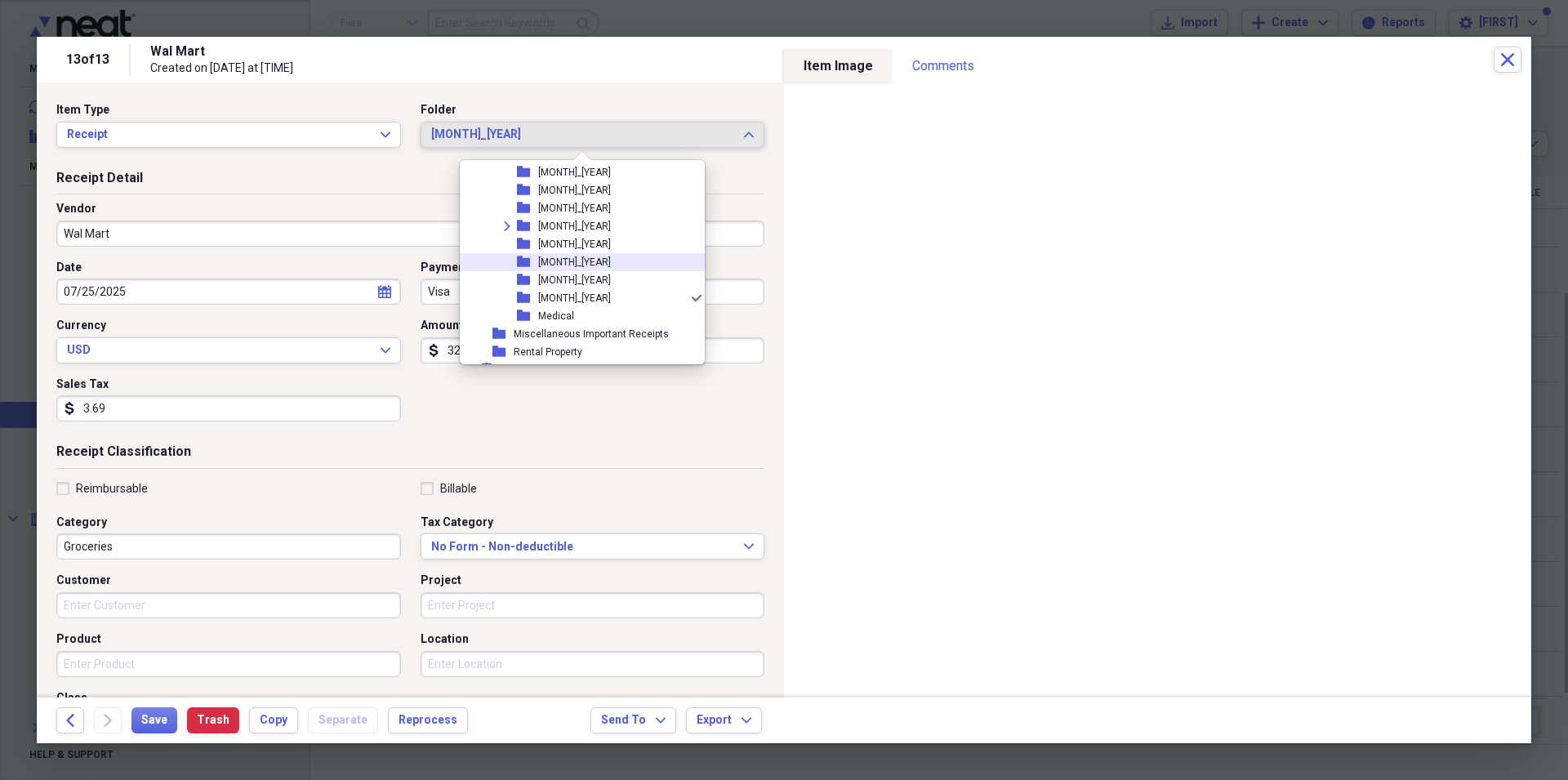 click on "[DATE]_2025" at bounding box center [574, 262] 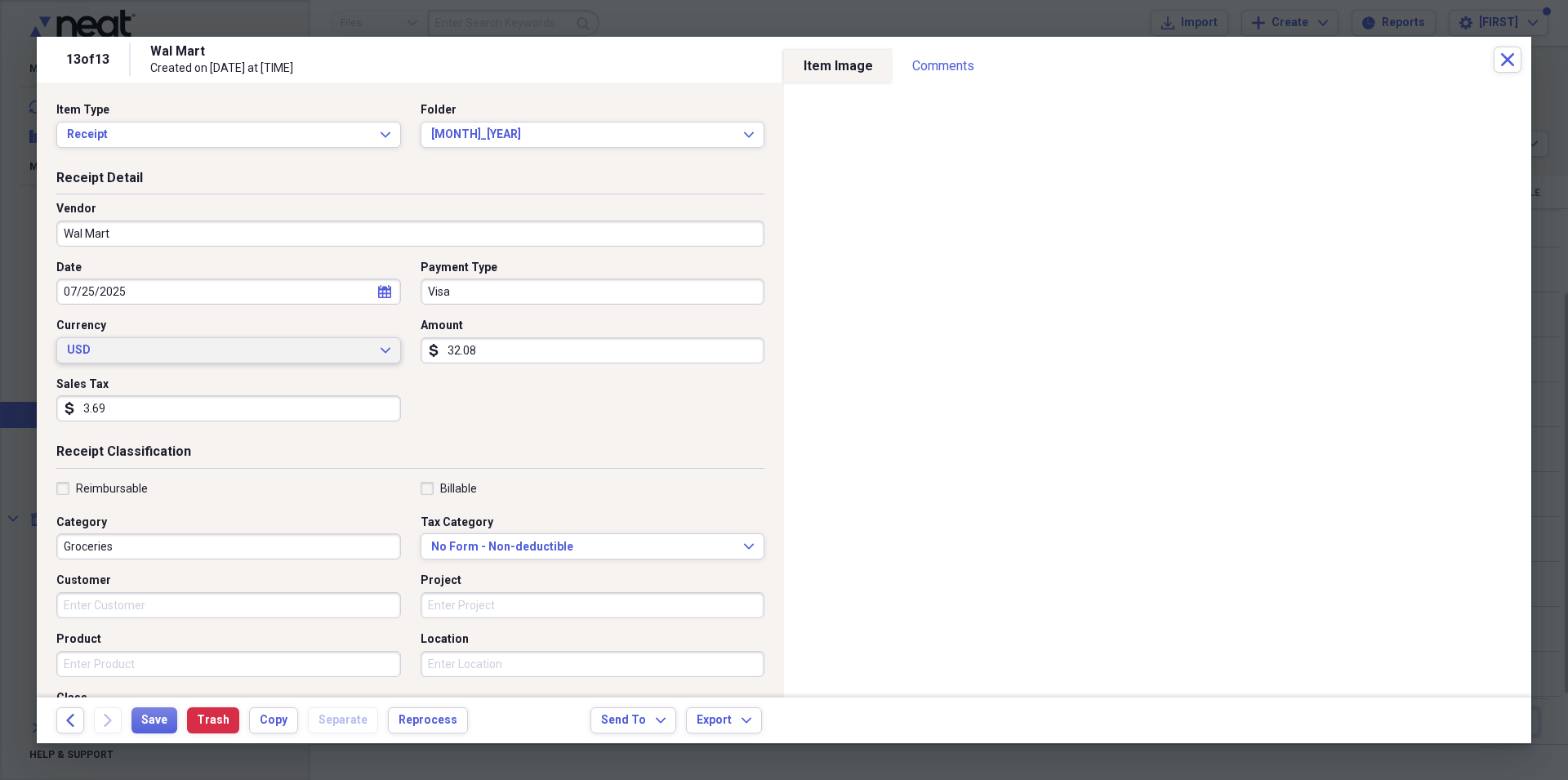 click on "Currency USD Expand" at bounding box center [234, 341] 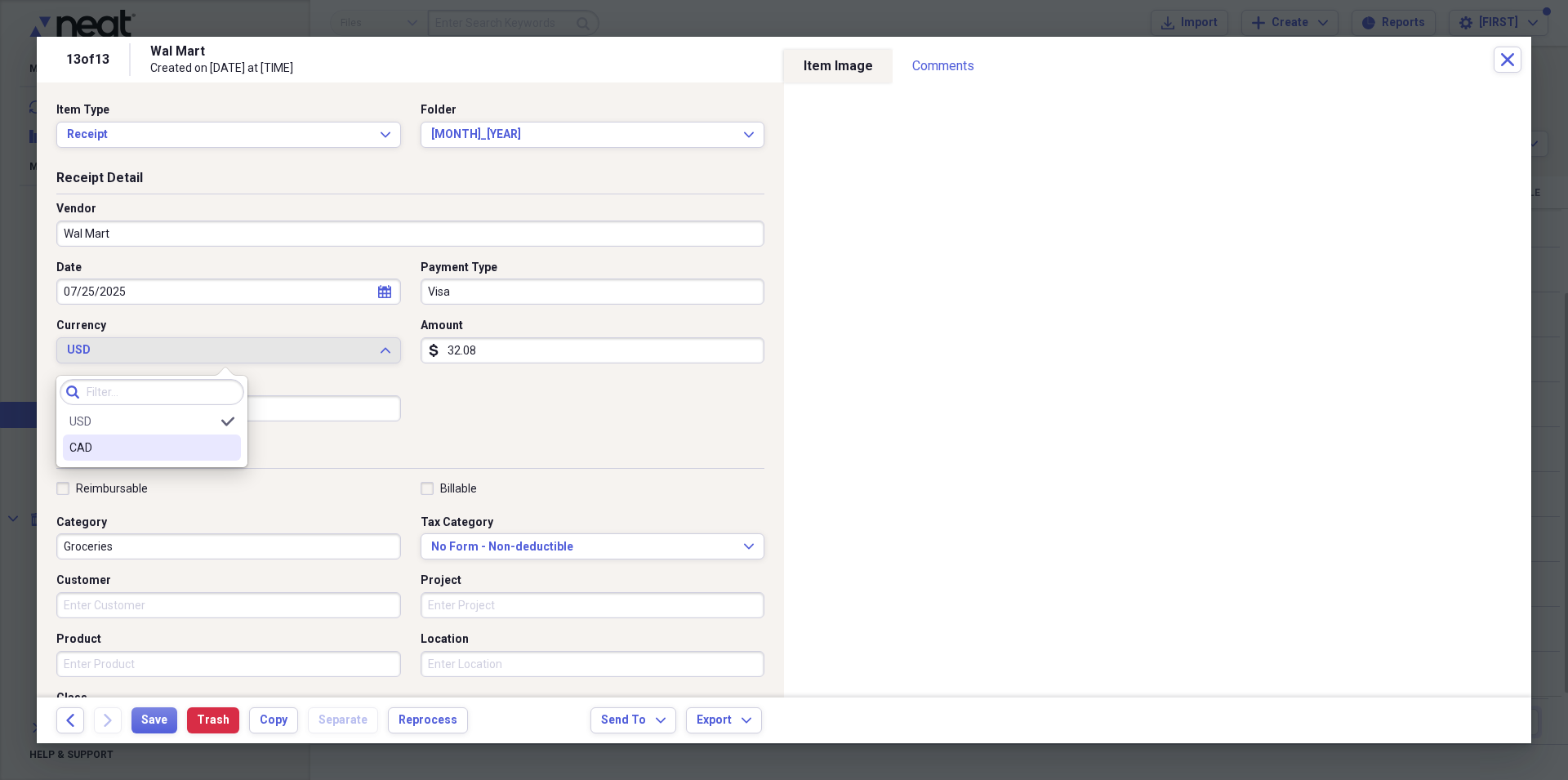 click on "CAD" at bounding box center (142, 448) 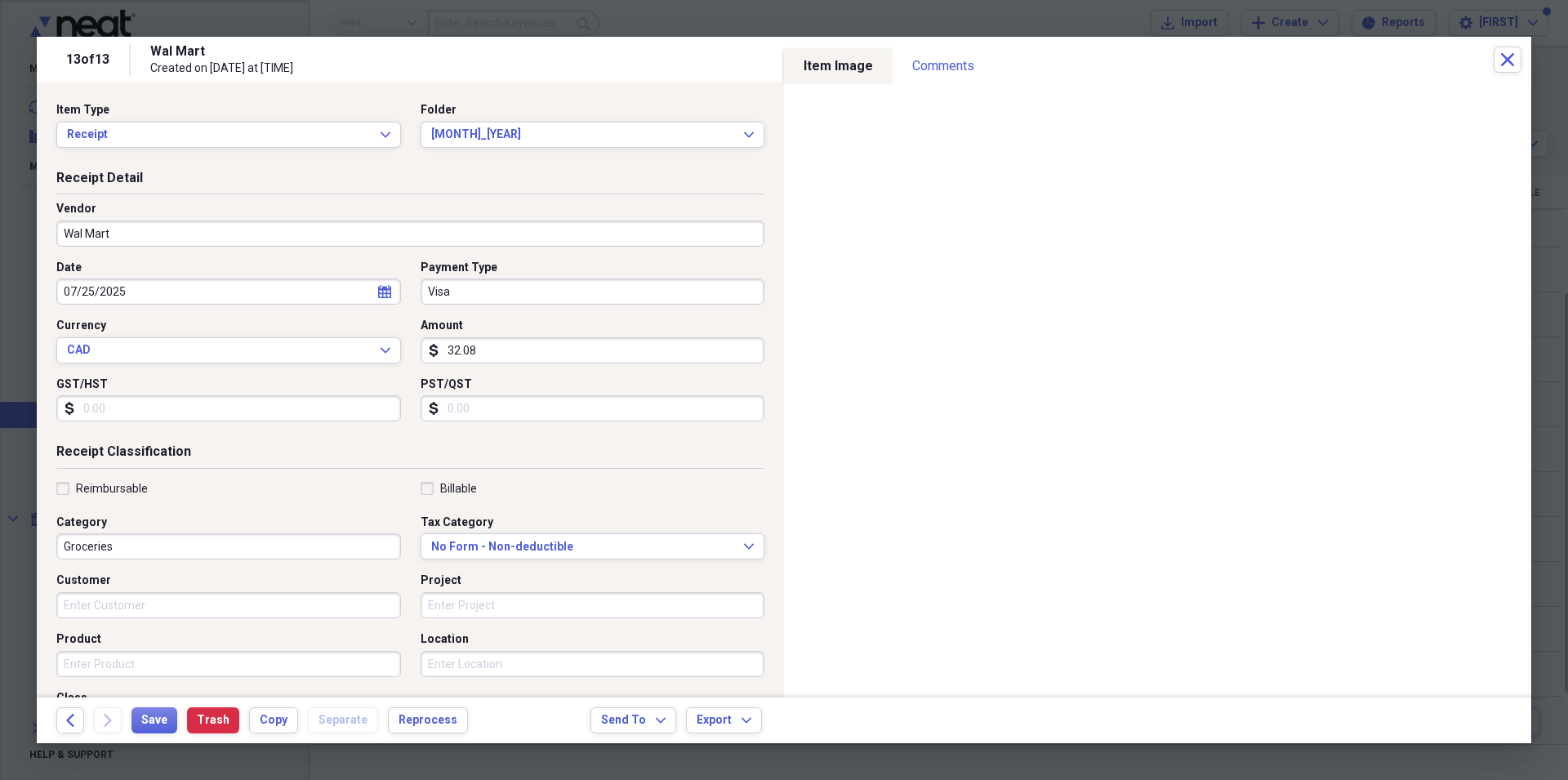 click on "GST/HST" at bounding box center (229, 408) 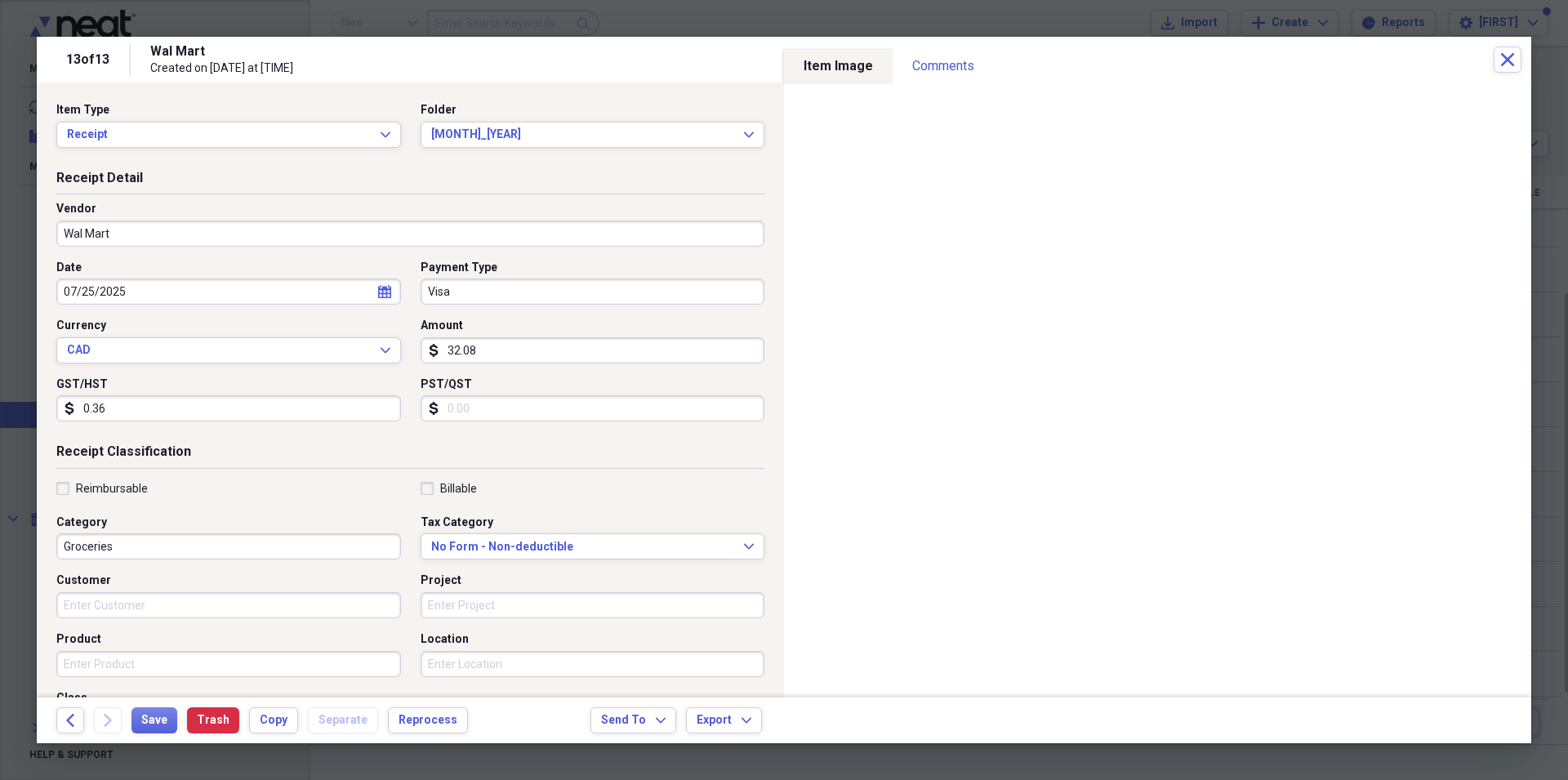 type on "3.69" 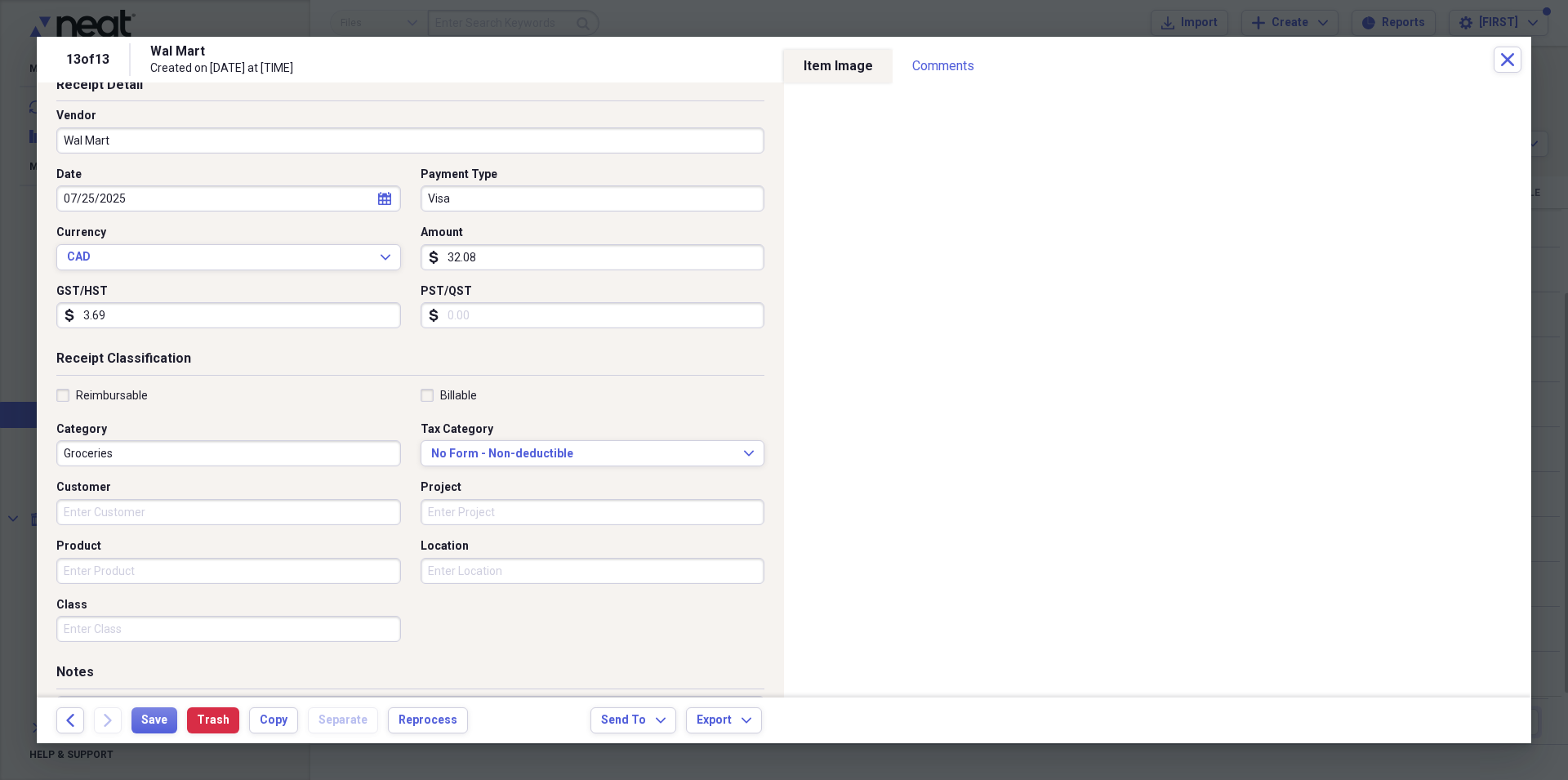scroll, scrollTop: 0, scrollLeft: 0, axis: both 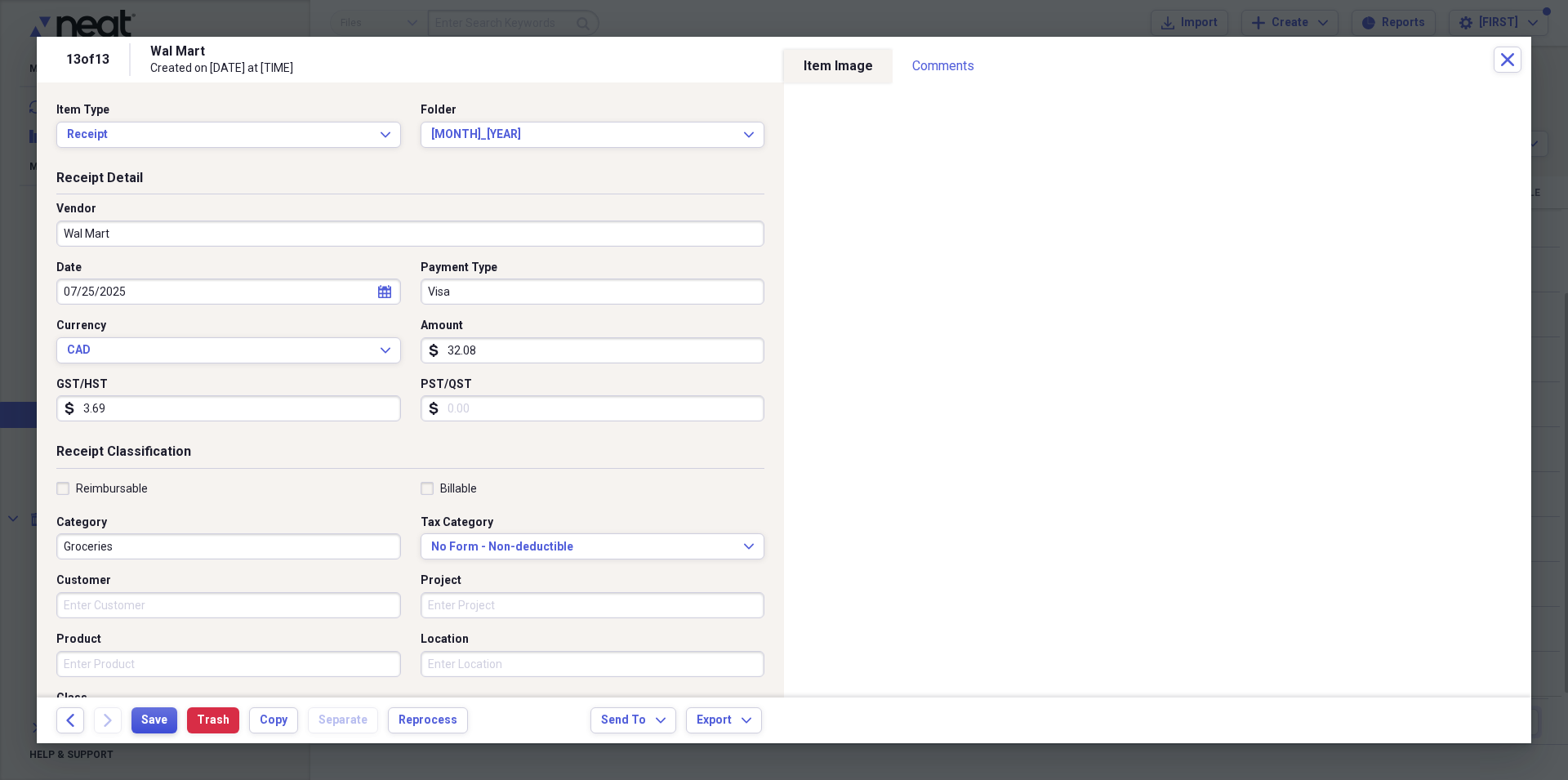 click on "Save" at bounding box center (154, 720) 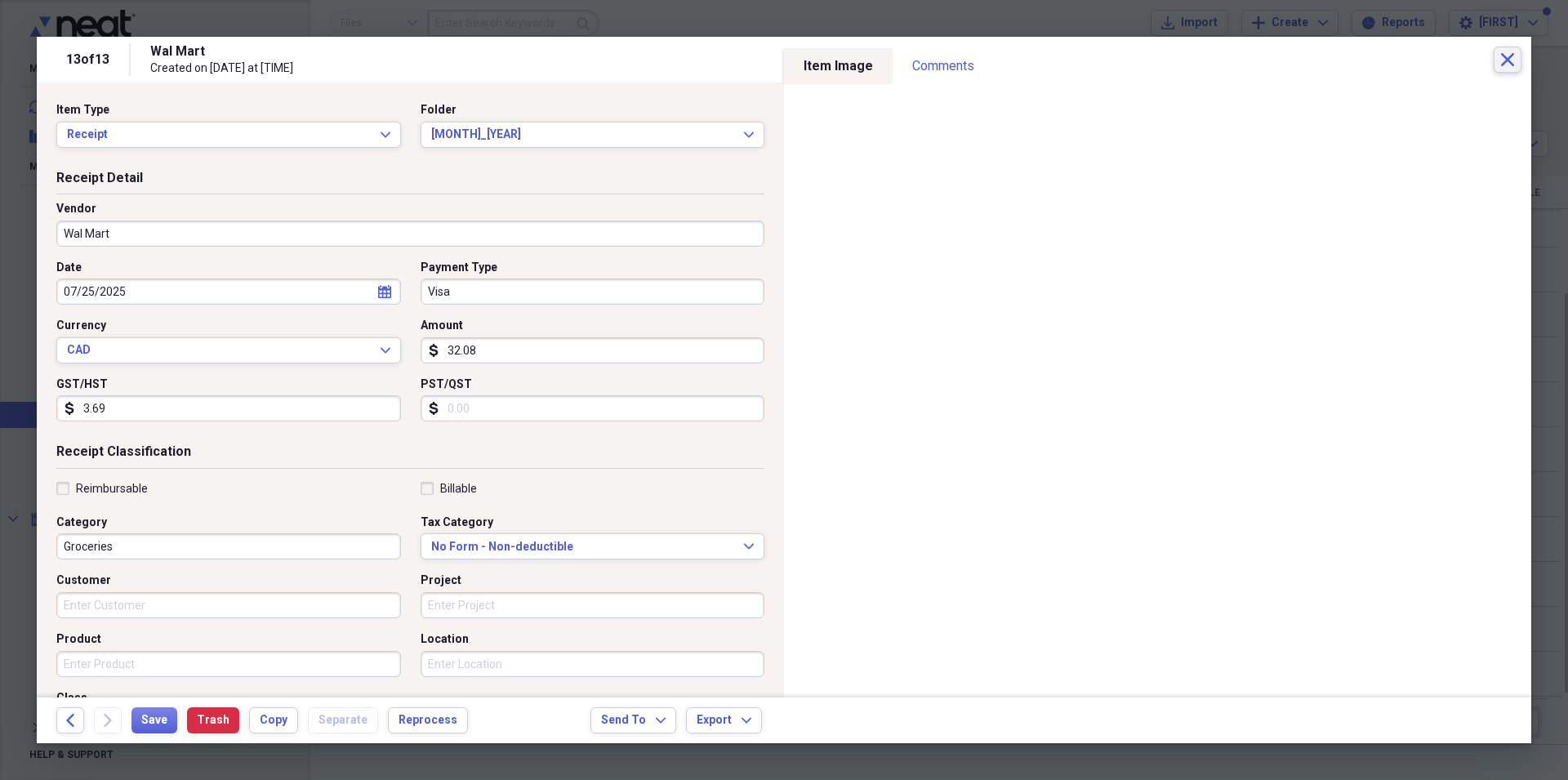 click on "Close" at bounding box center (1508, 60) 